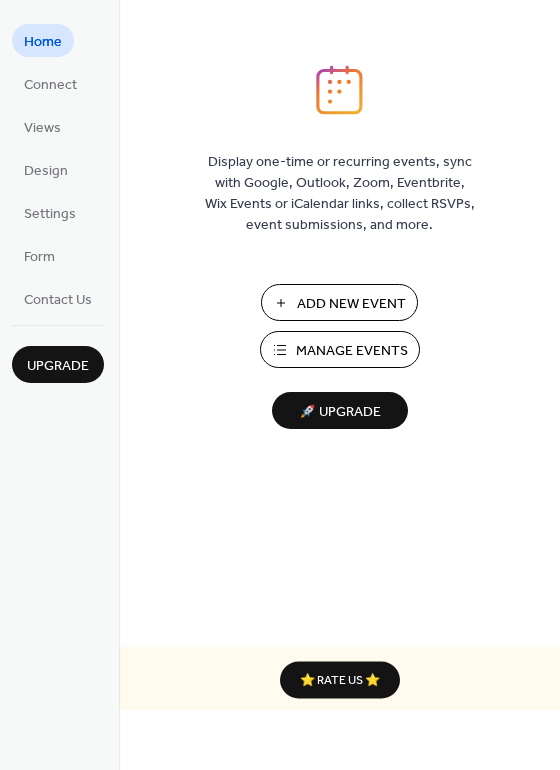 scroll, scrollTop: 0, scrollLeft: 0, axis: both 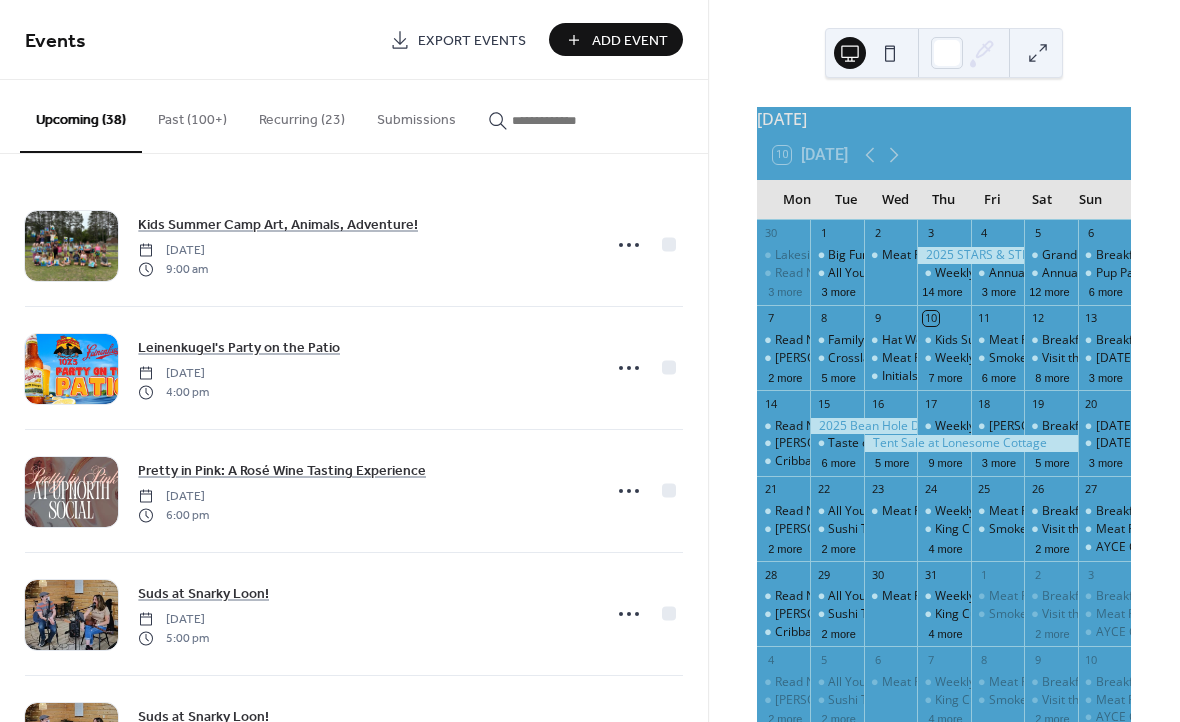 click on "Add Event" at bounding box center (630, 41) 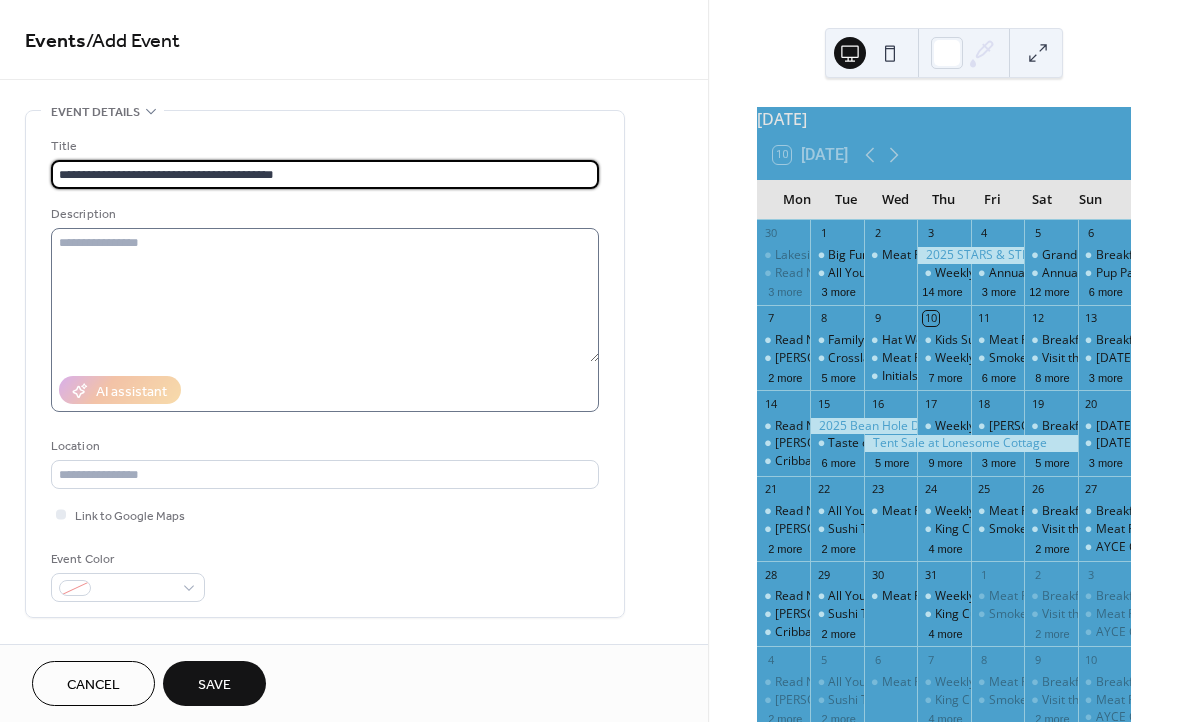 type on "**********" 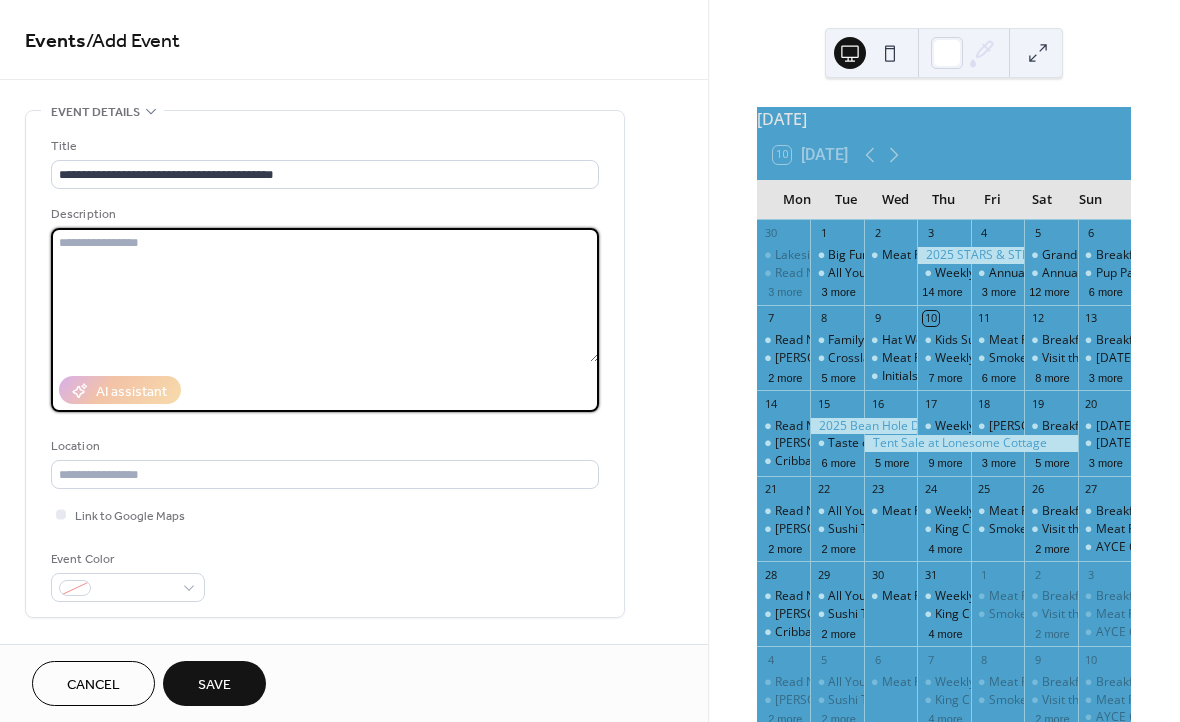 click at bounding box center (325, 295) 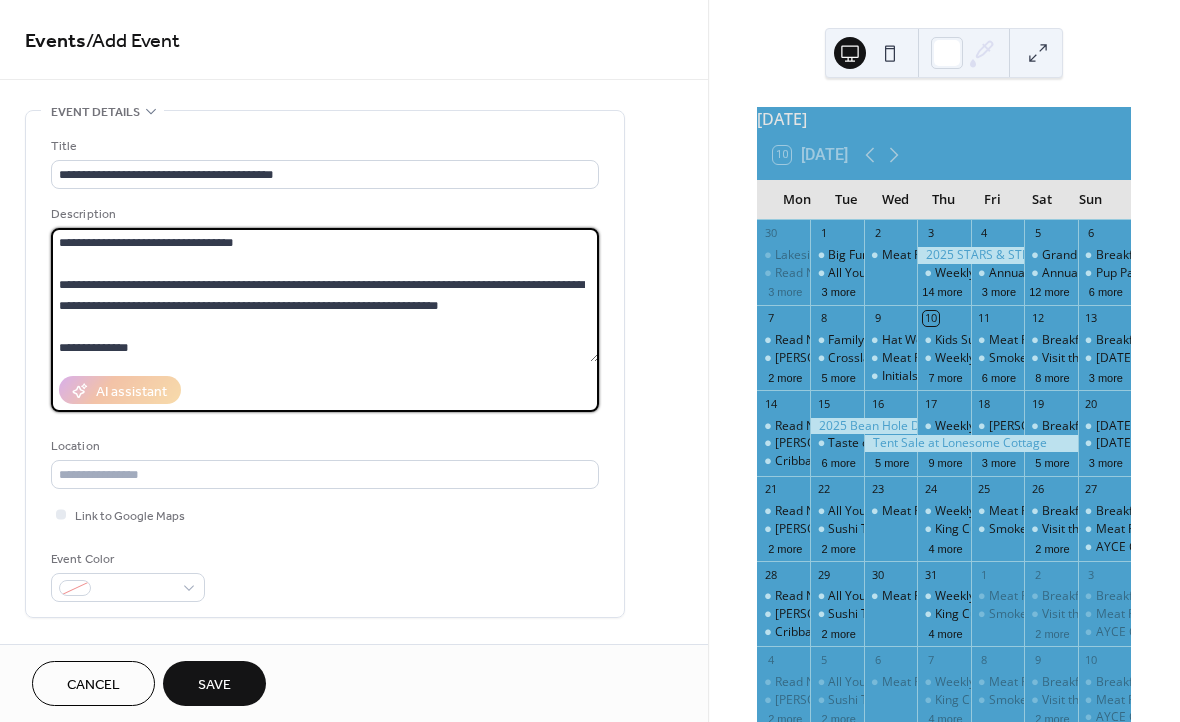 scroll, scrollTop: 567, scrollLeft: 0, axis: vertical 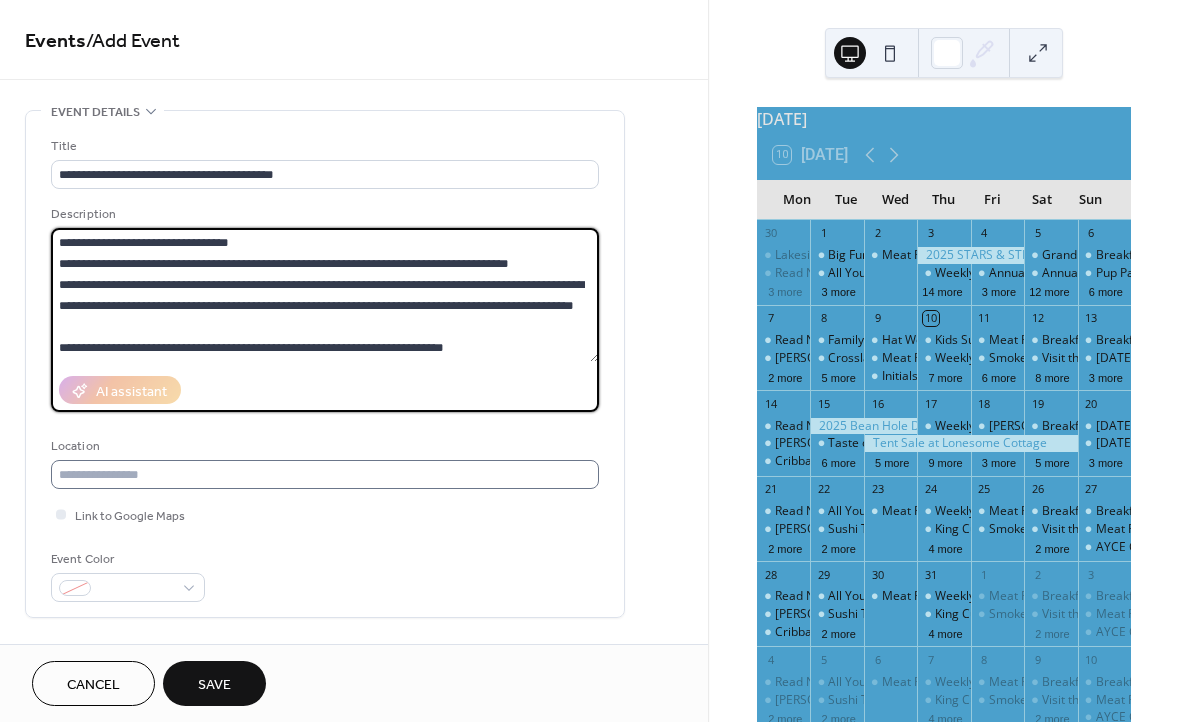 type on "**********" 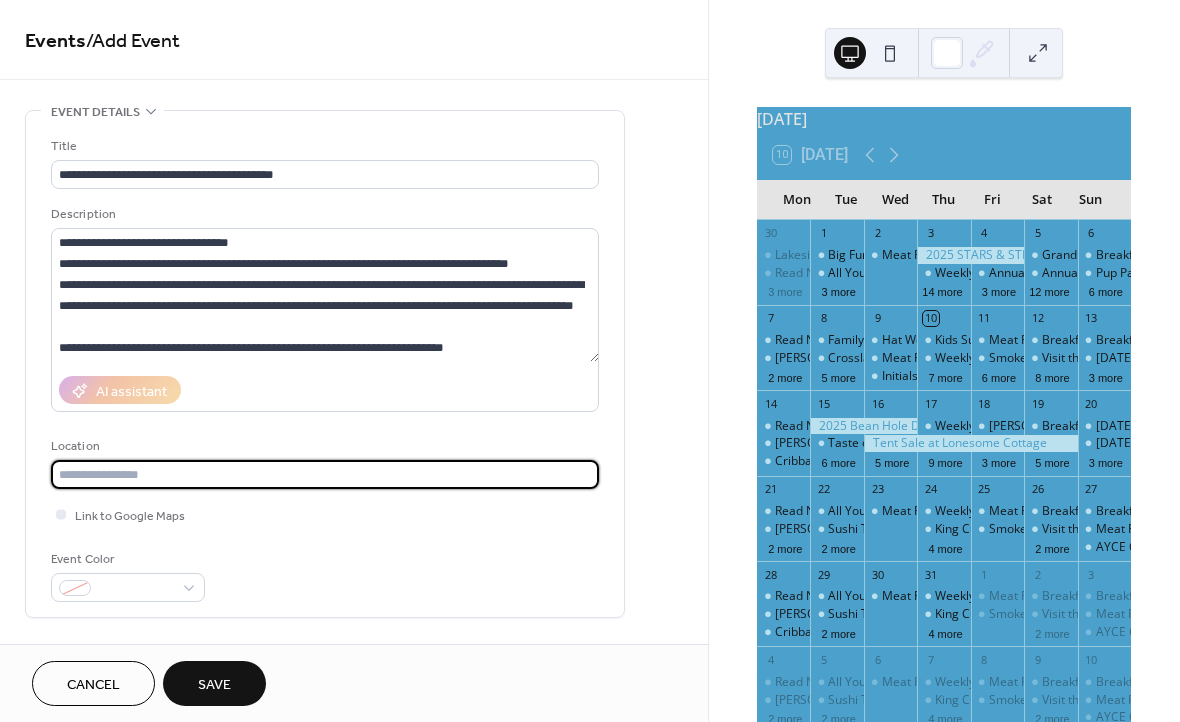 click at bounding box center [325, 474] 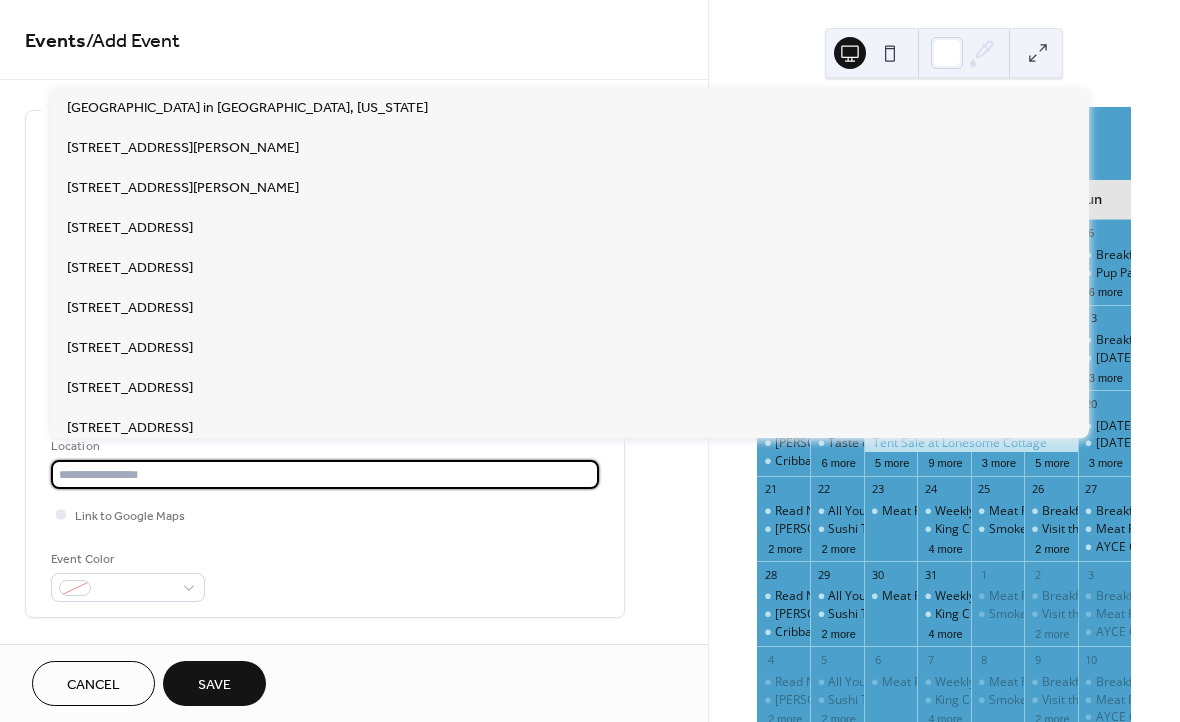 paste on "**********" 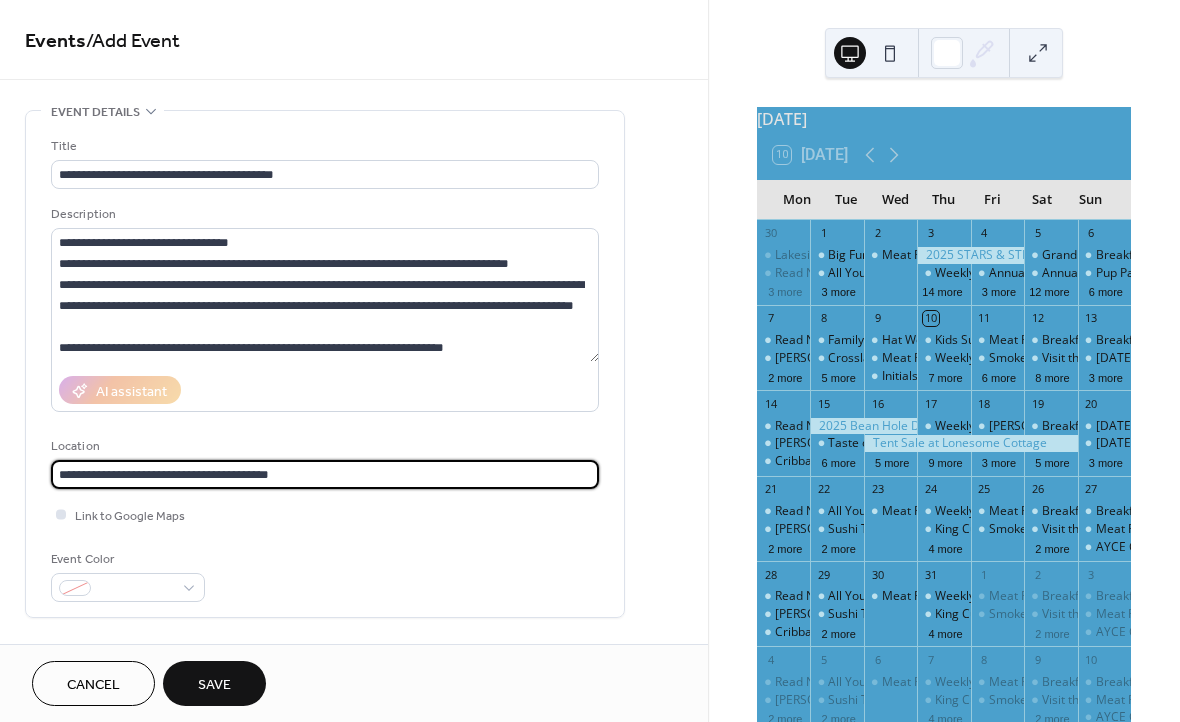 type on "**********" 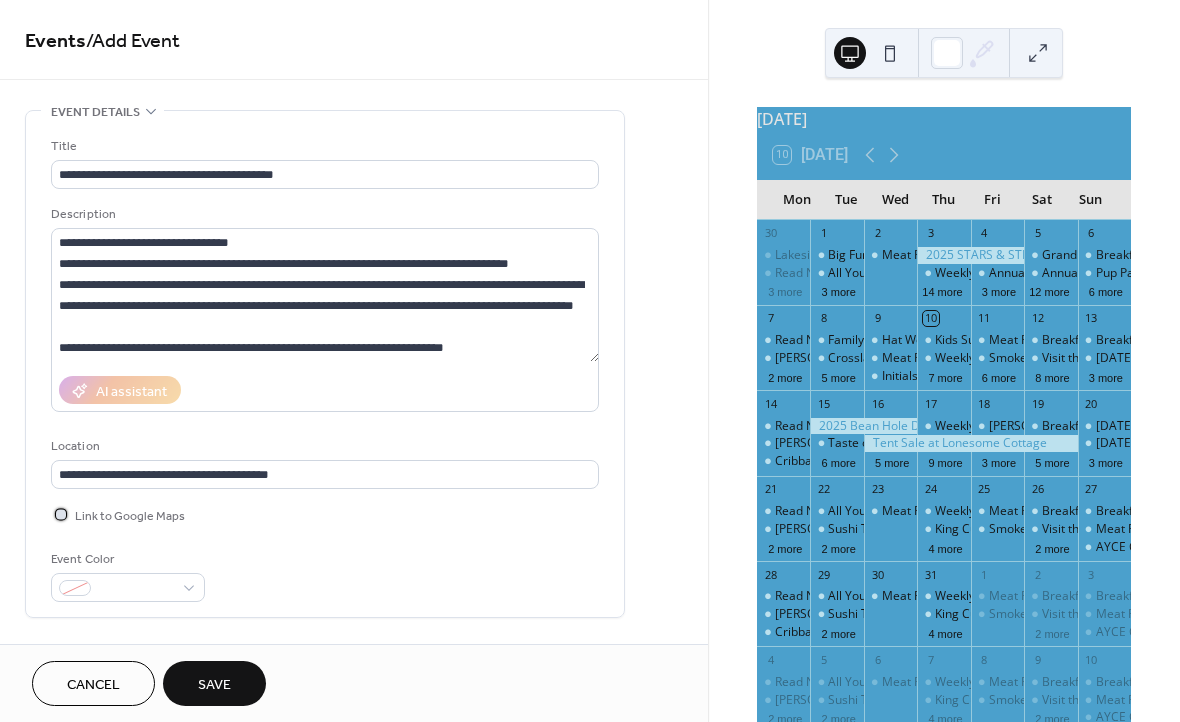 click at bounding box center (61, 514) 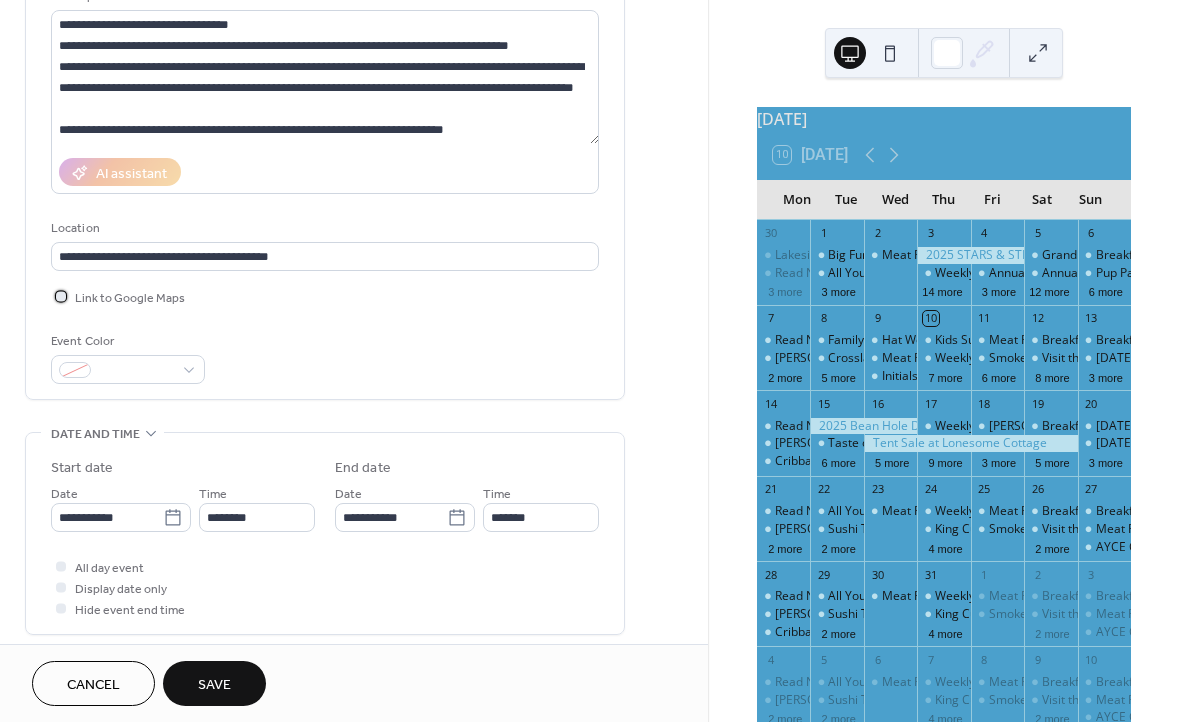 scroll, scrollTop: 224, scrollLeft: 0, axis: vertical 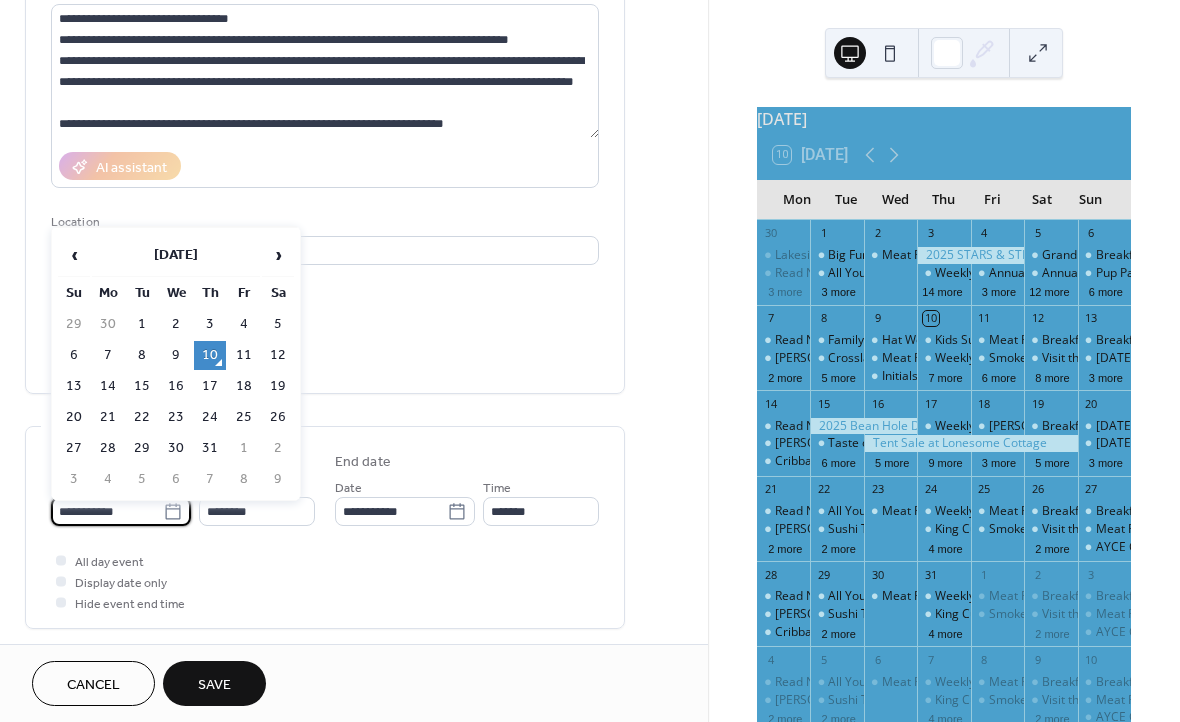 click on "**********" at bounding box center [107, 511] 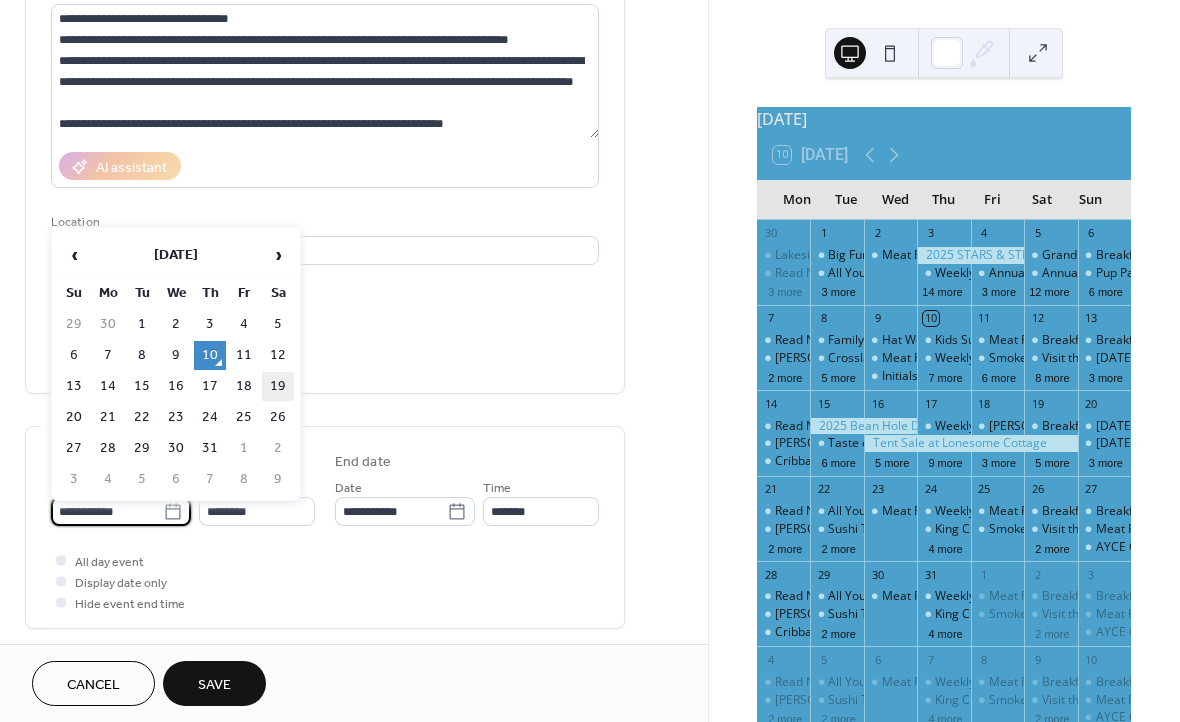 click on "19" at bounding box center (278, 386) 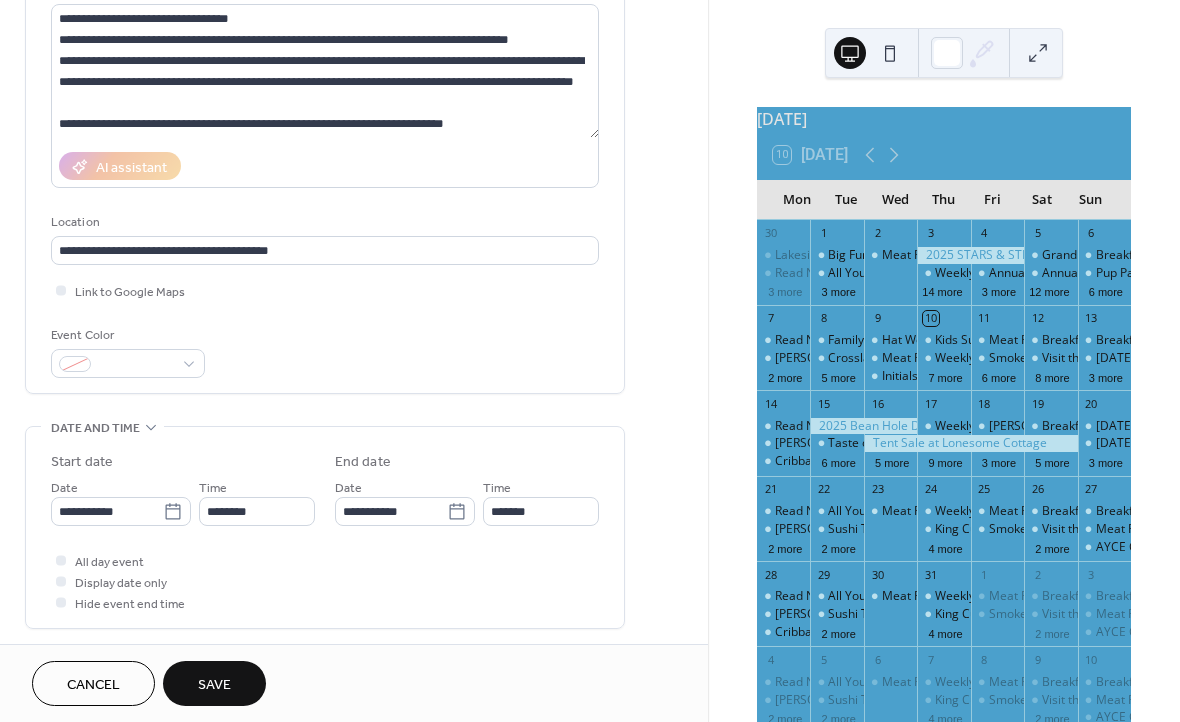 type on "**********" 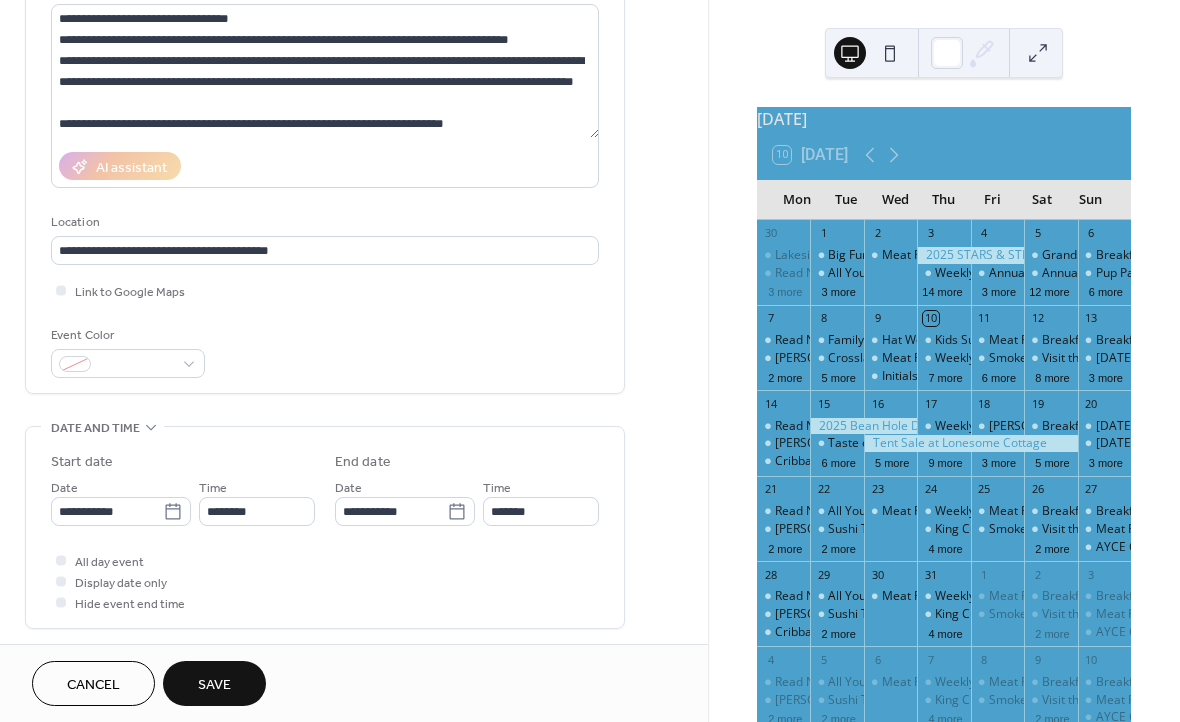 type on "**********" 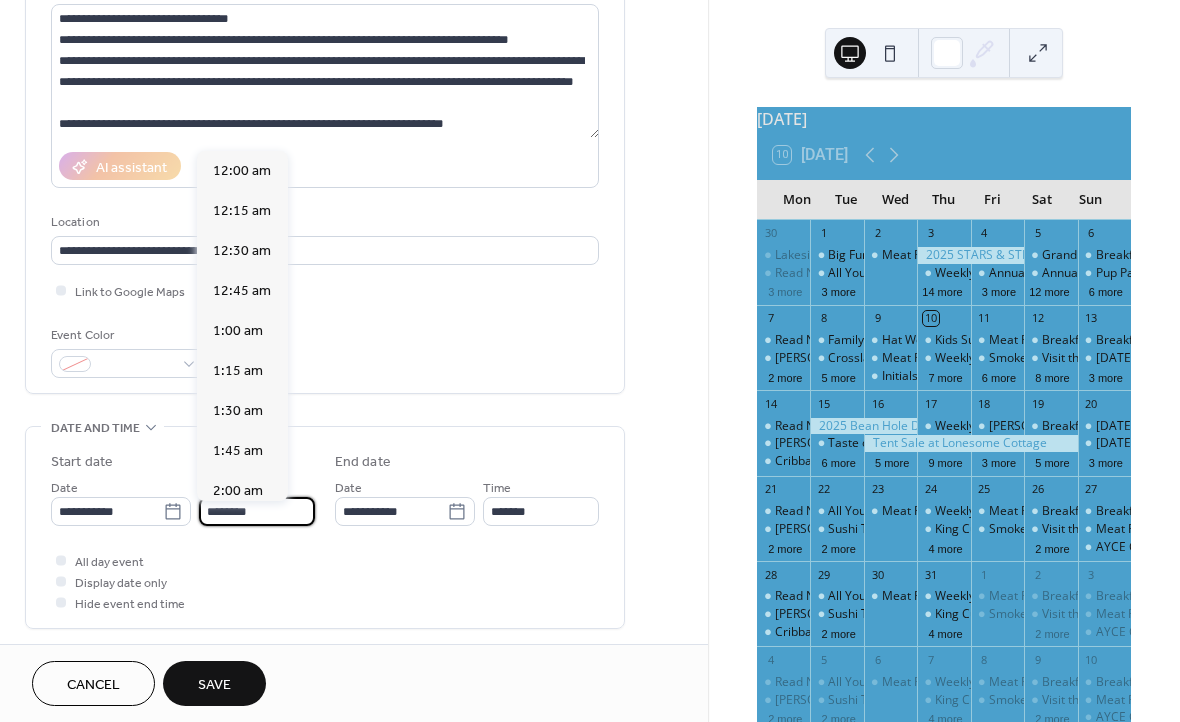click on "********" at bounding box center (257, 511) 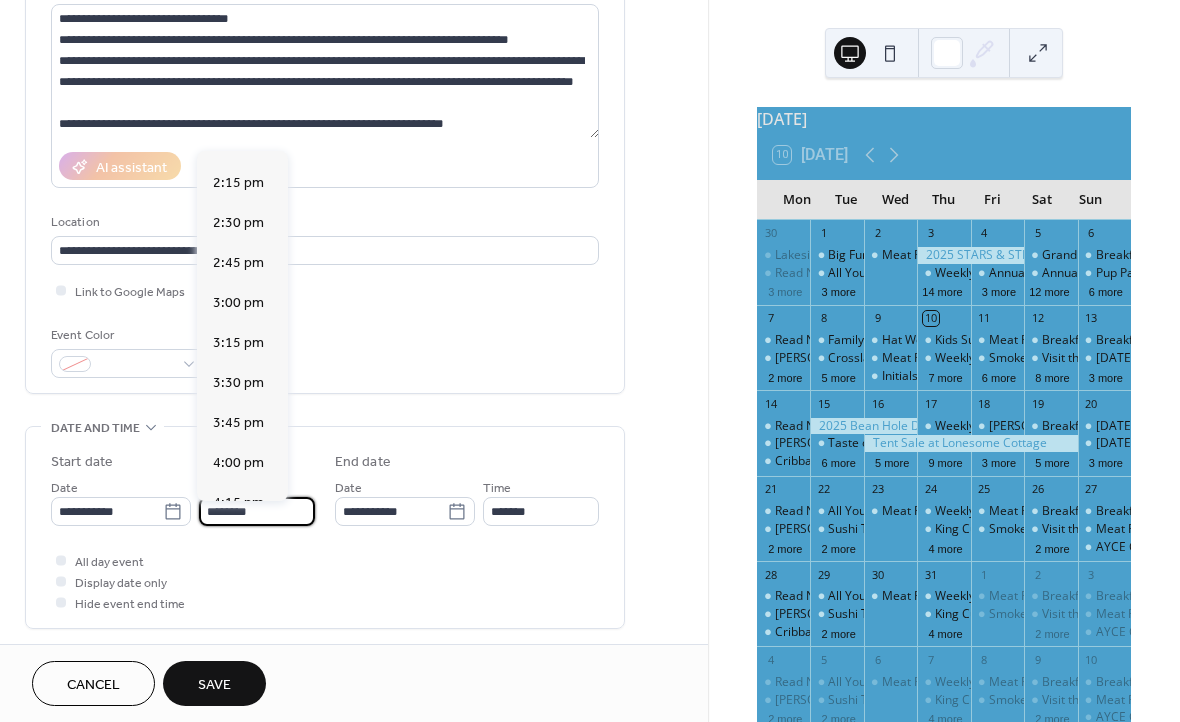 scroll, scrollTop: 2270, scrollLeft: 0, axis: vertical 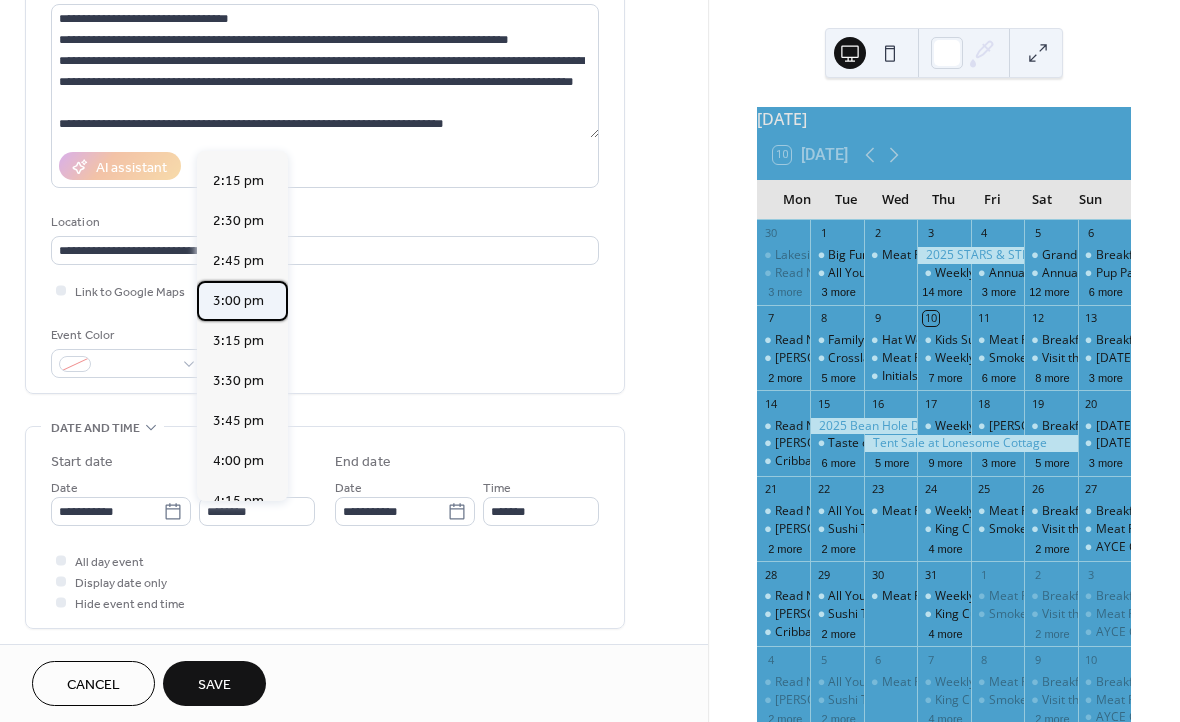 click on "3:00 pm" at bounding box center [238, 301] 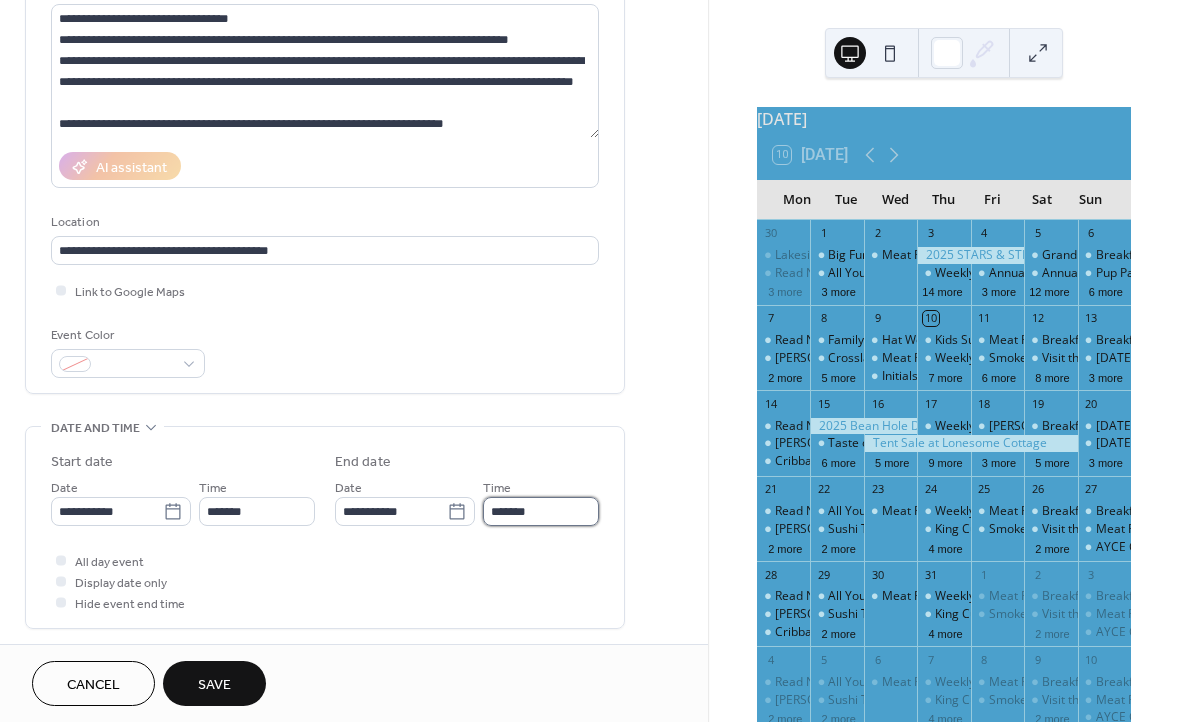 click on "*******" at bounding box center [541, 511] 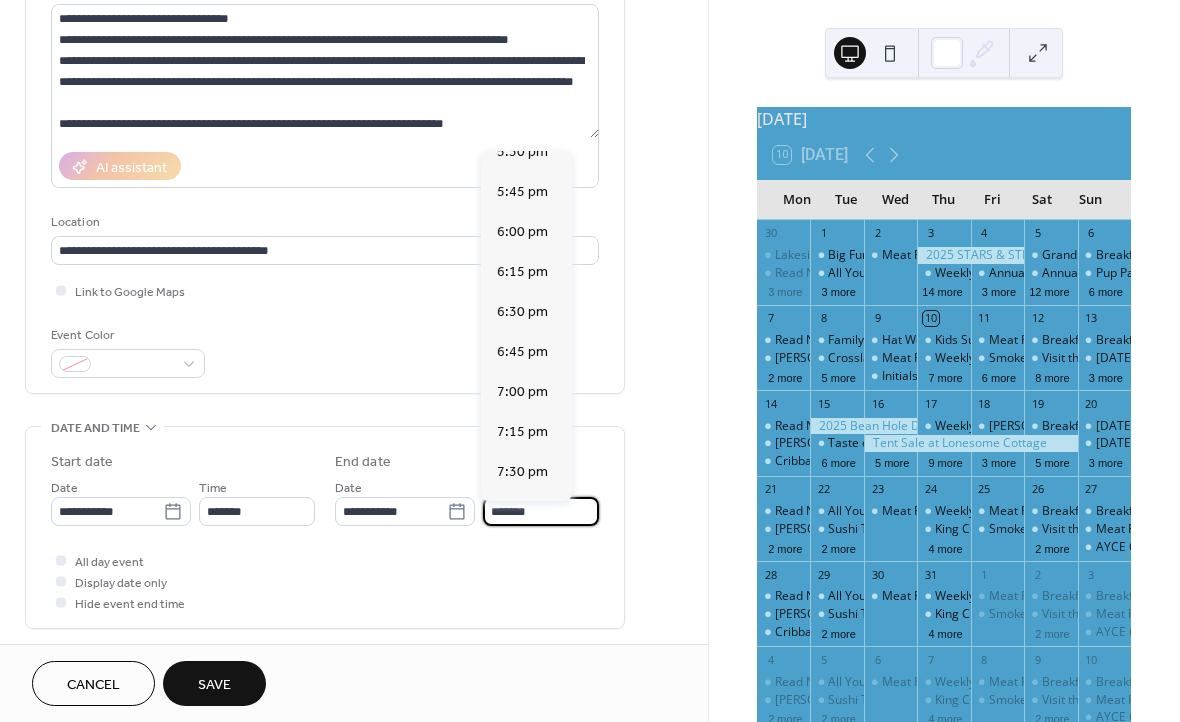 scroll, scrollTop: 387, scrollLeft: 0, axis: vertical 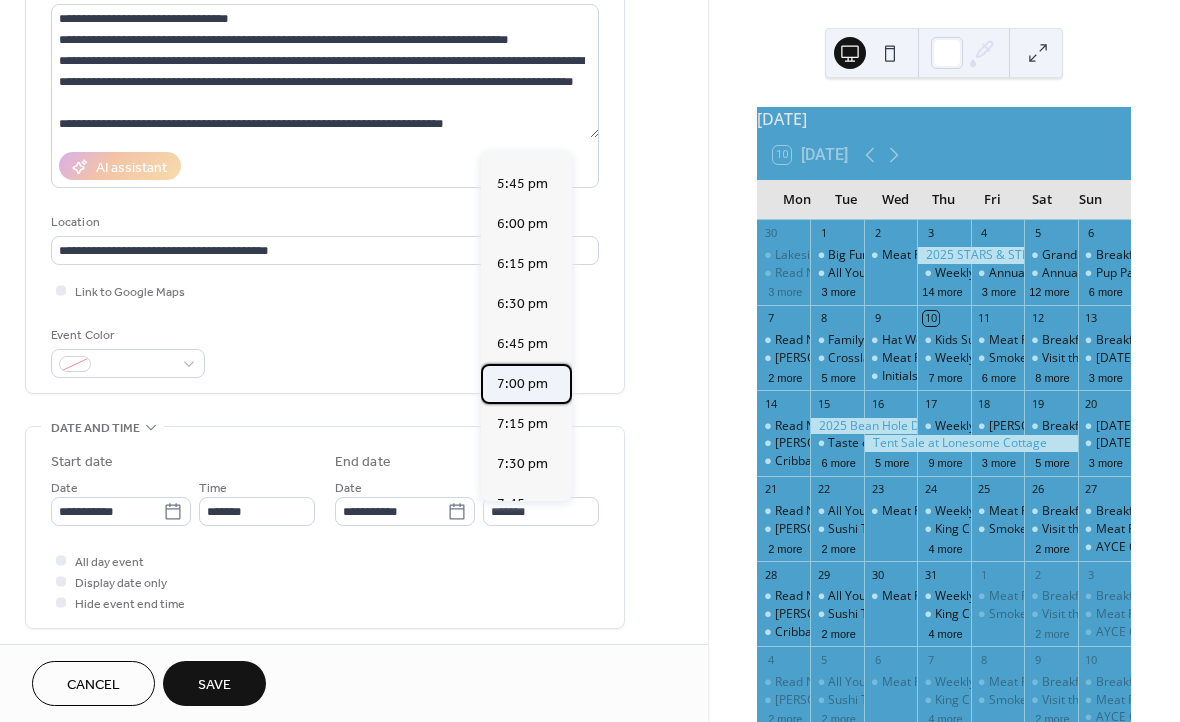 click on "7:00 pm" at bounding box center (522, 384) 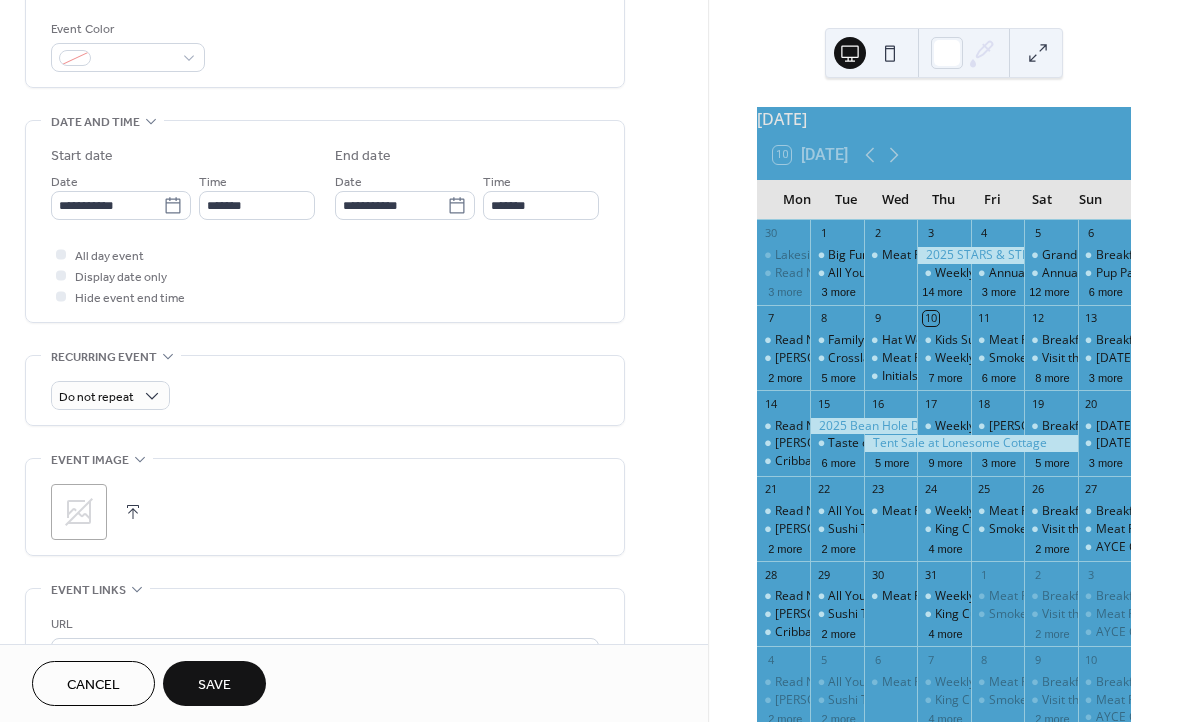 scroll, scrollTop: 560, scrollLeft: 0, axis: vertical 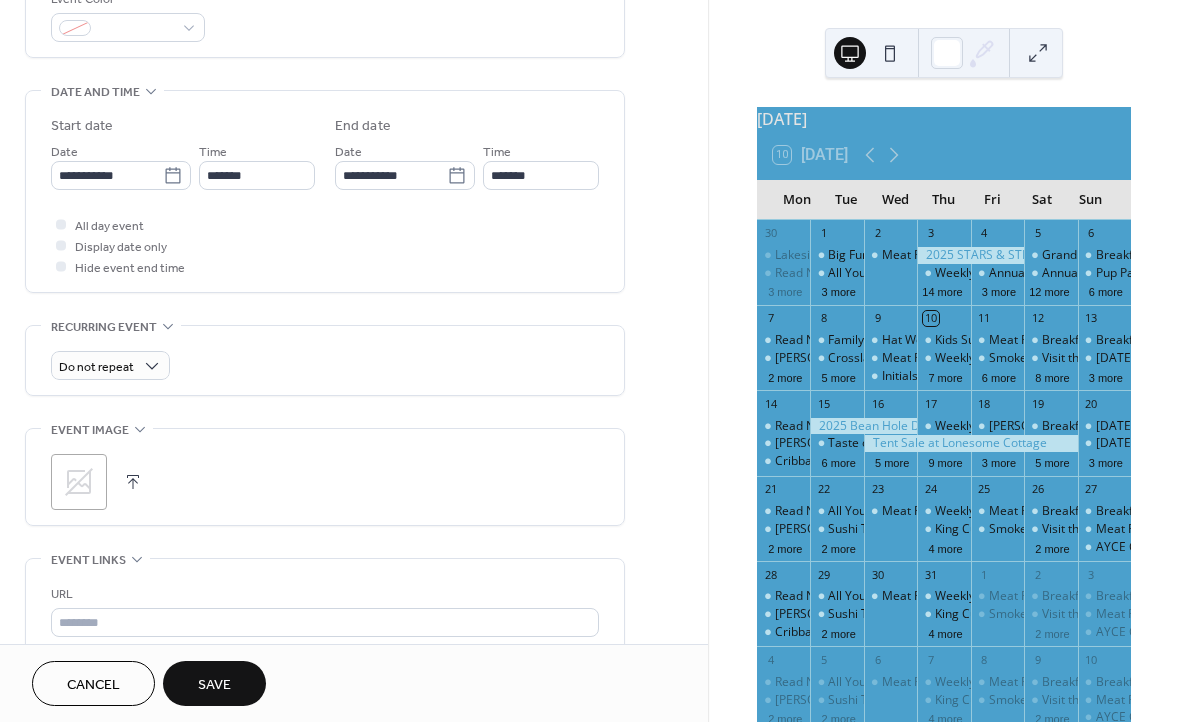 click at bounding box center [133, 482] 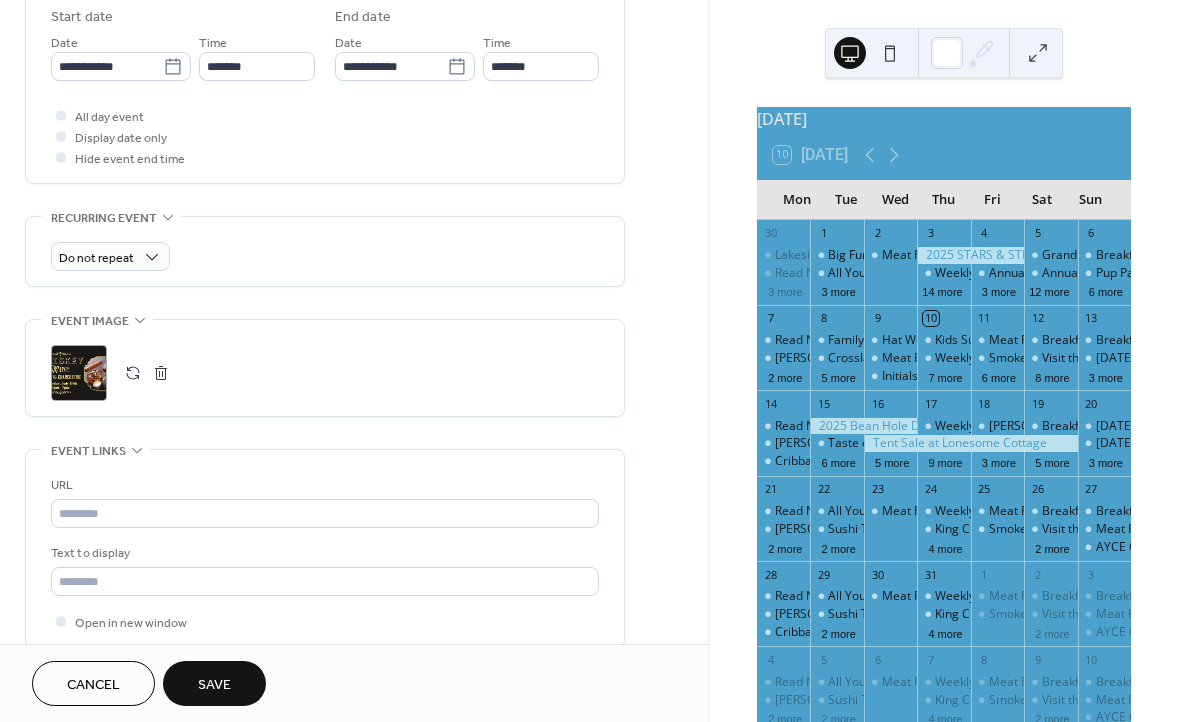scroll, scrollTop: 670, scrollLeft: 0, axis: vertical 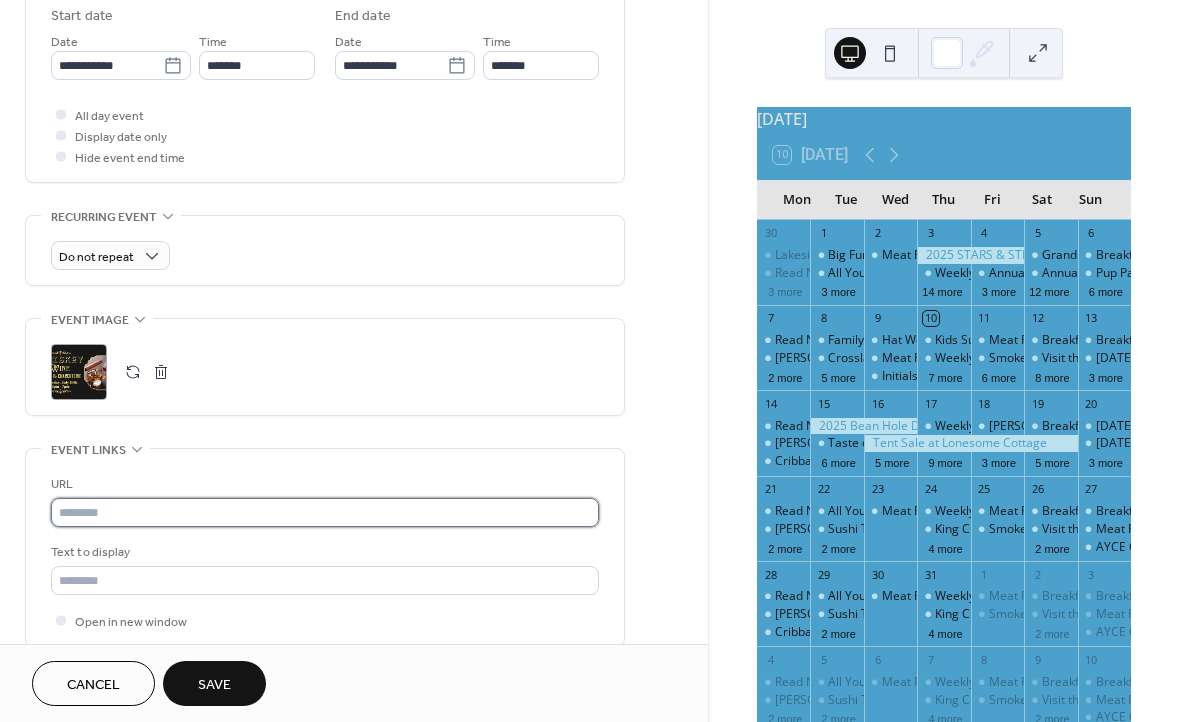 click at bounding box center [325, 512] 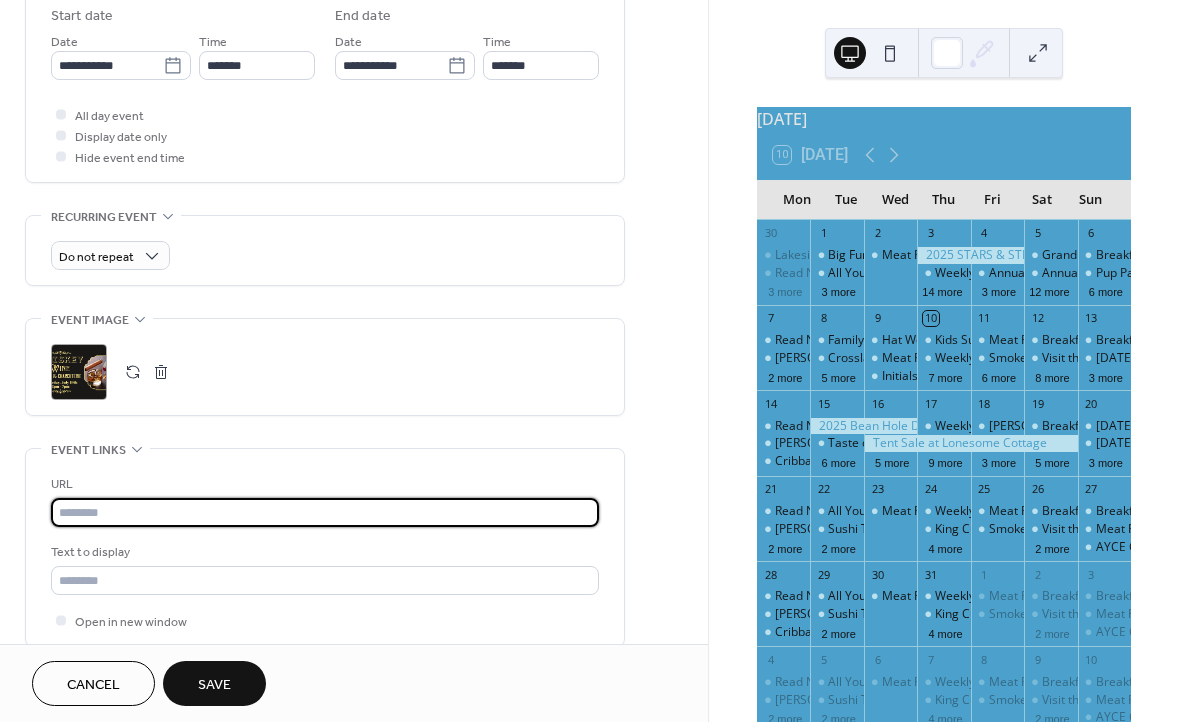paste on "**********" 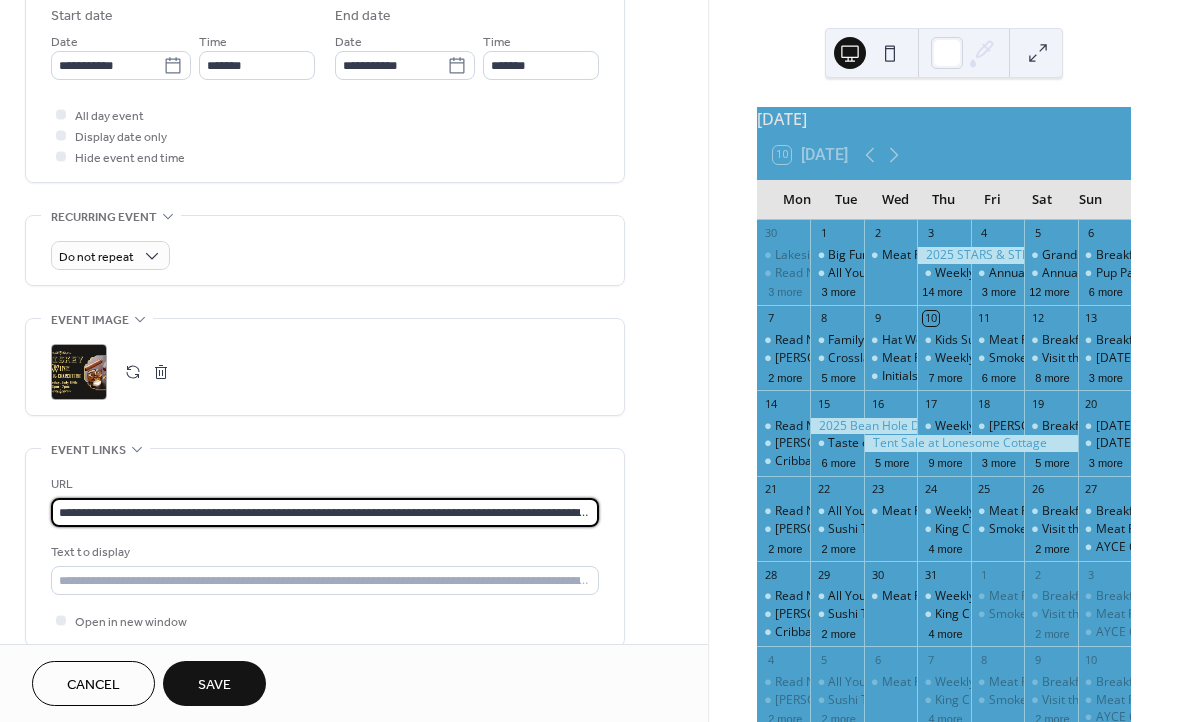 type on "**********" 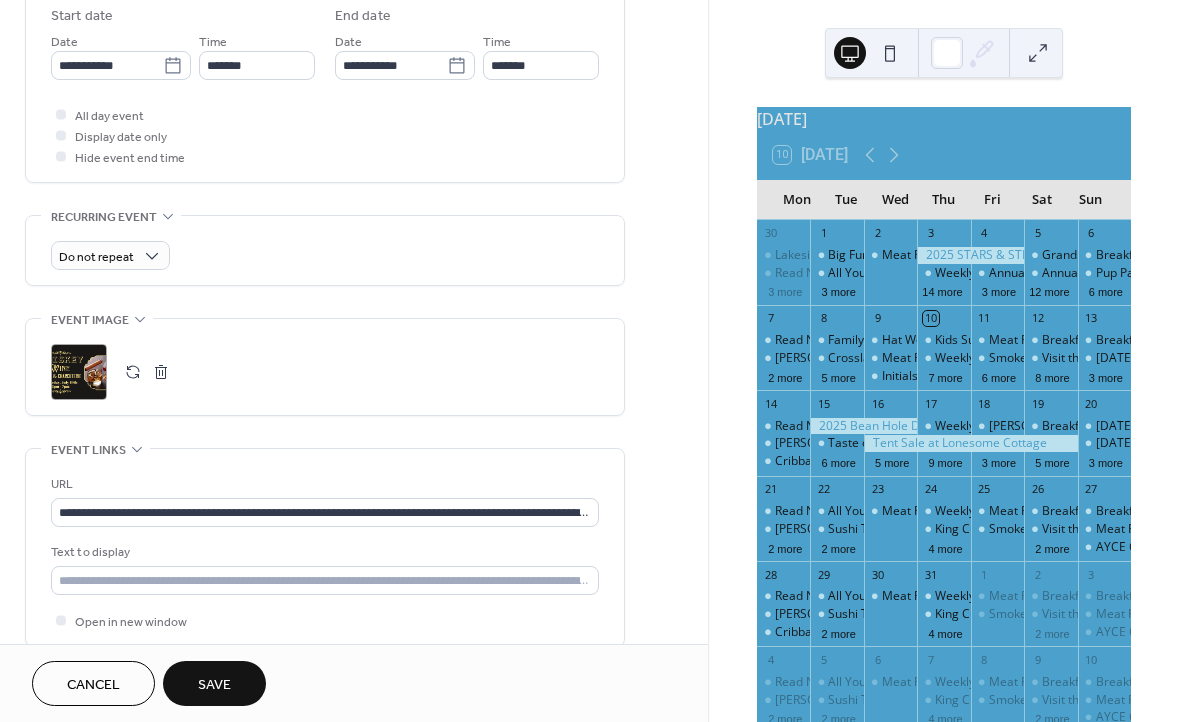 click on "Save" at bounding box center [214, 685] 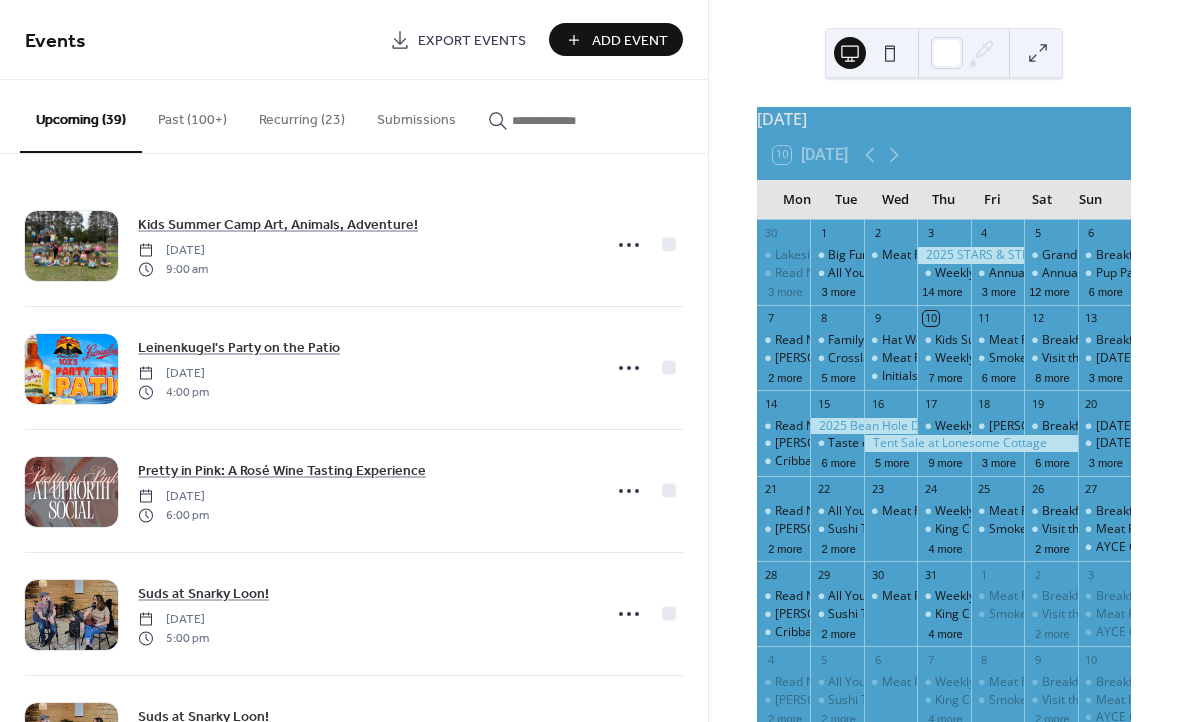click at bounding box center (562, 120) 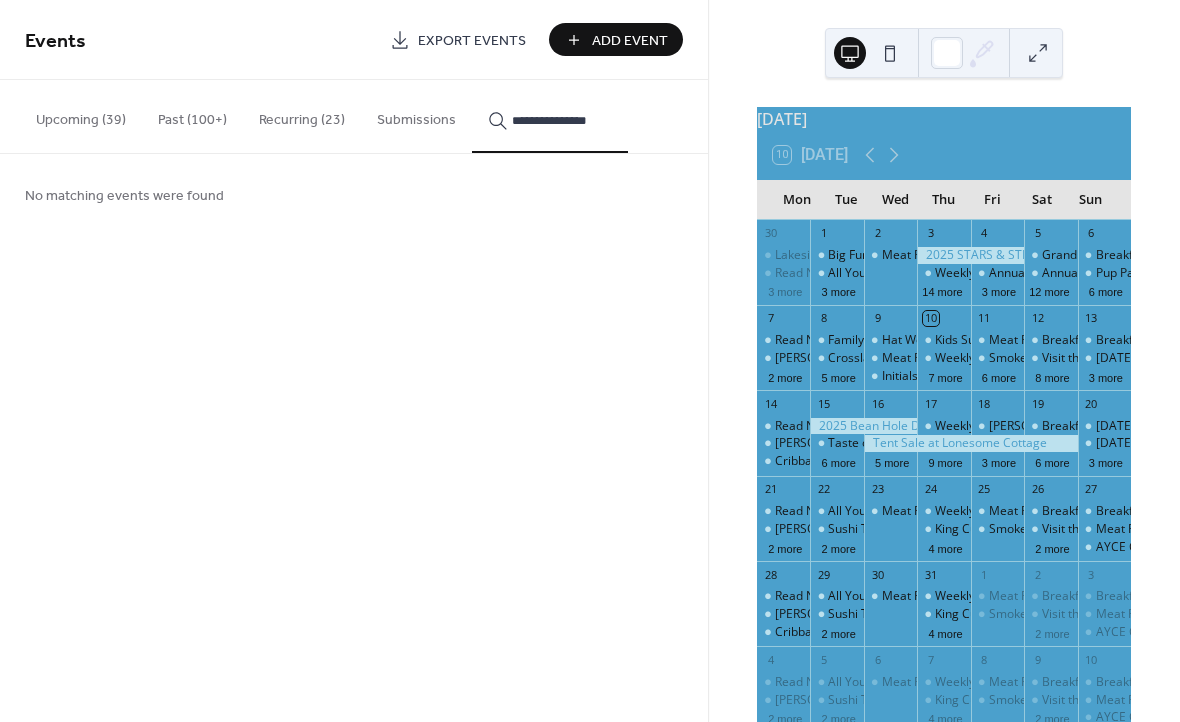 type on "**********" 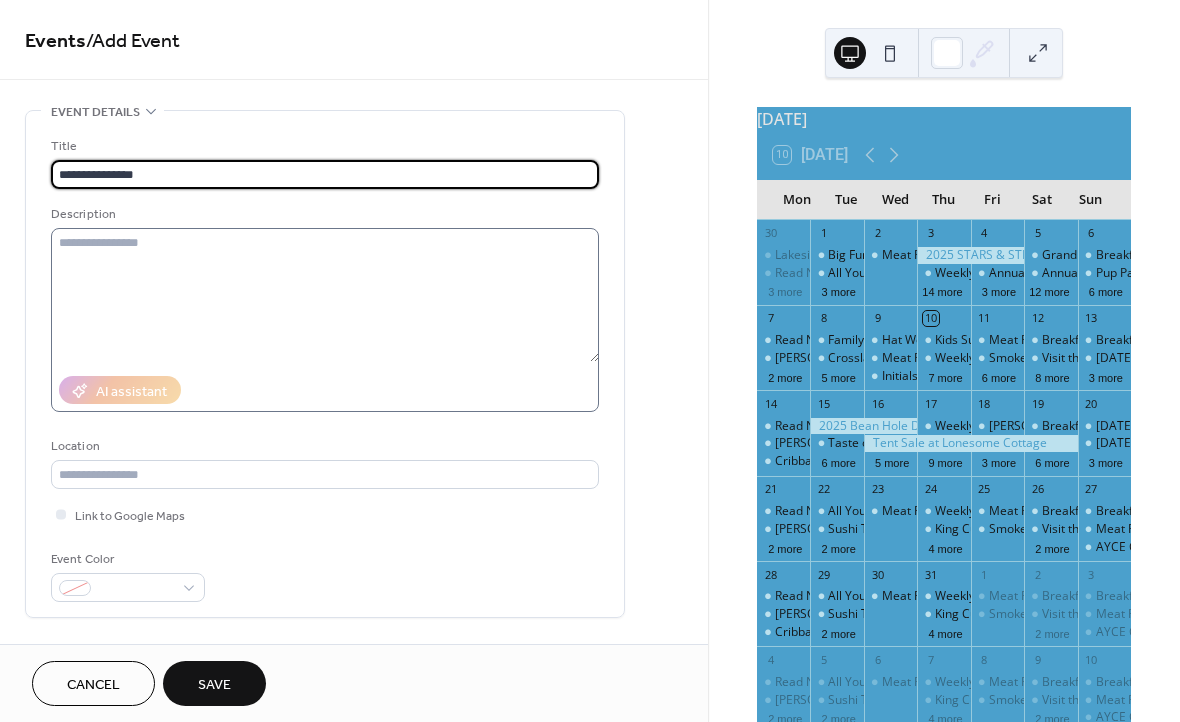 type on "**********" 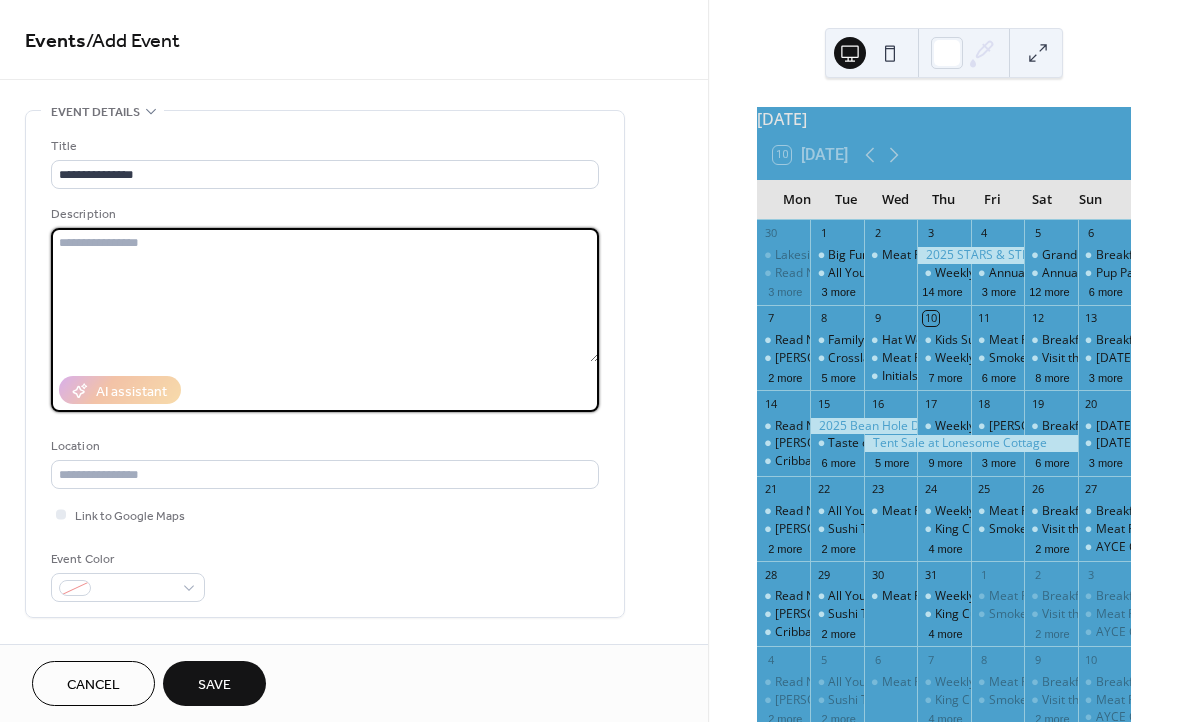 click at bounding box center [325, 295] 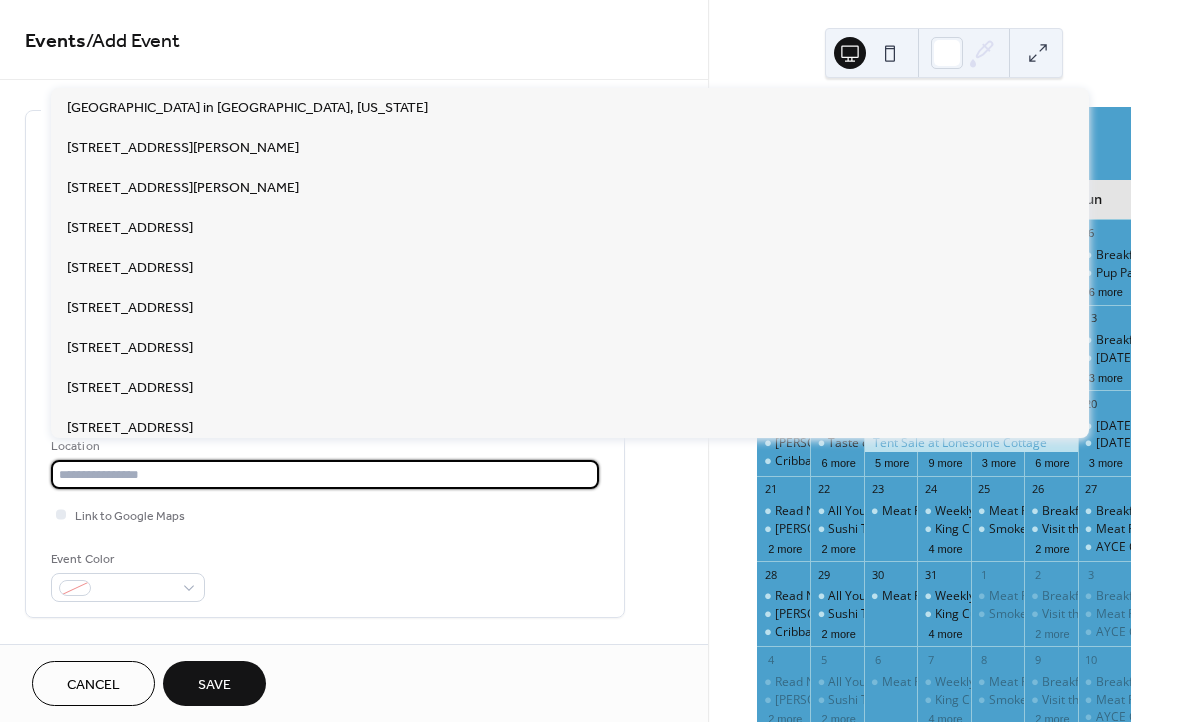 click at bounding box center (325, 474) 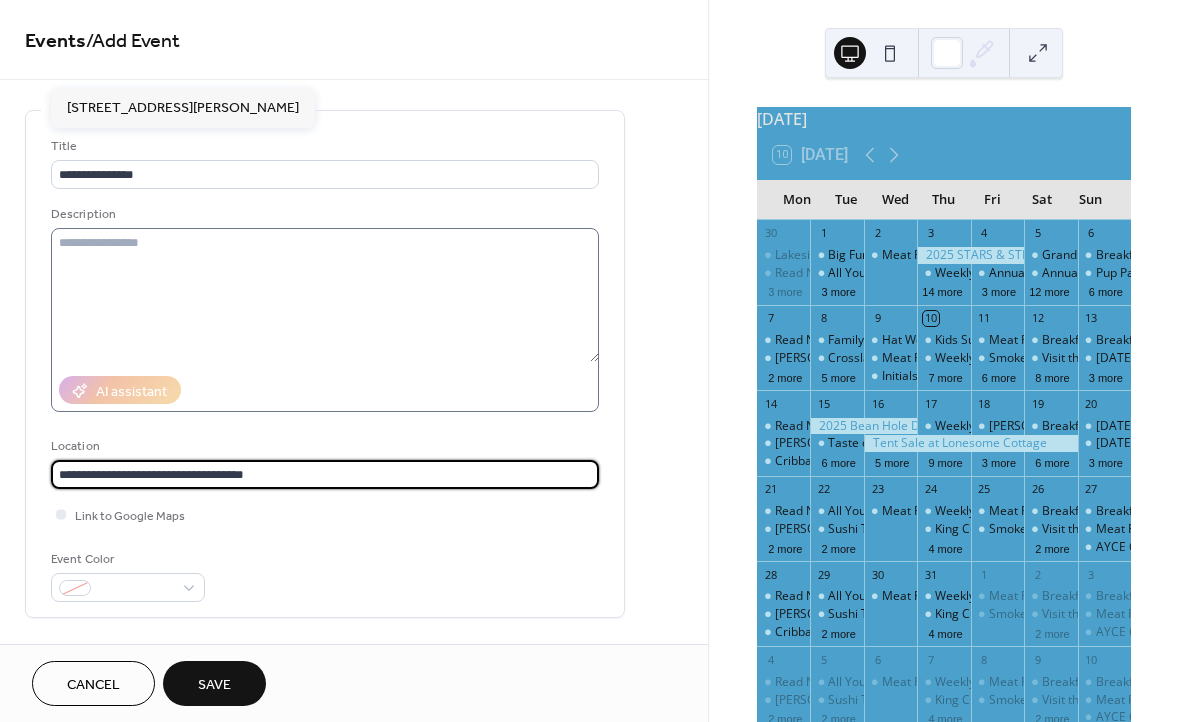 type on "**********" 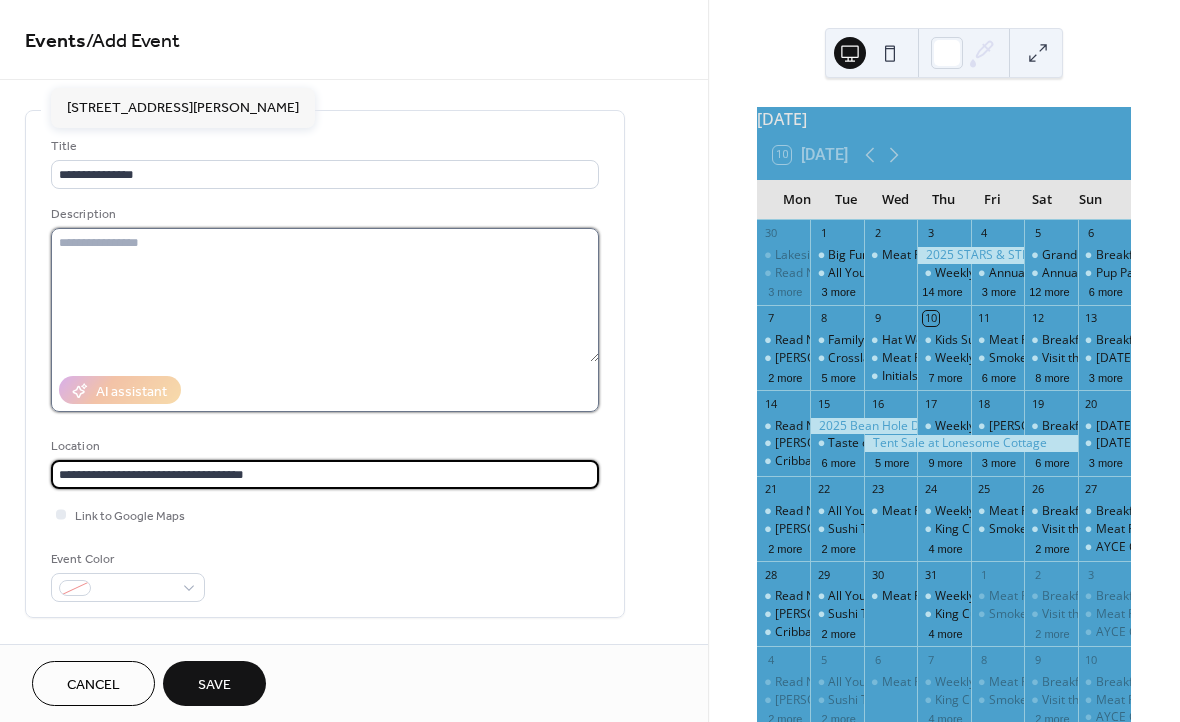click at bounding box center [325, 295] 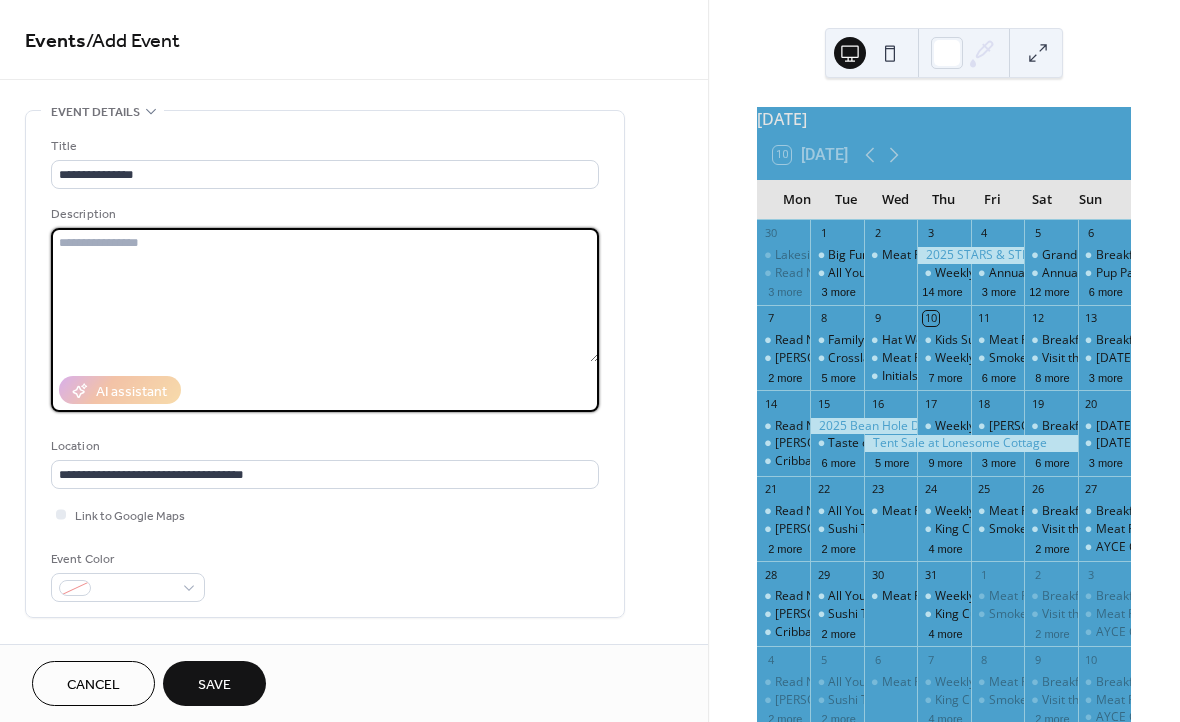 paste on "**********" 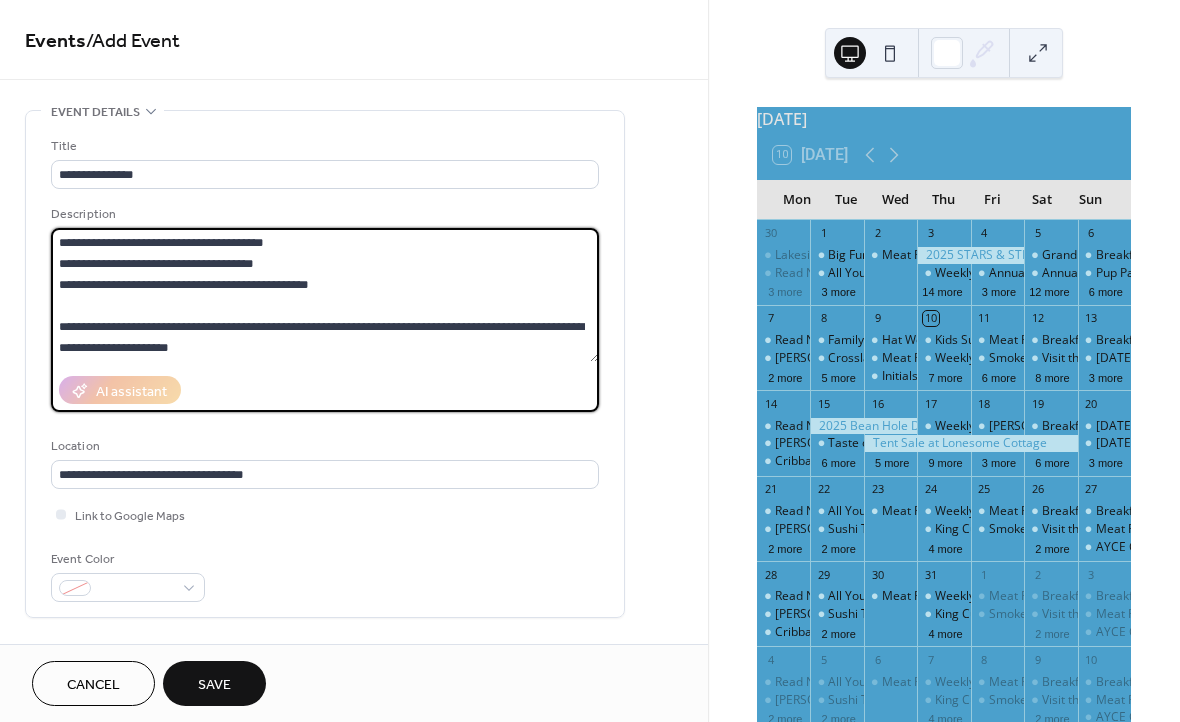 scroll, scrollTop: 399, scrollLeft: 0, axis: vertical 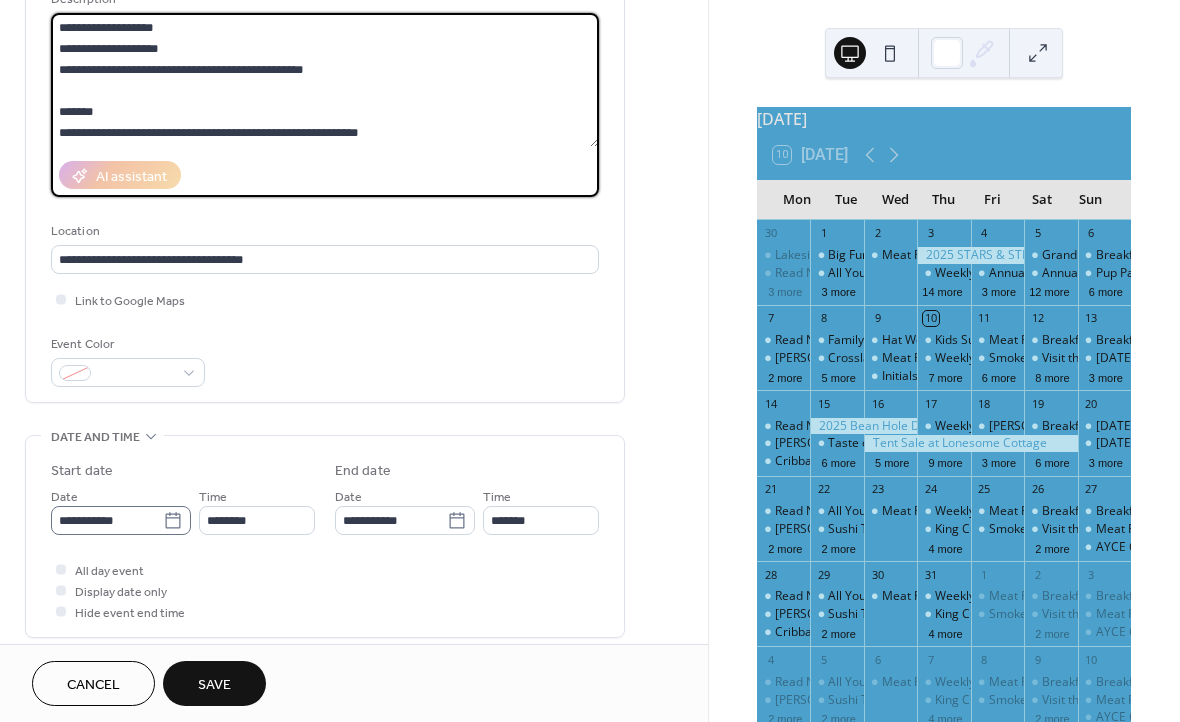 type on "**********" 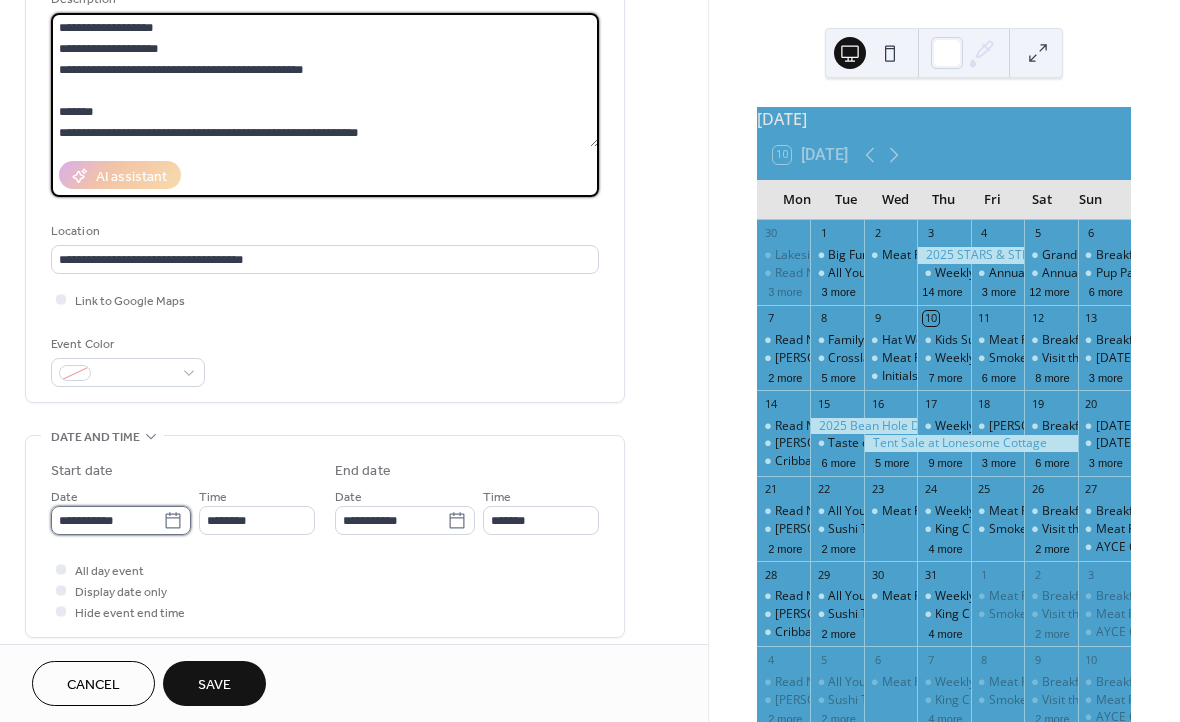 click on "**********" at bounding box center [107, 520] 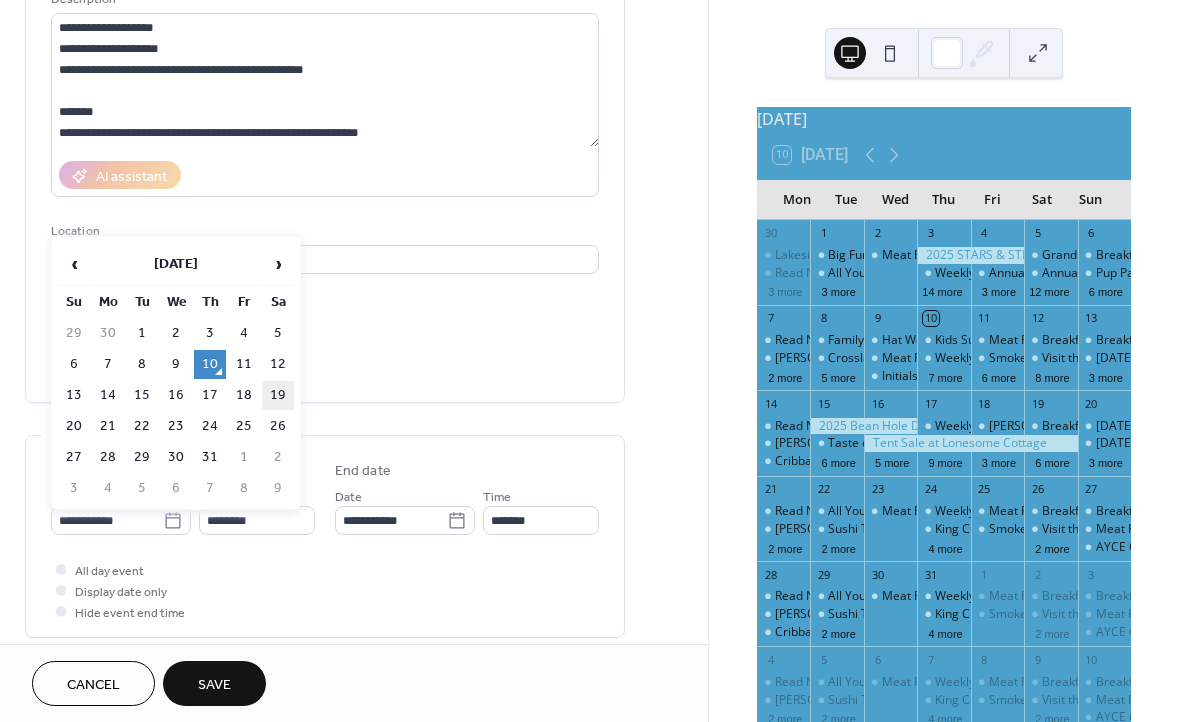 click on "19" at bounding box center [278, 395] 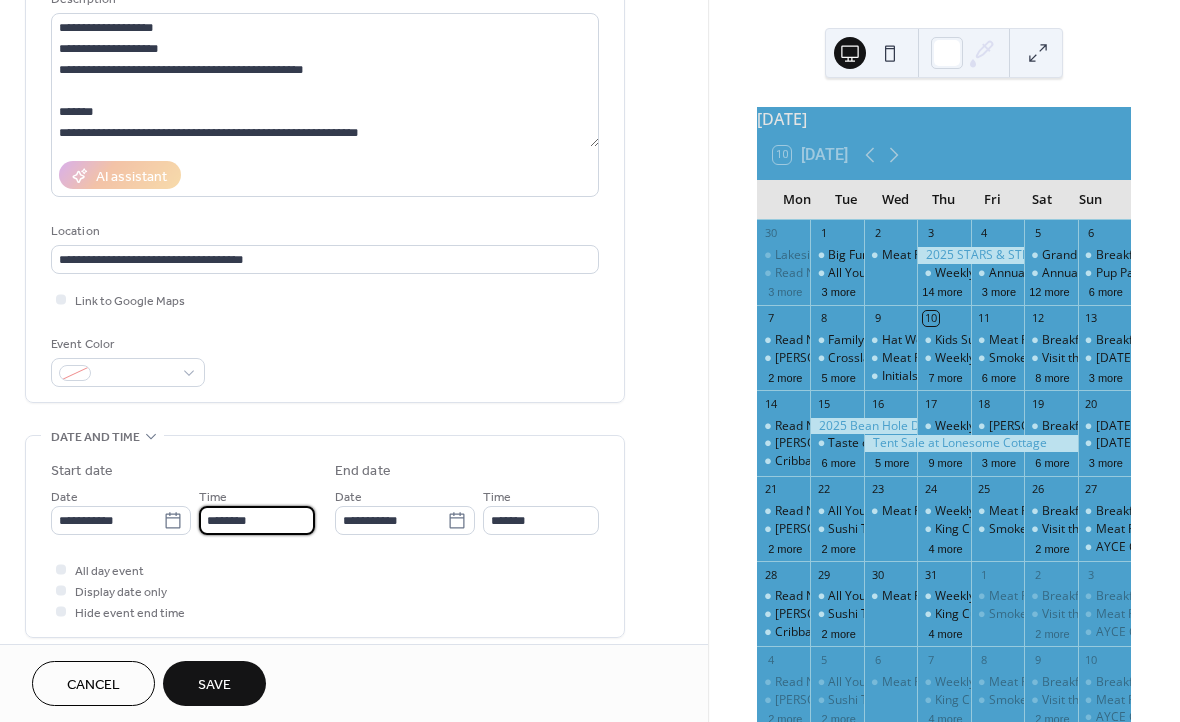 click on "********" at bounding box center (257, 520) 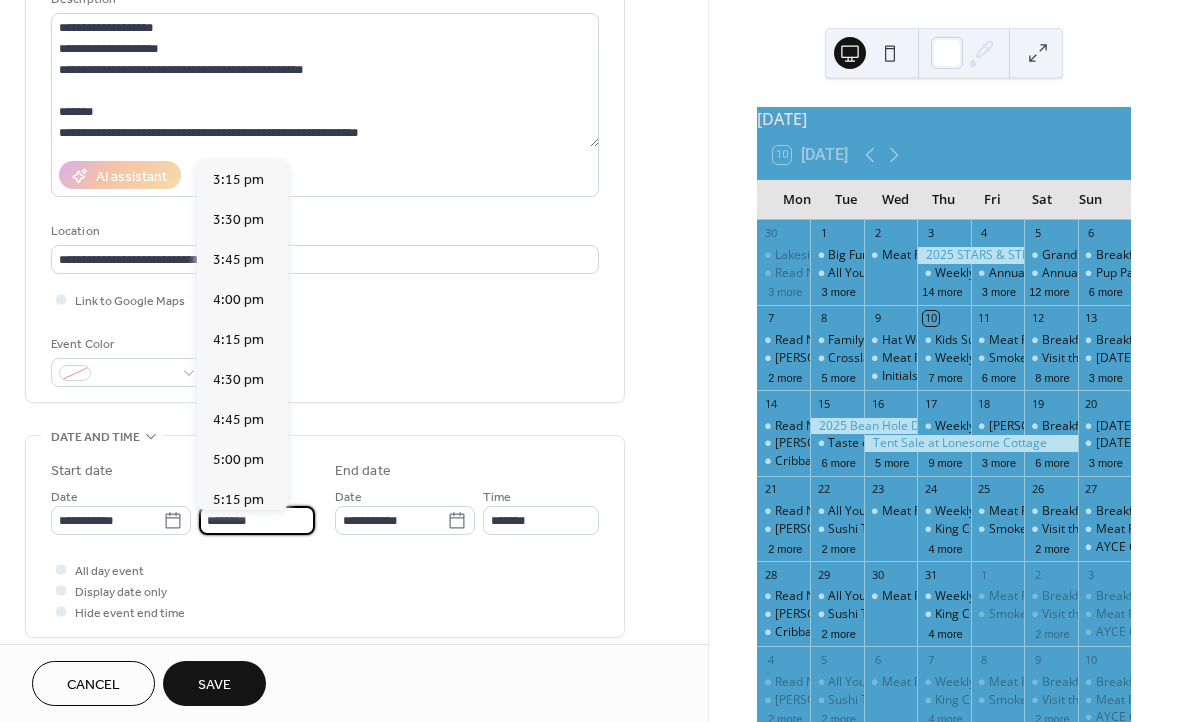 scroll, scrollTop: 2445, scrollLeft: 0, axis: vertical 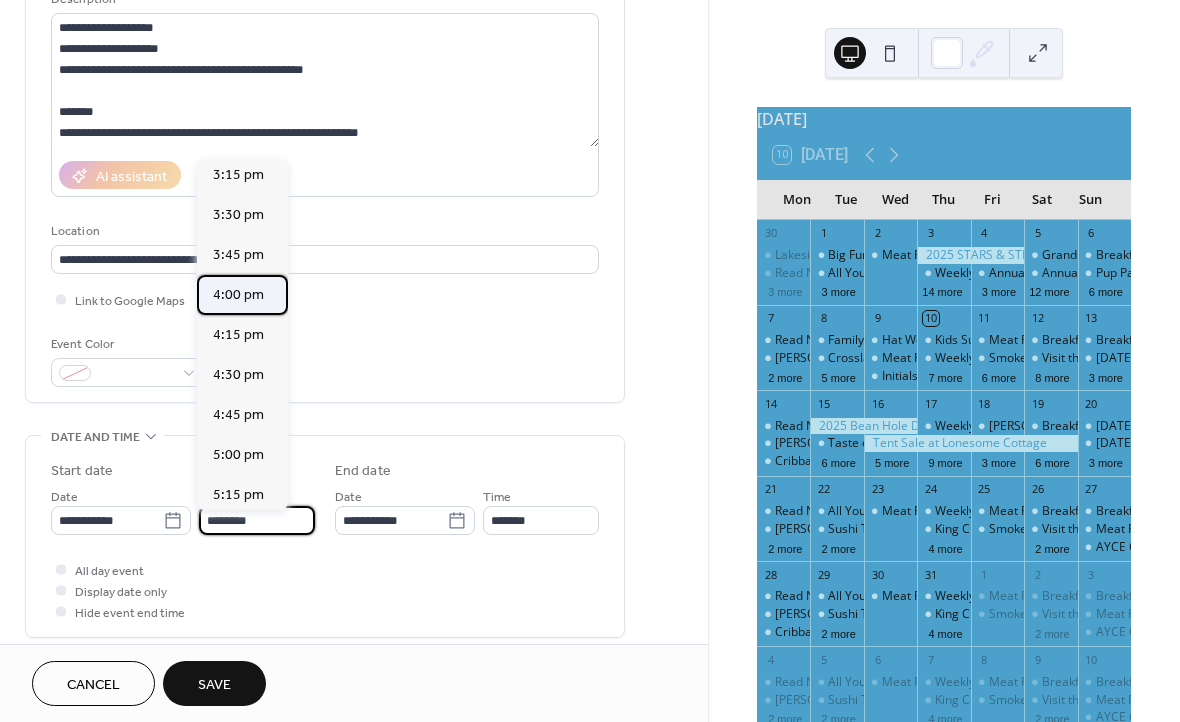 click on "4:00 pm" at bounding box center [238, 295] 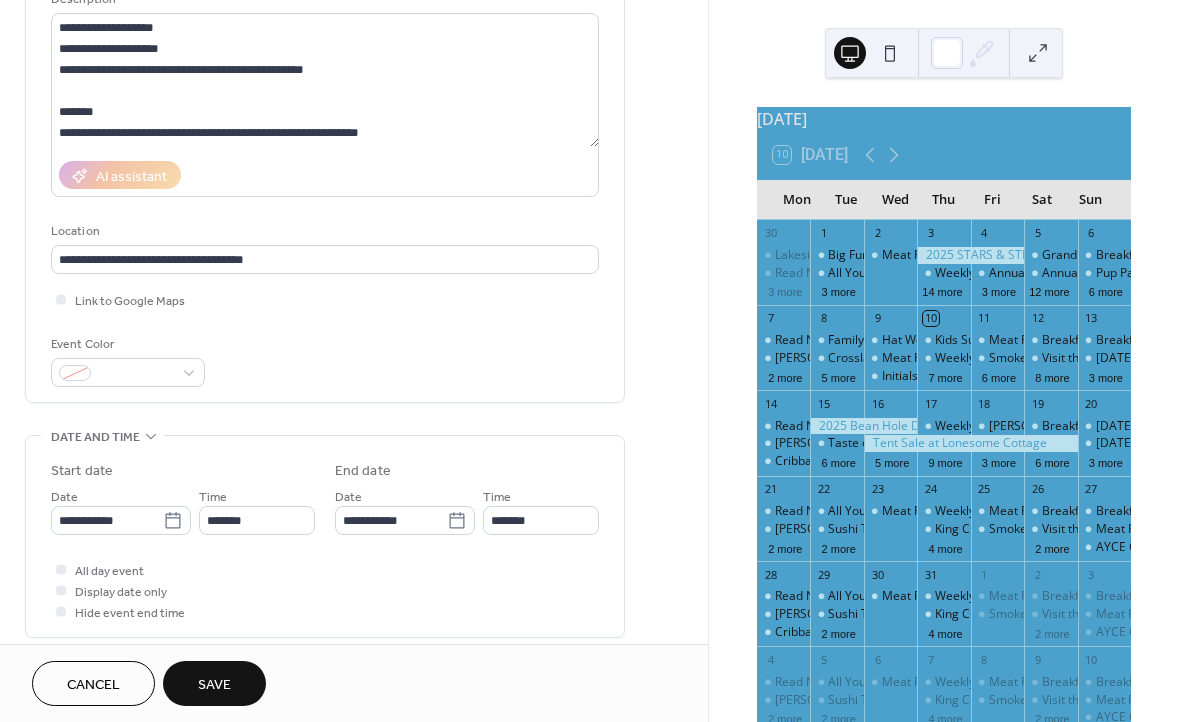 type on "*******" 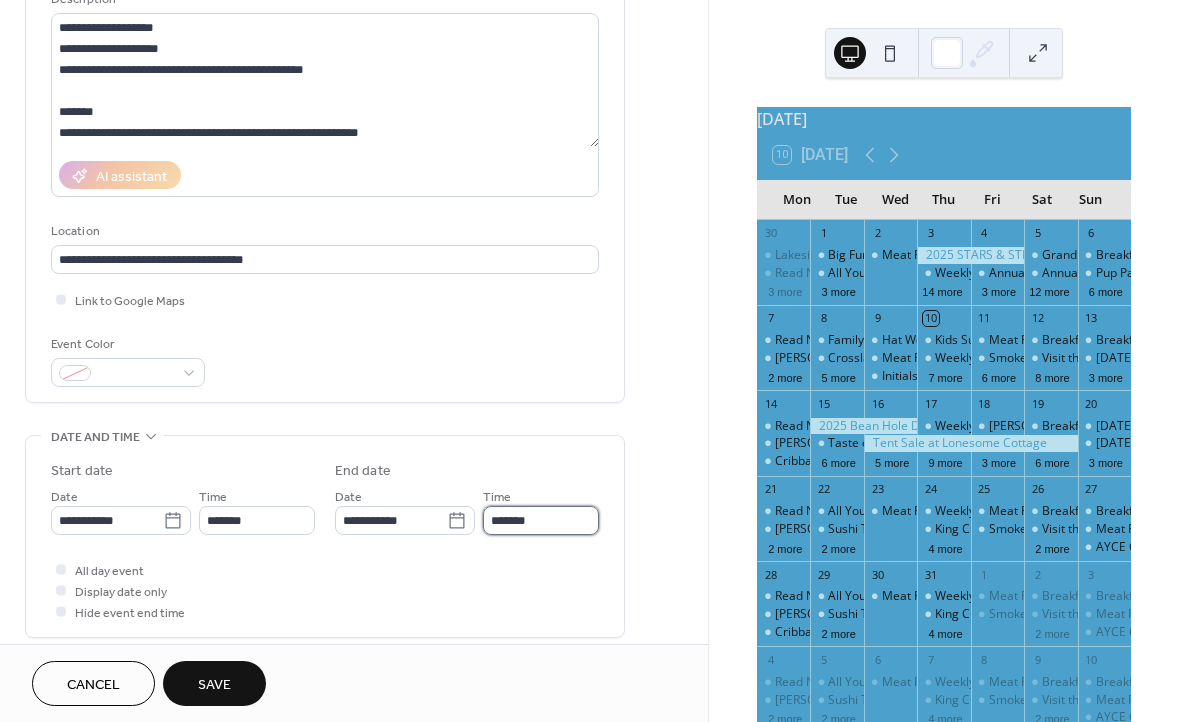 click on "*******" at bounding box center (541, 520) 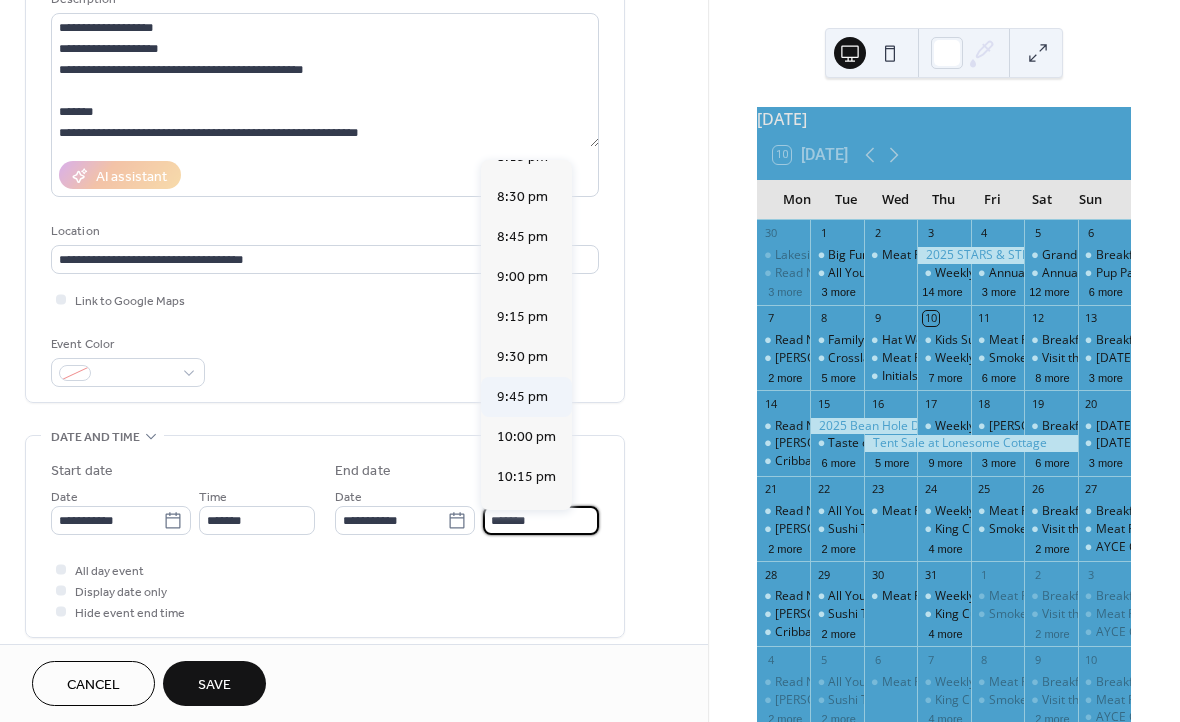 scroll, scrollTop: 672, scrollLeft: 0, axis: vertical 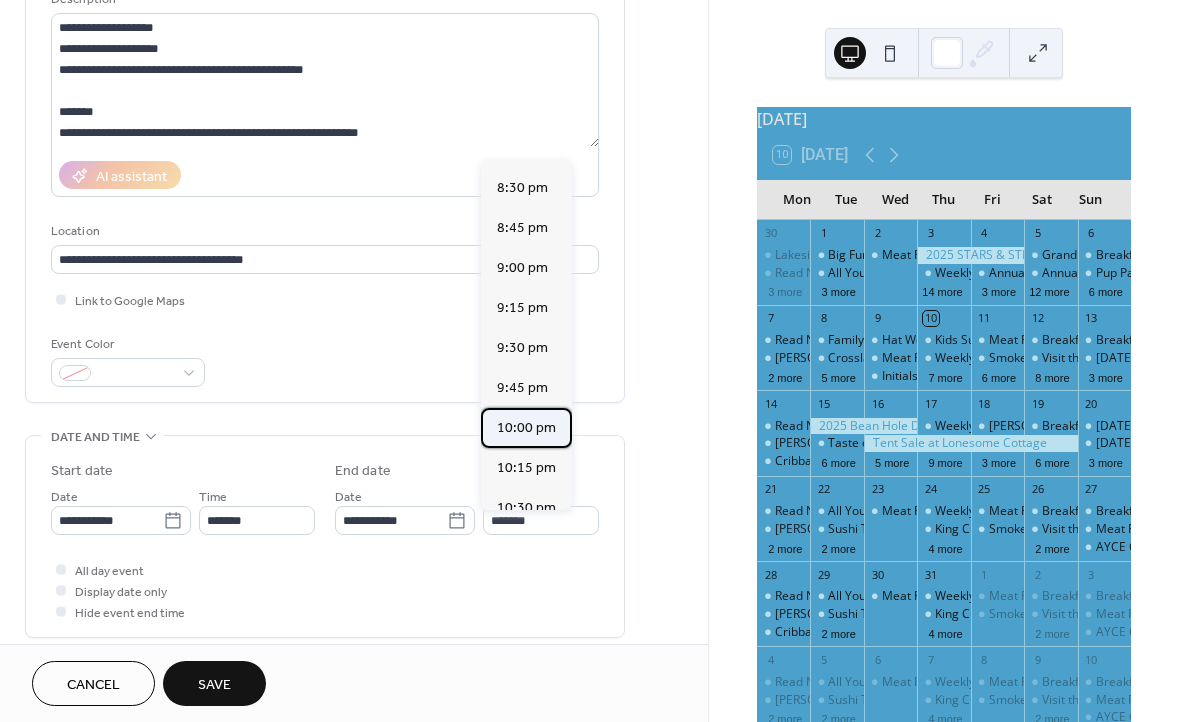 click on "10:00 pm" at bounding box center [526, 428] 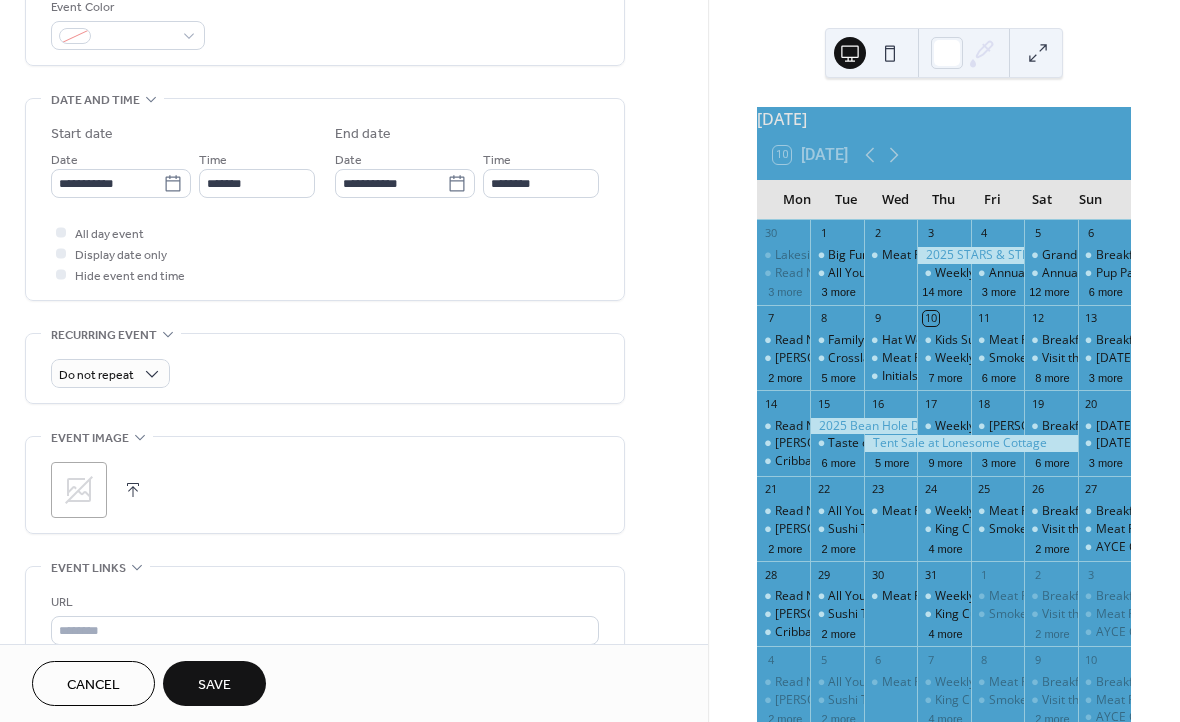 scroll, scrollTop: 562, scrollLeft: 0, axis: vertical 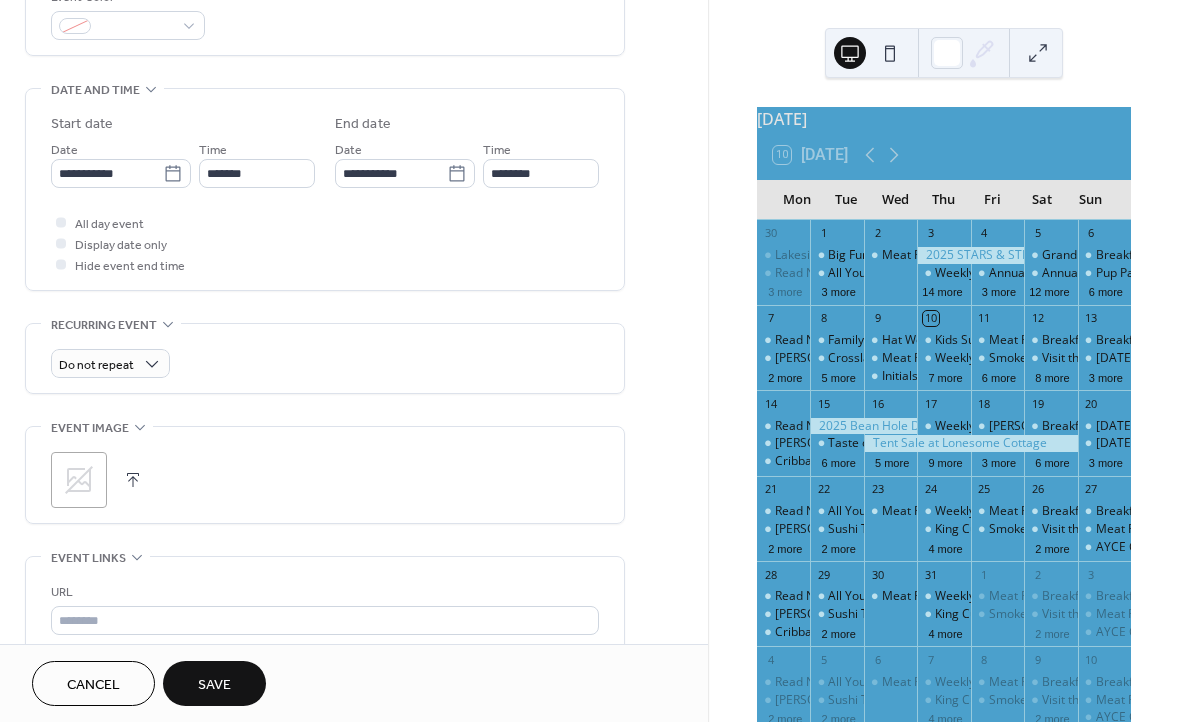 click at bounding box center (133, 480) 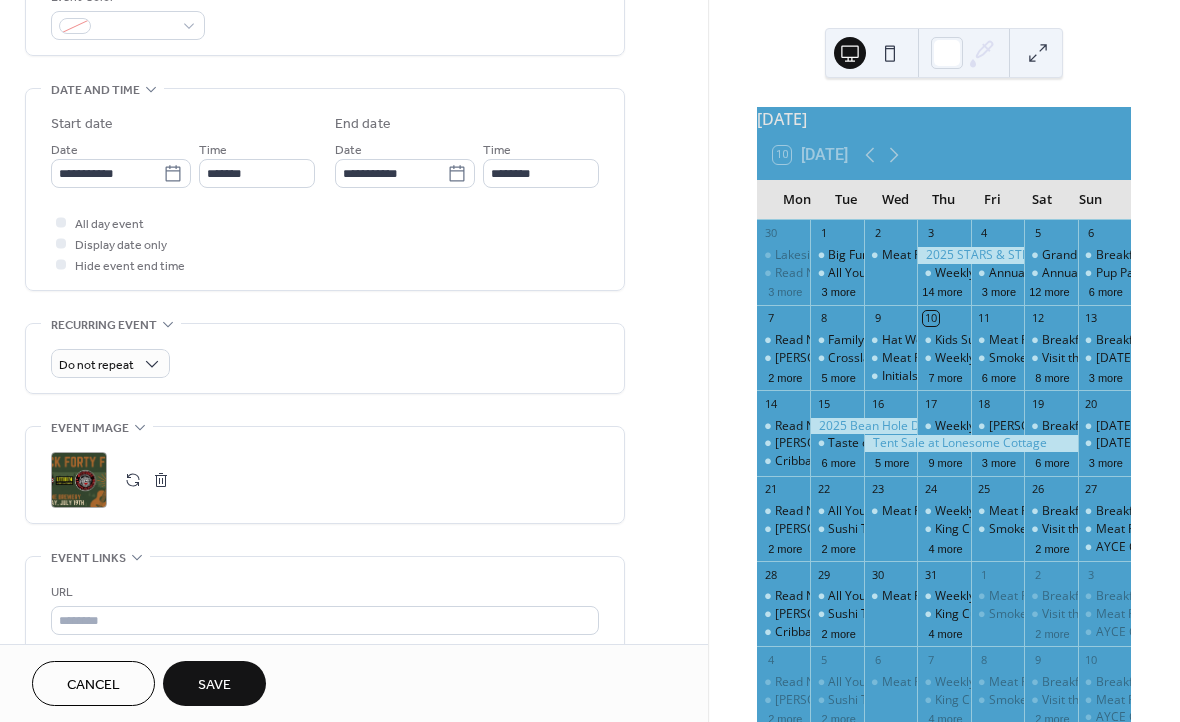 scroll, scrollTop: 692, scrollLeft: 0, axis: vertical 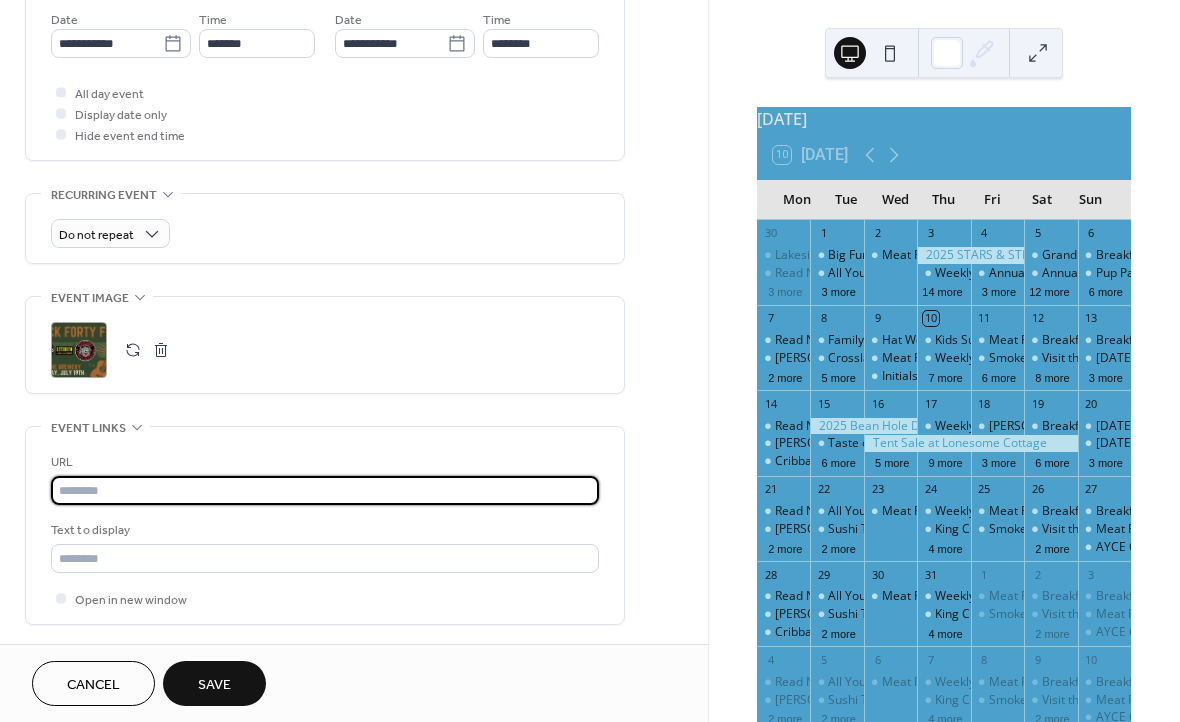 click at bounding box center [325, 490] 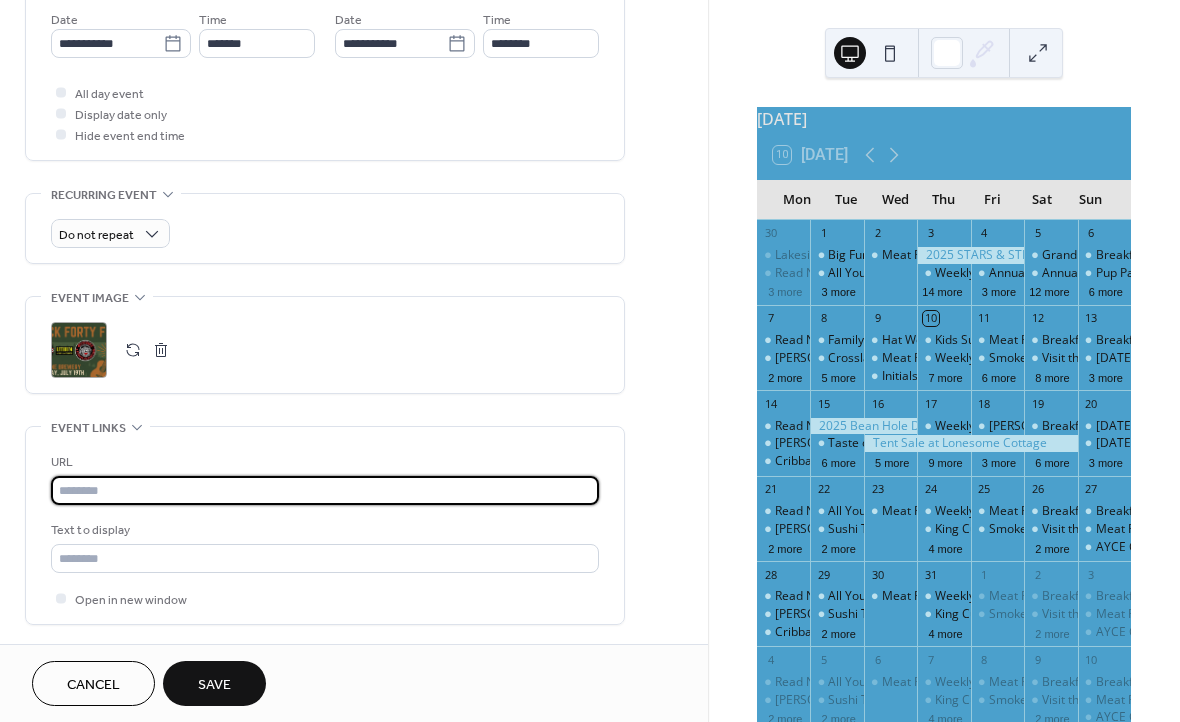 paste on "**********" 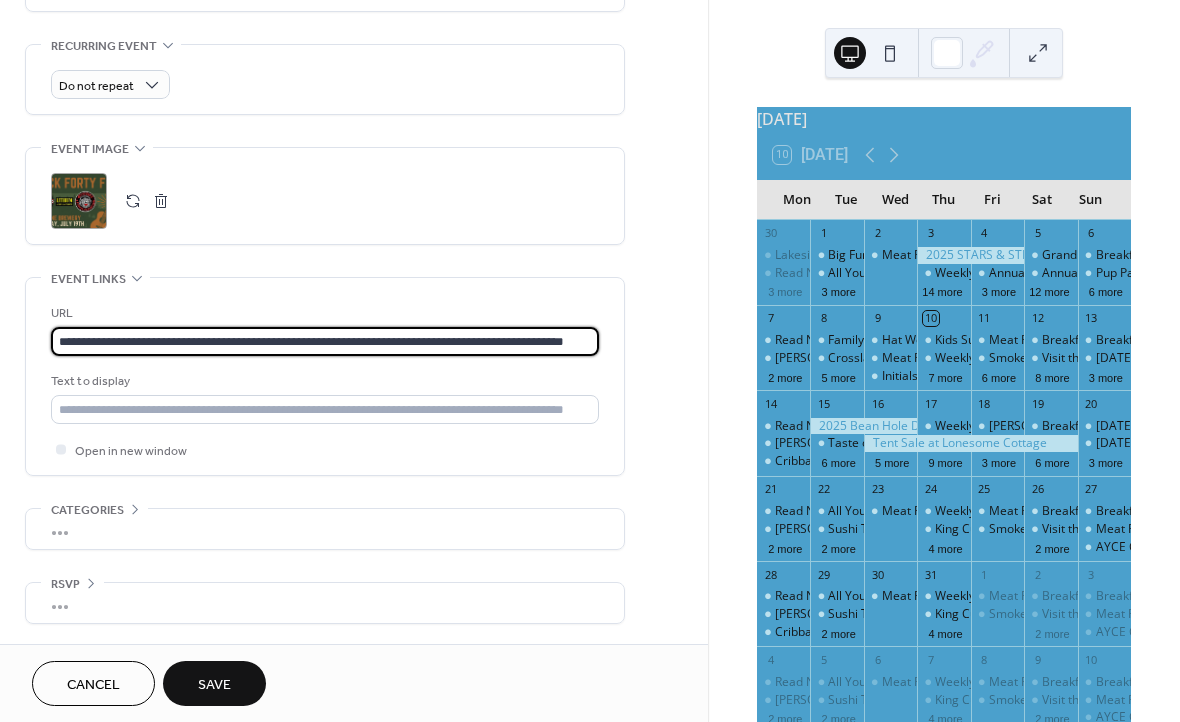scroll, scrollTop: 851, scrollLeft: 0, axis: vertical 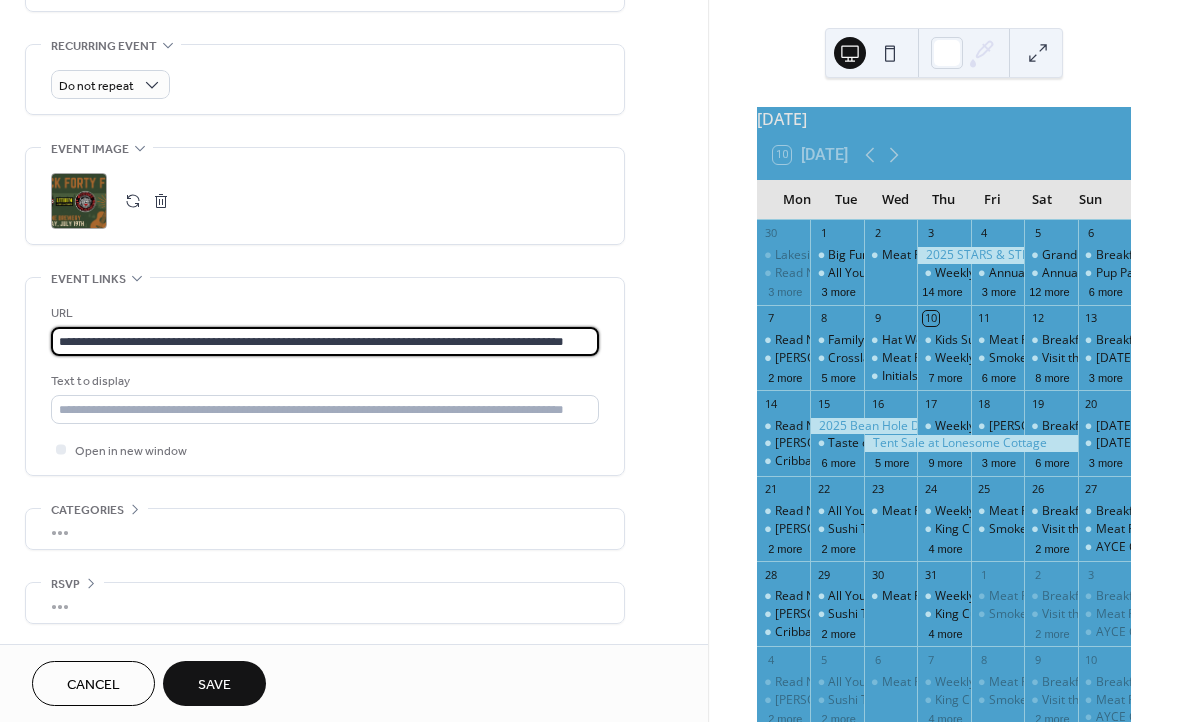 type on "**********" 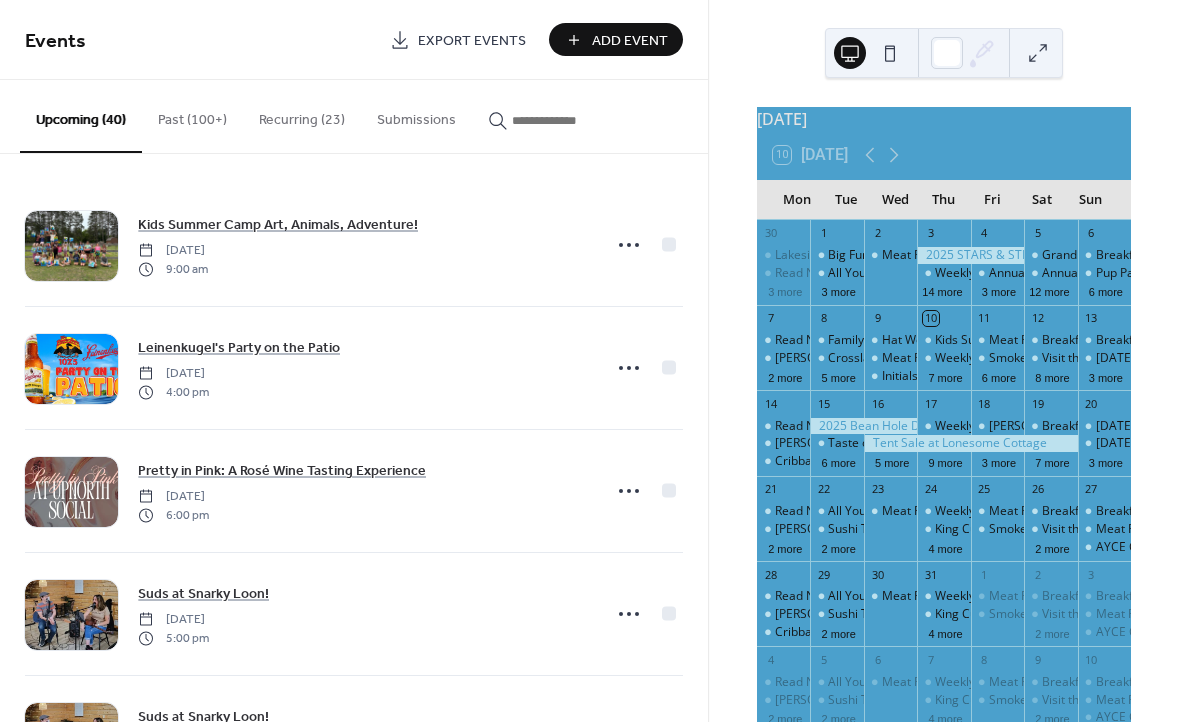 click on "Add Event" at bounding box center [630, 41] 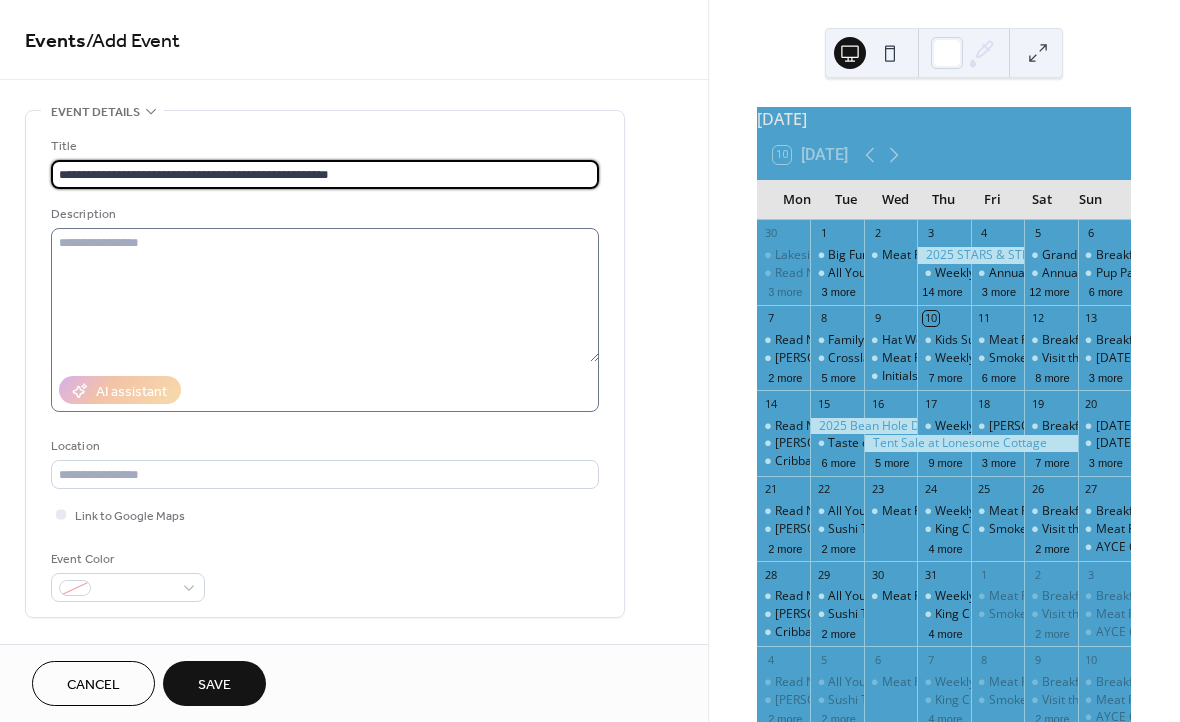 type on "**********" 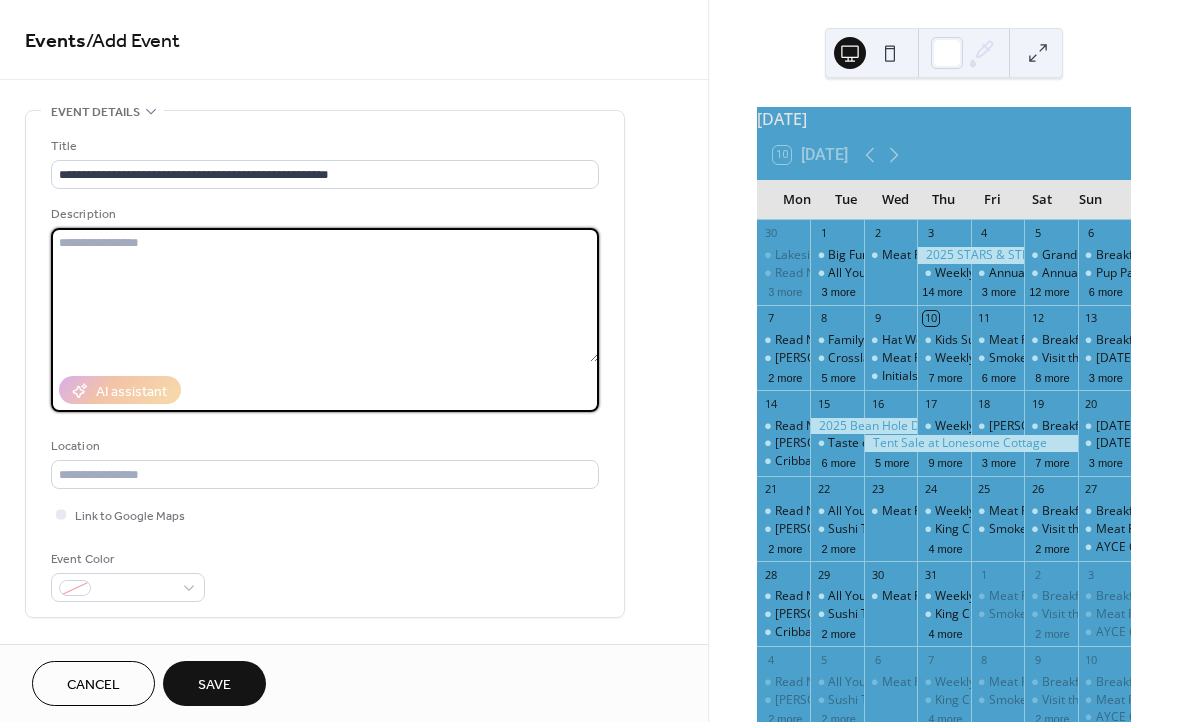click at bounding box center [325, 295] 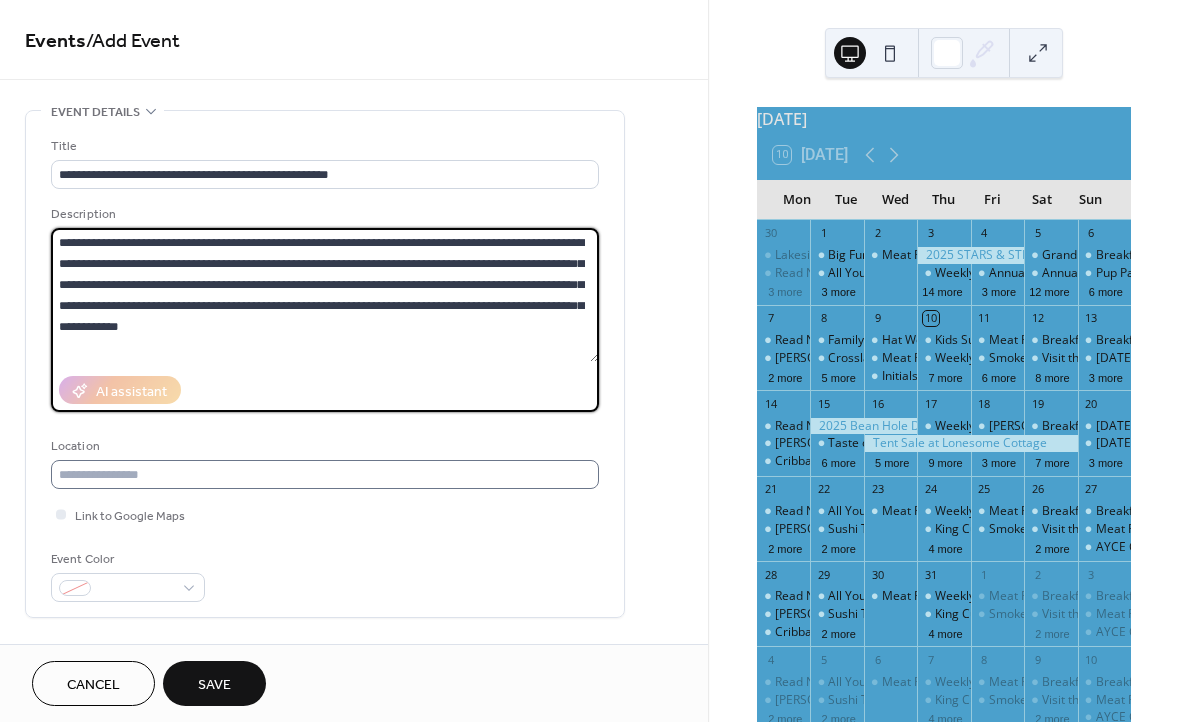 type on "**********" 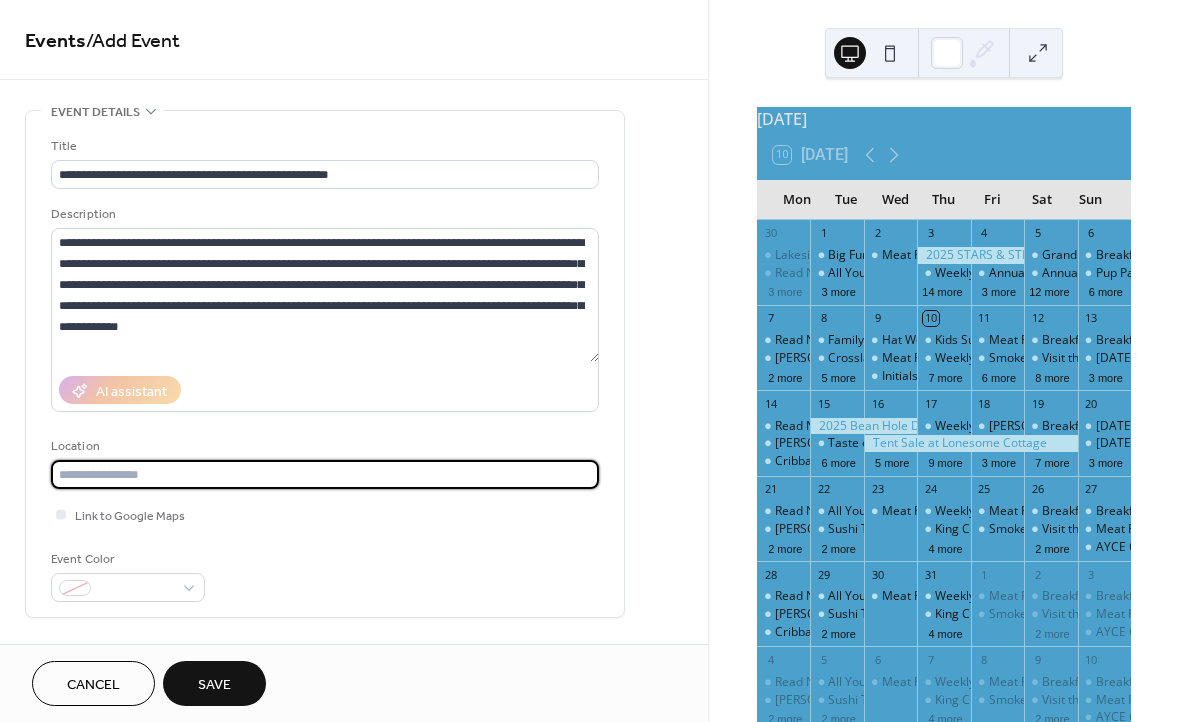 click at bounding box center (325, 474) 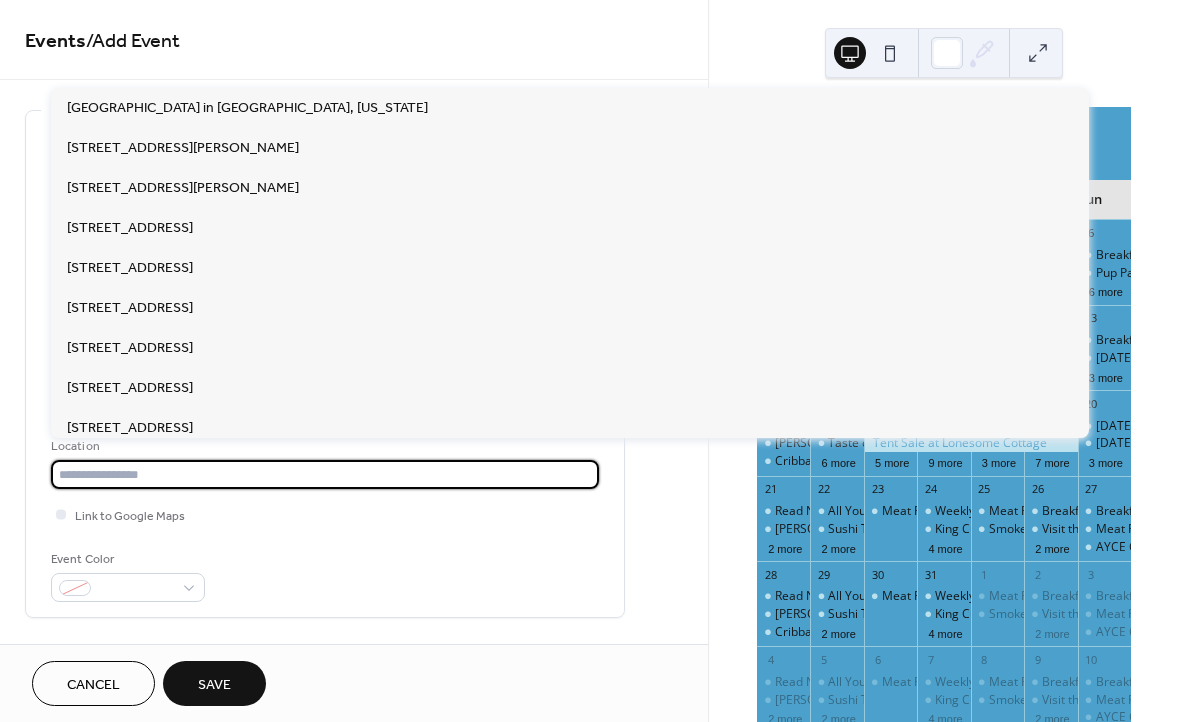 paste on "**********" 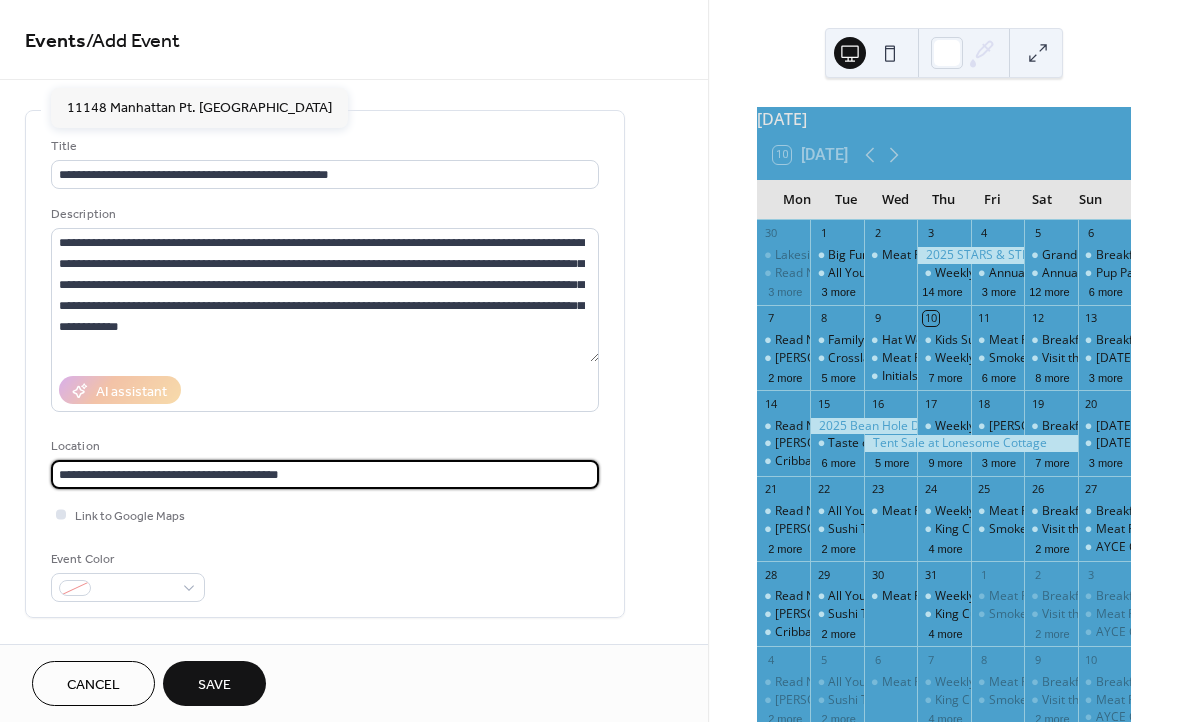 type on "**********" 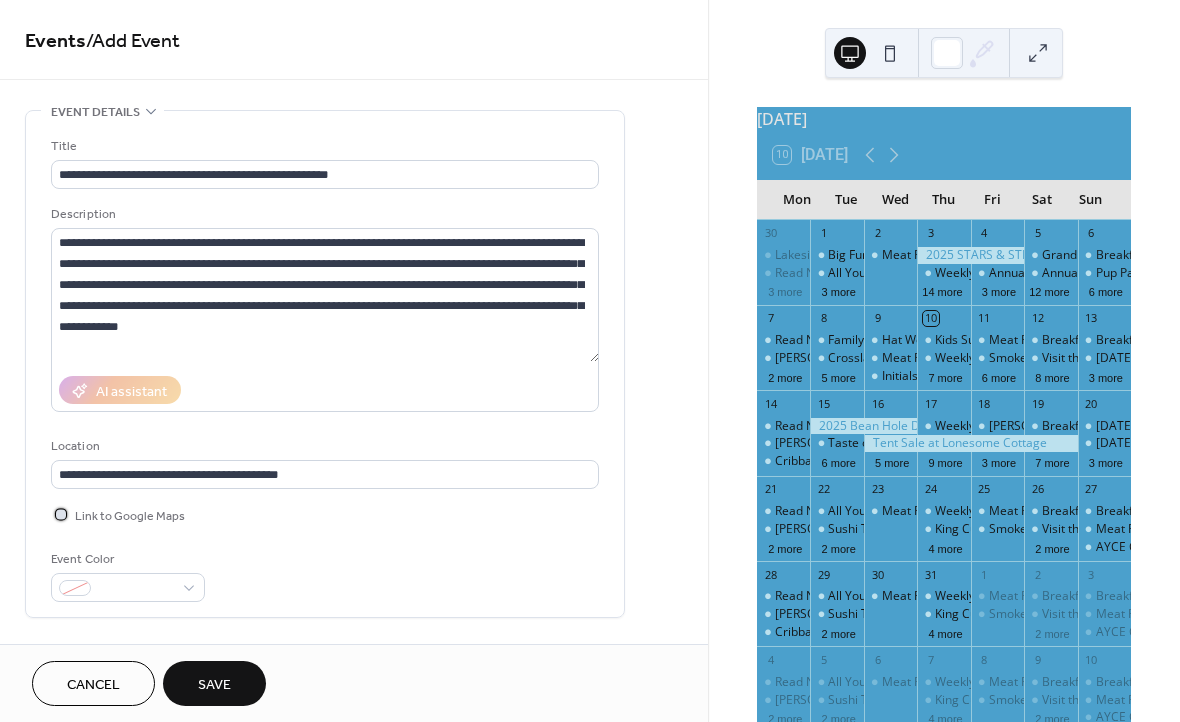click at bounding box center (61, 514) 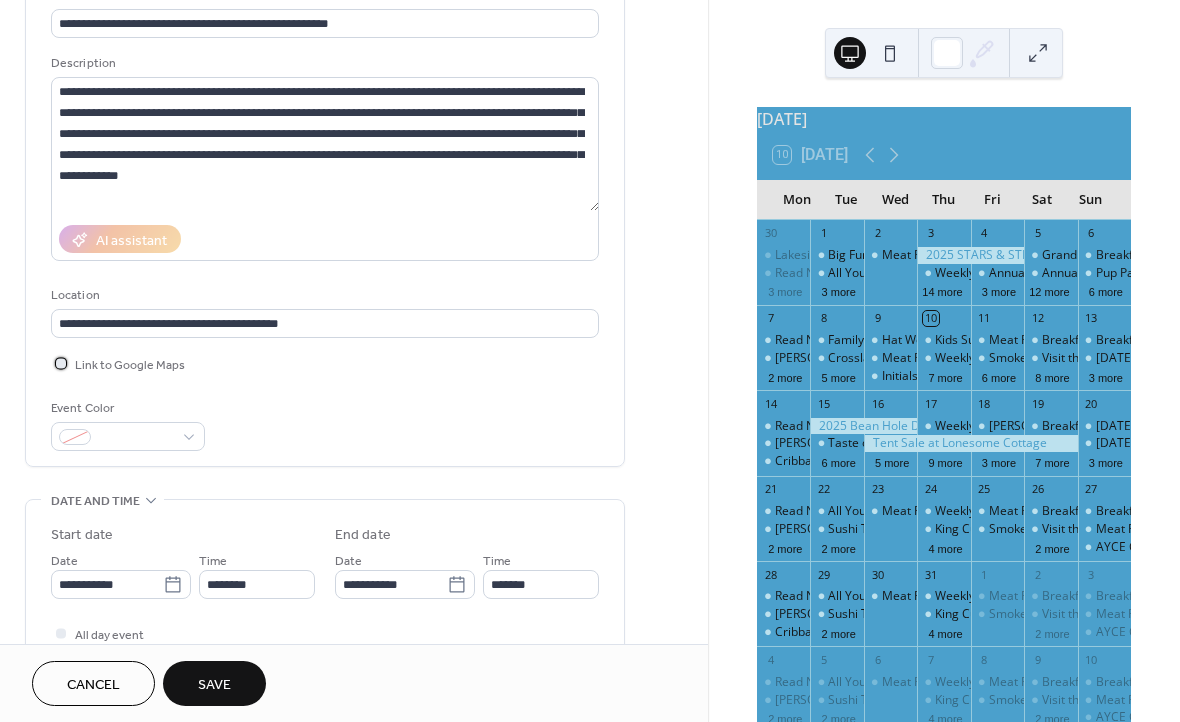 scroll, scrollTop: 164, scrollLeft: 0, axis: vertical 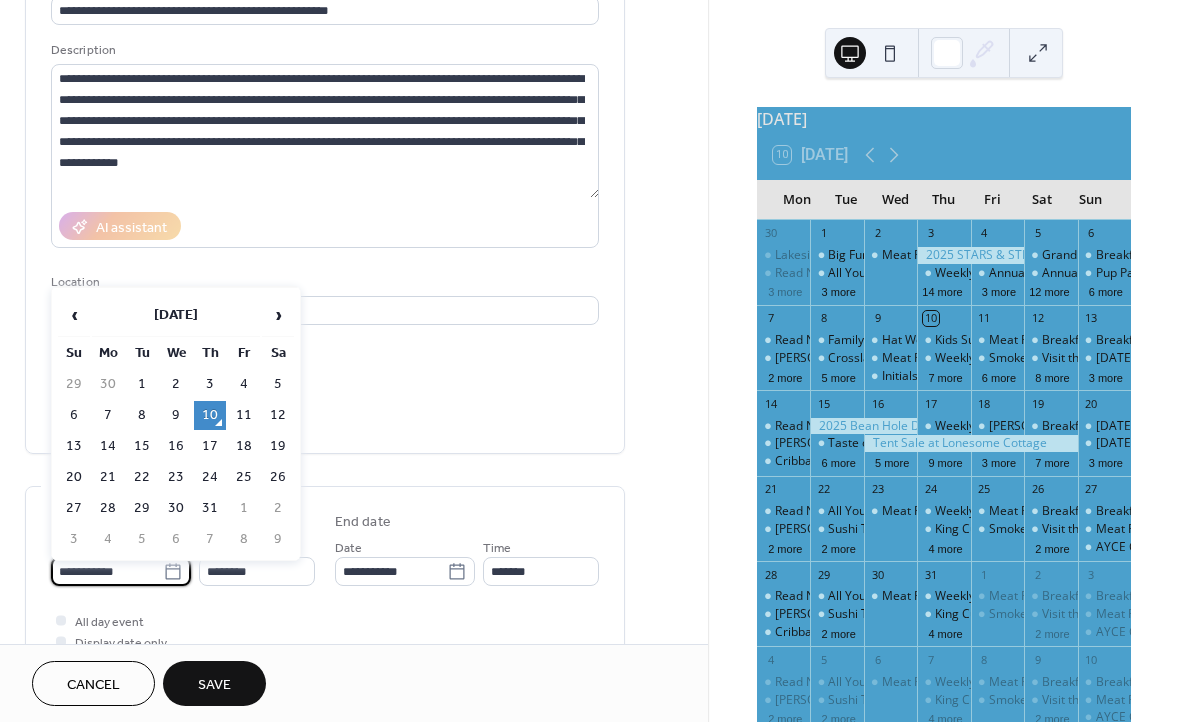 click on "**********" at bounding box center [107, 571] 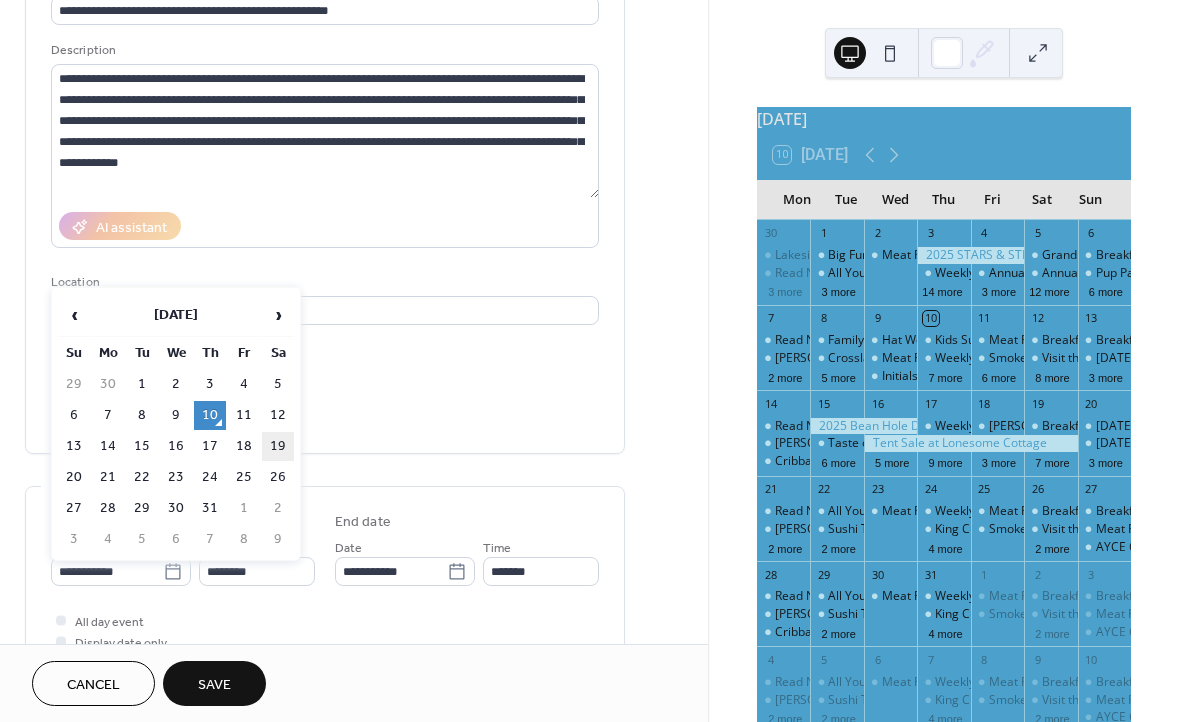 click on "19" at bounding box center (278, 446) 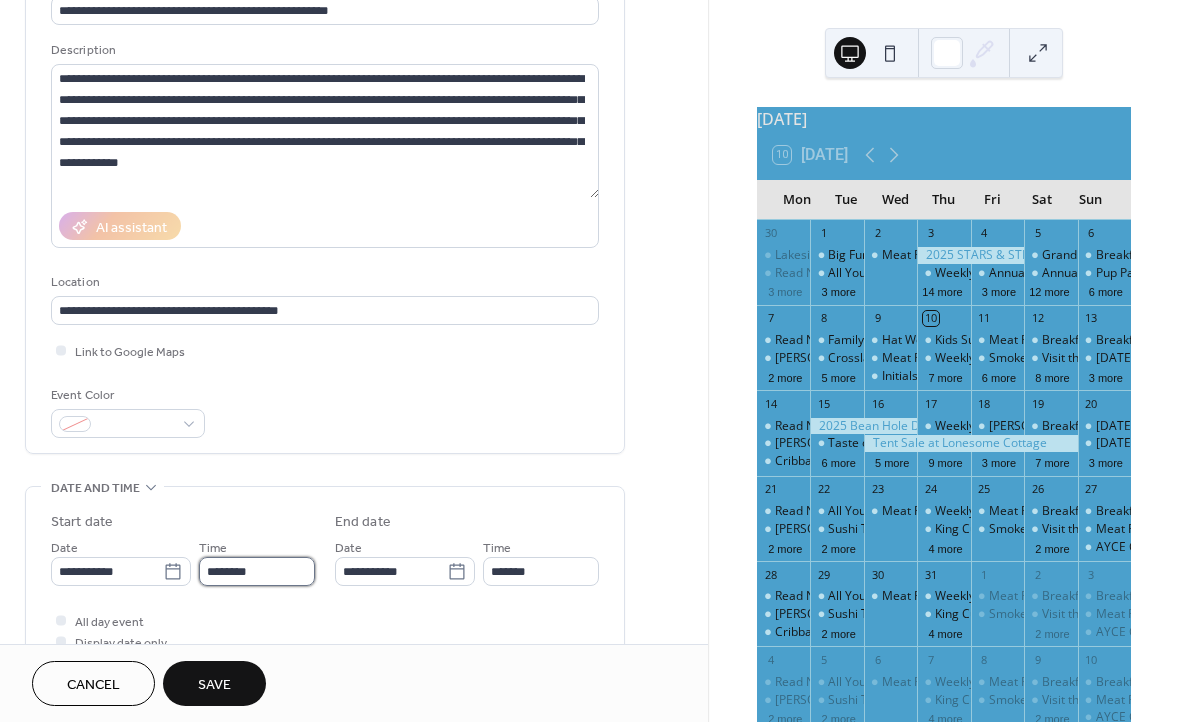 click on "********" at bounding box center (257, 571) 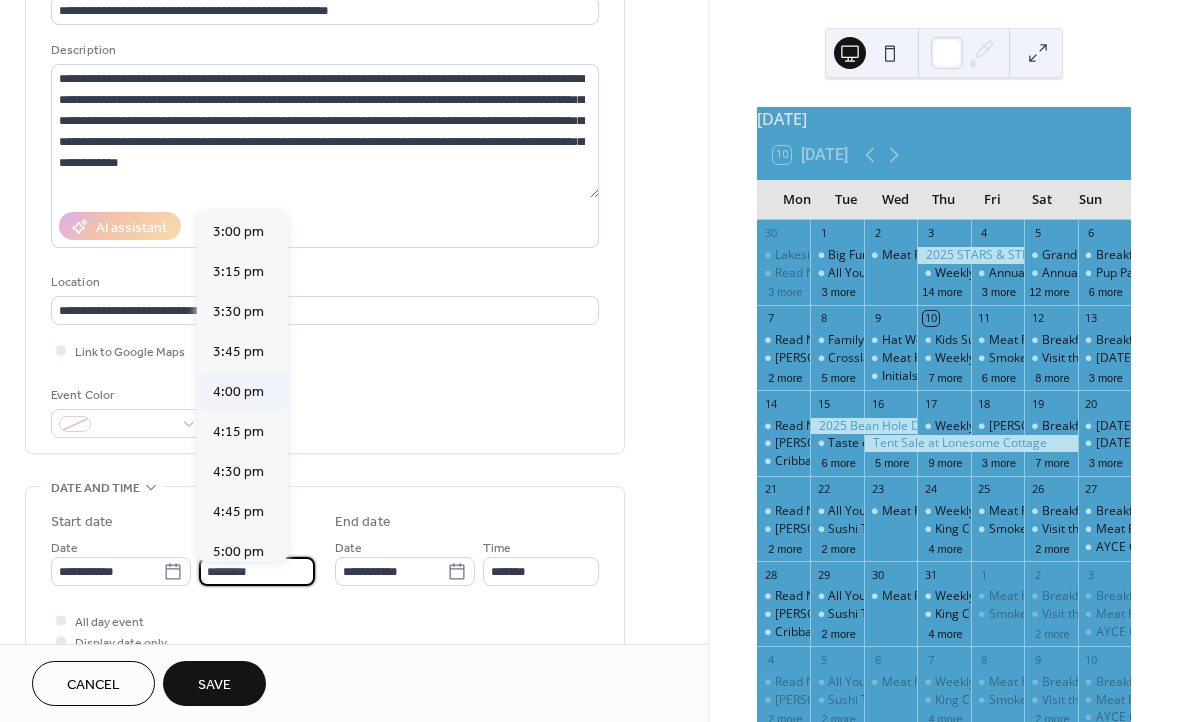 scroll, scrollTop: 2402, scrollLeft: 0, axis: vertical 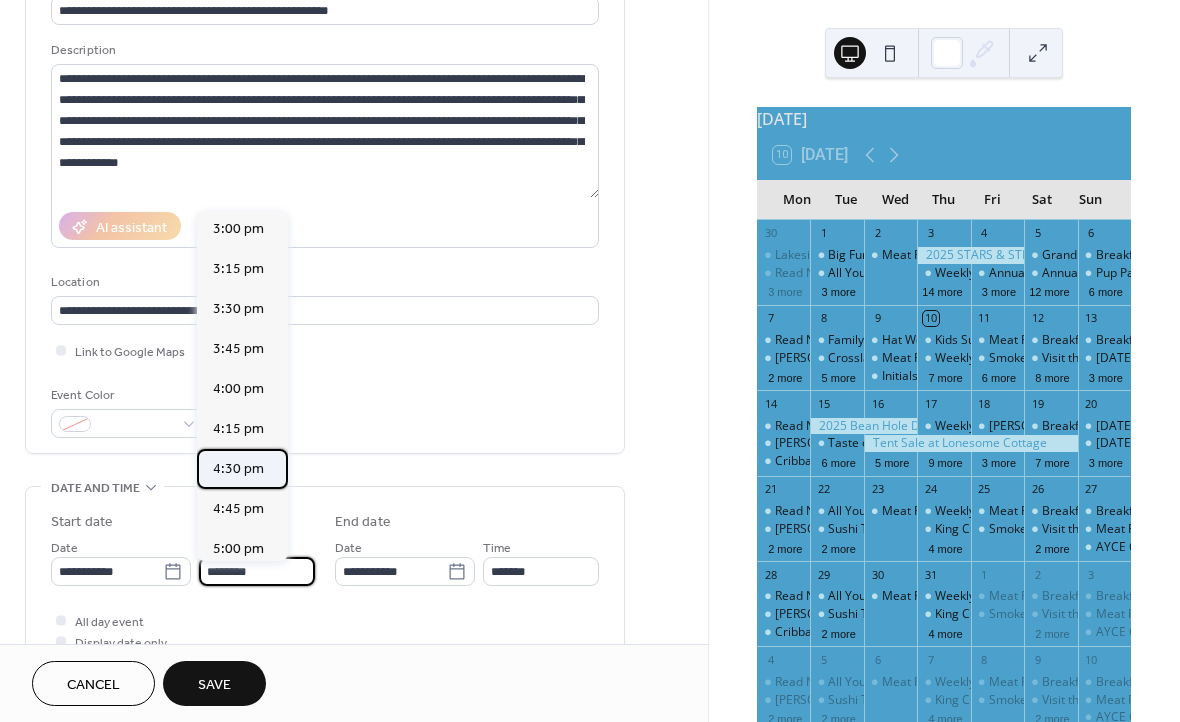 click on "4:30 pm" at bounding box center [238, 469] 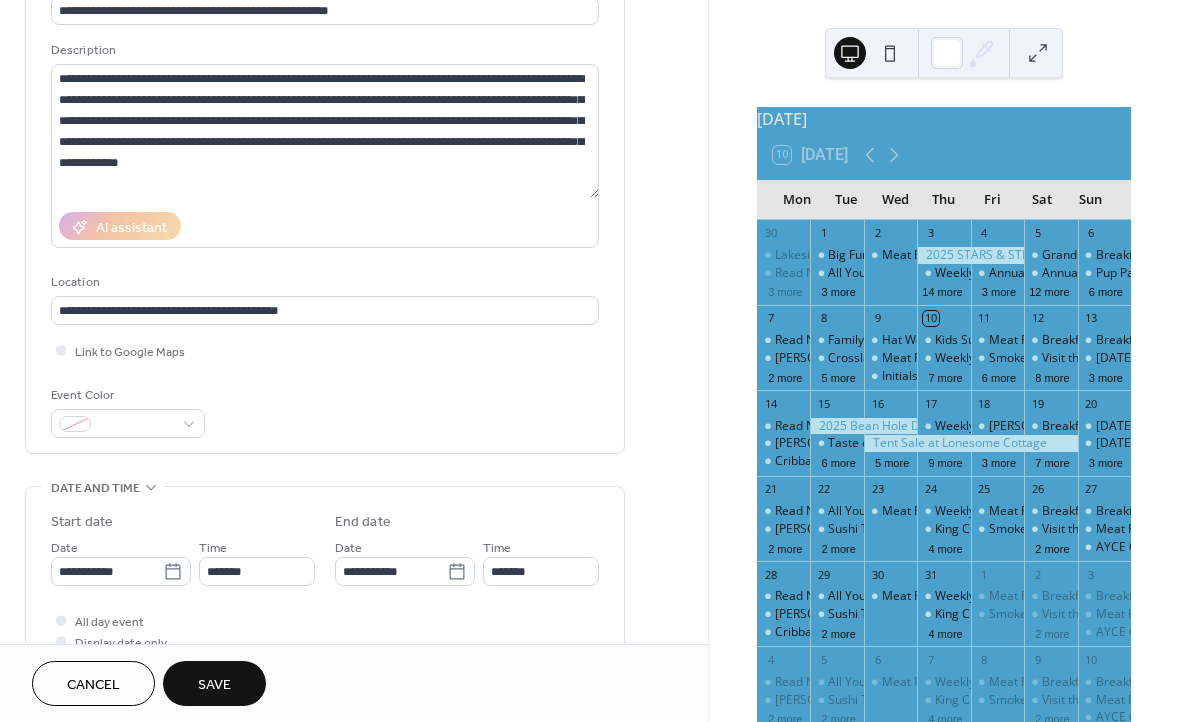 type on "*******" 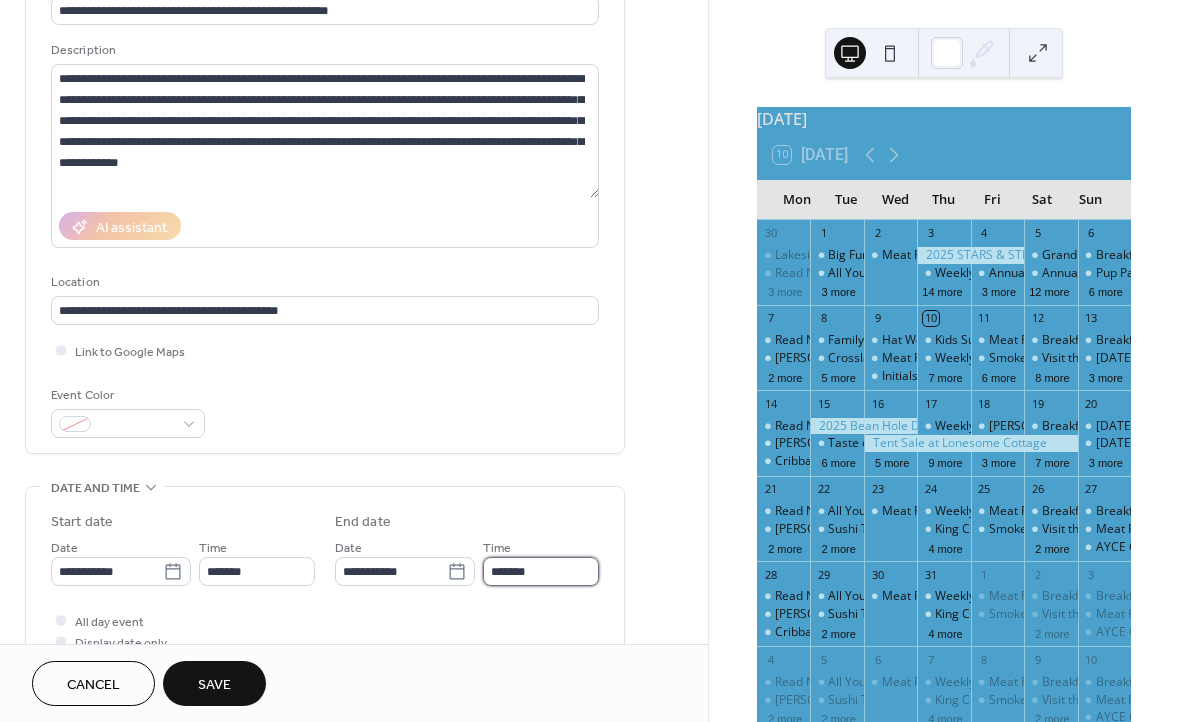 click on "*******" at bounding box center [541, 571] 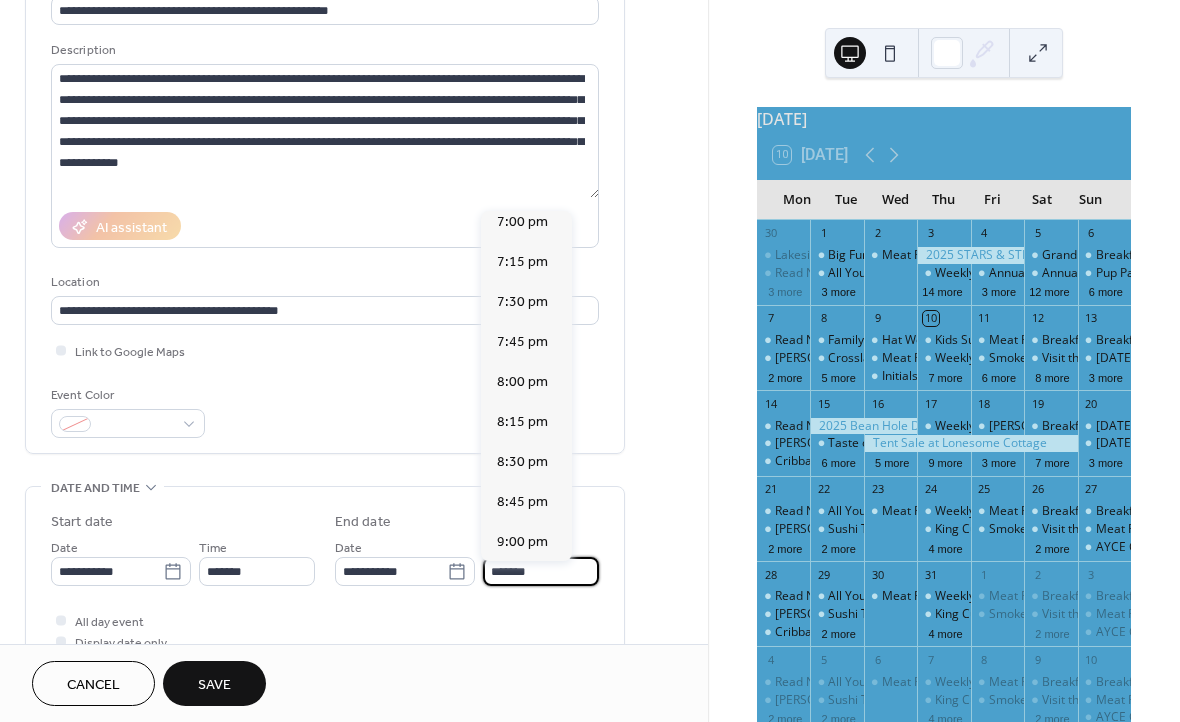 scroll, scrollTop: 377, scrollLeft: 0, axis: vertical 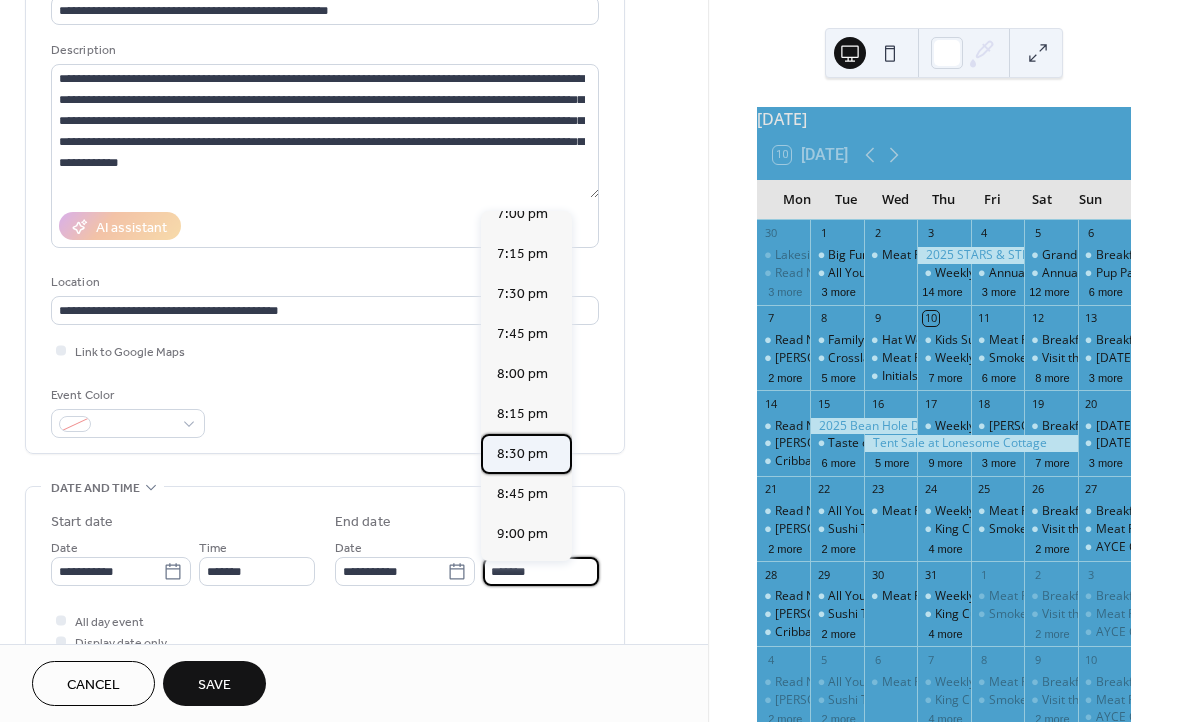 click on "8:30 pm" at bounding box center [522, 454] 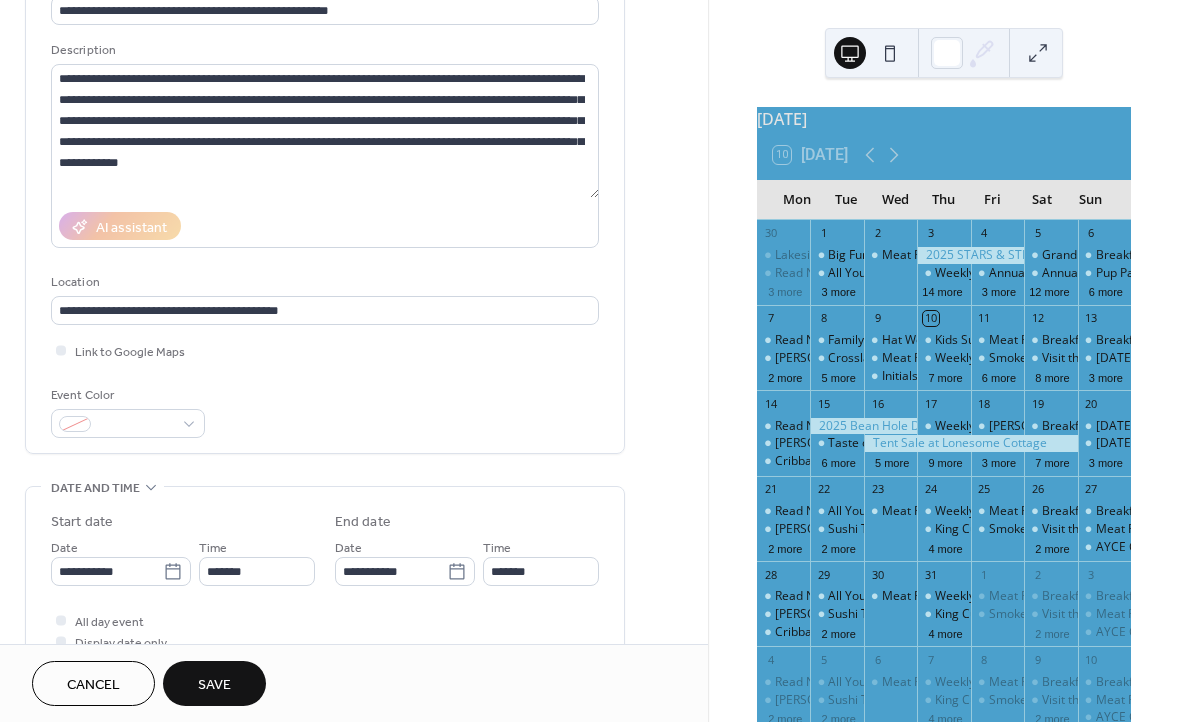 type on "*******" 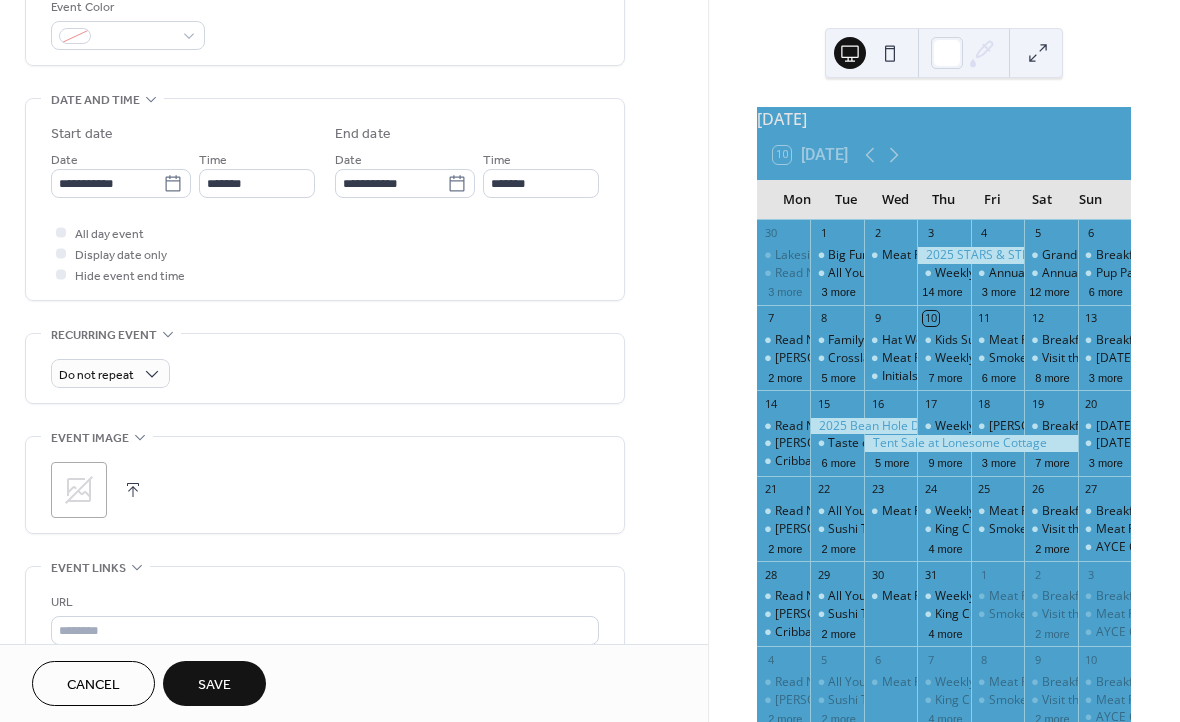scroll, scrollTop: 554, scrollLeft: 0, axis: vertical 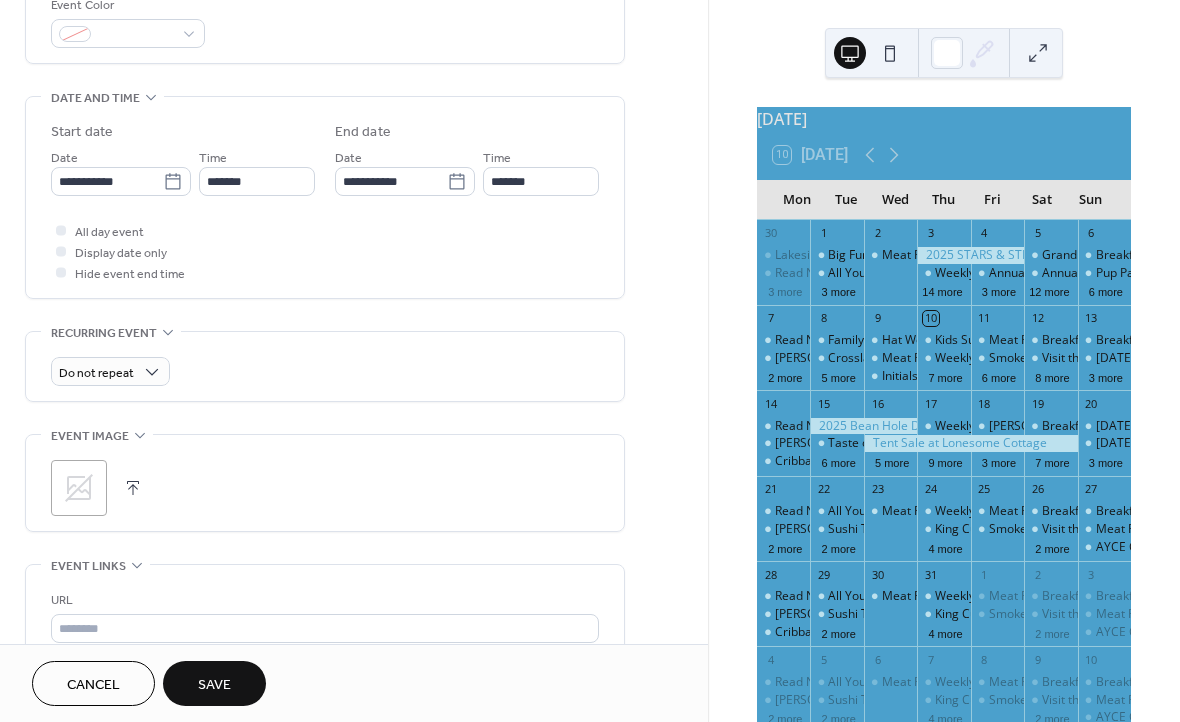click at bounding box center [133, 488] 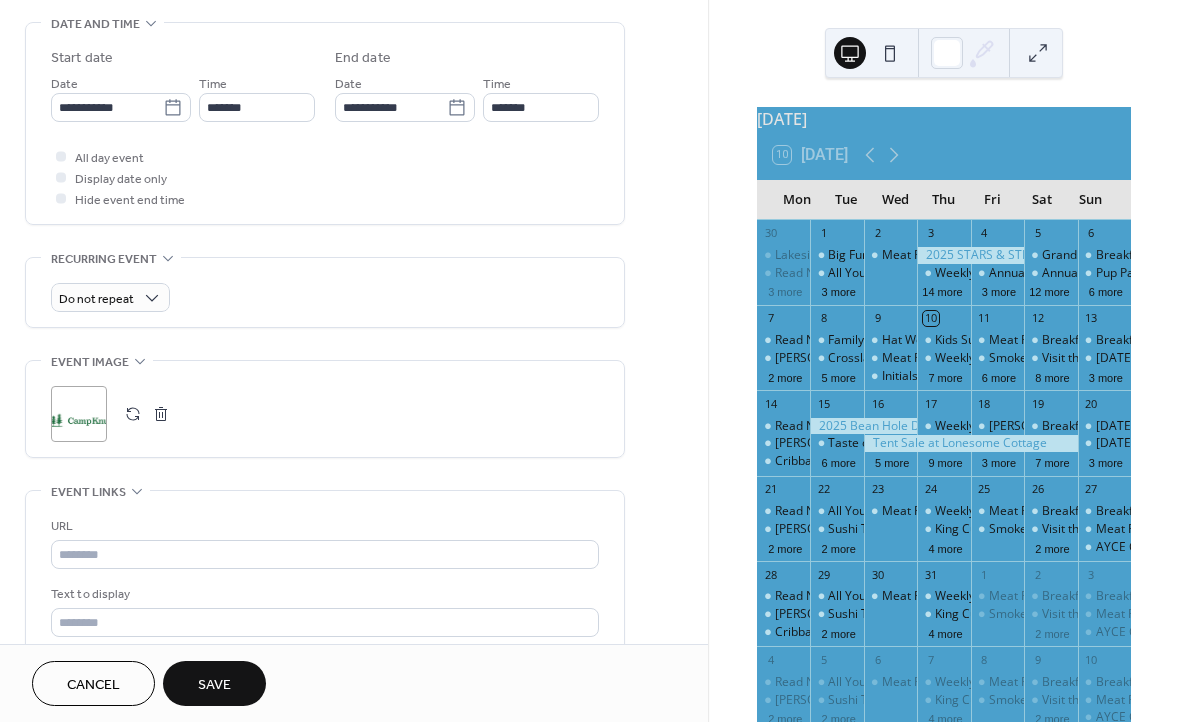scroll, scrollTop: 631, scrollLeft: 0, axis: vertical 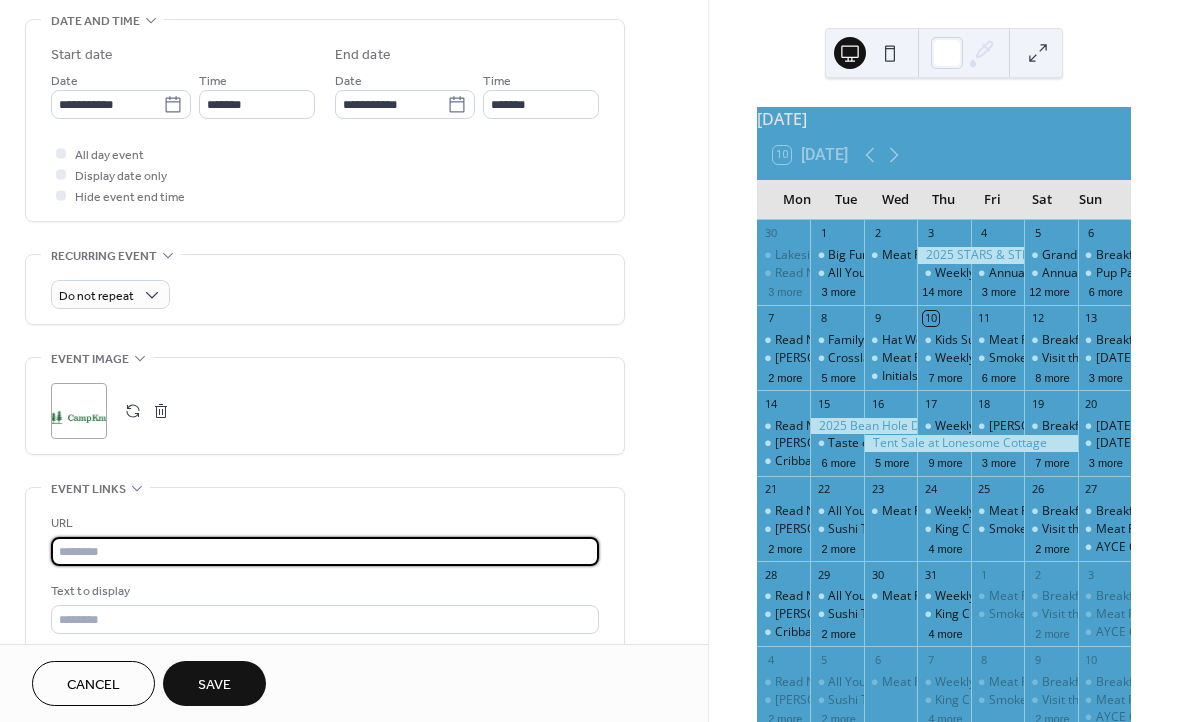 click at bounding box center (325, 551) 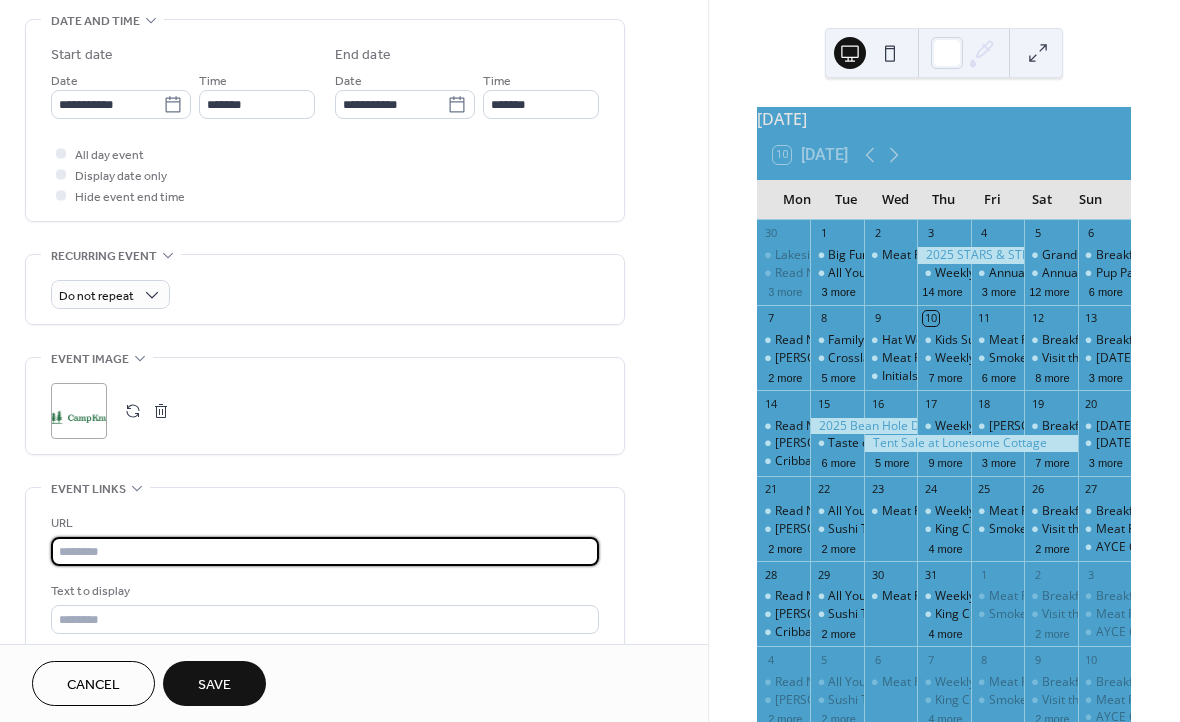 paste on "**********" 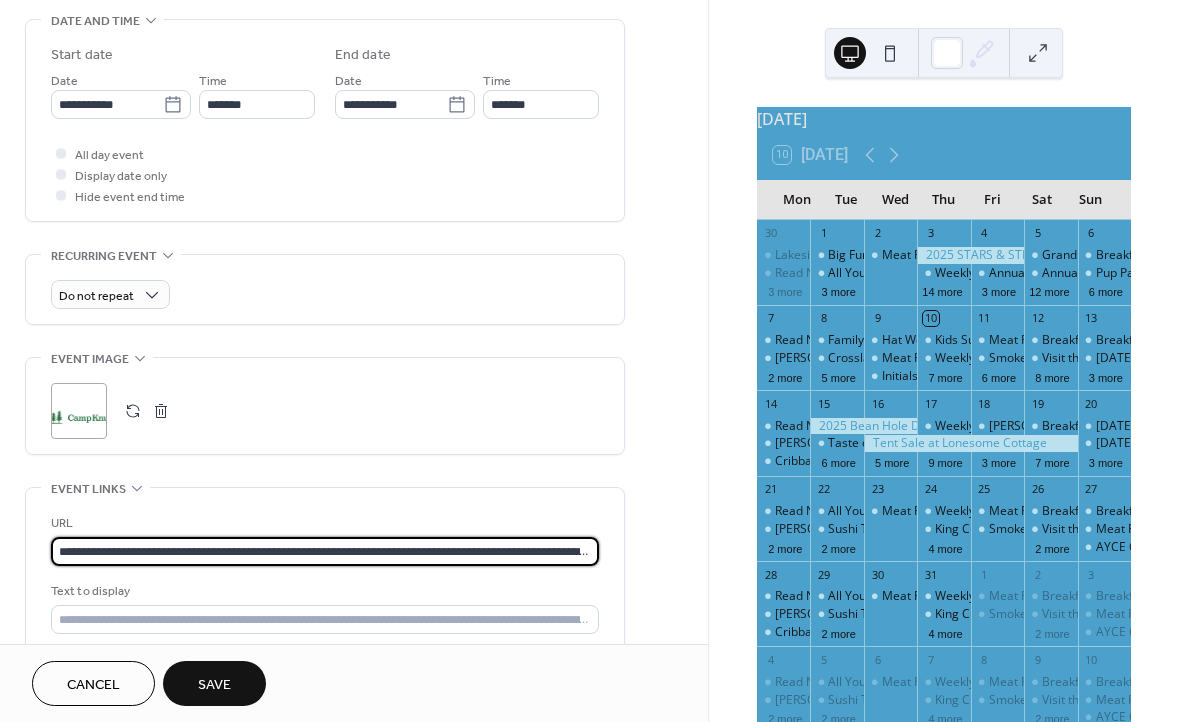 type on "**********" 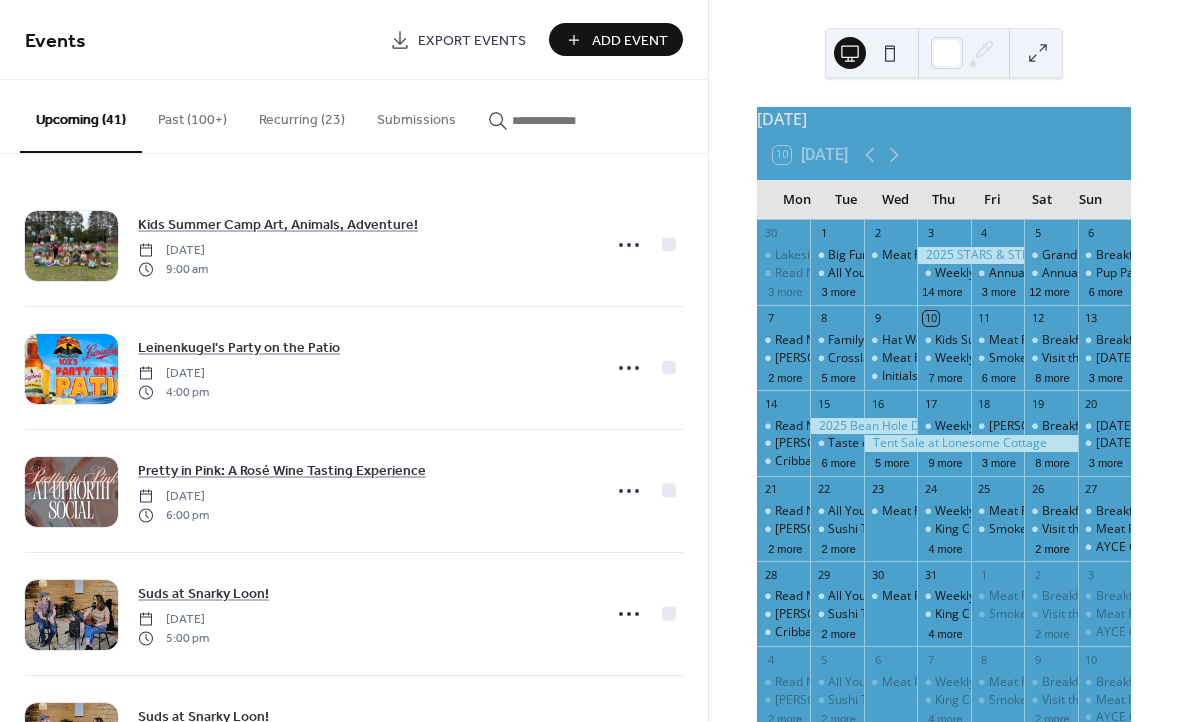 click at bounding box center (562, 120) 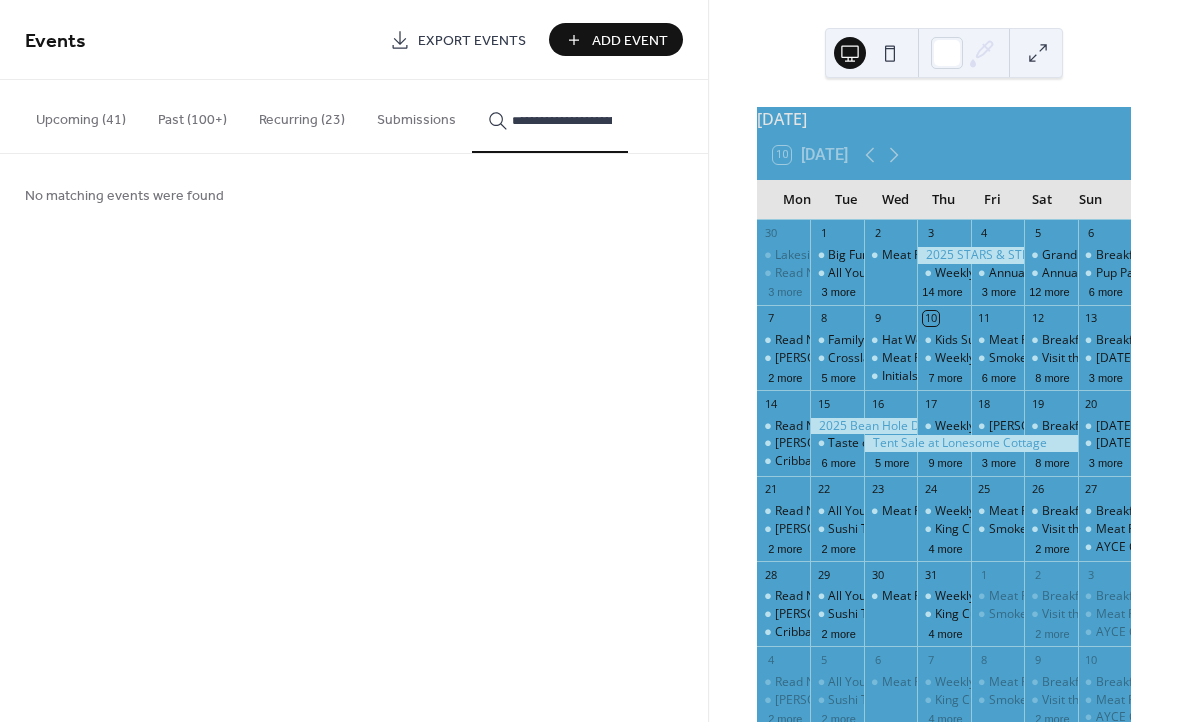 type on "**********" 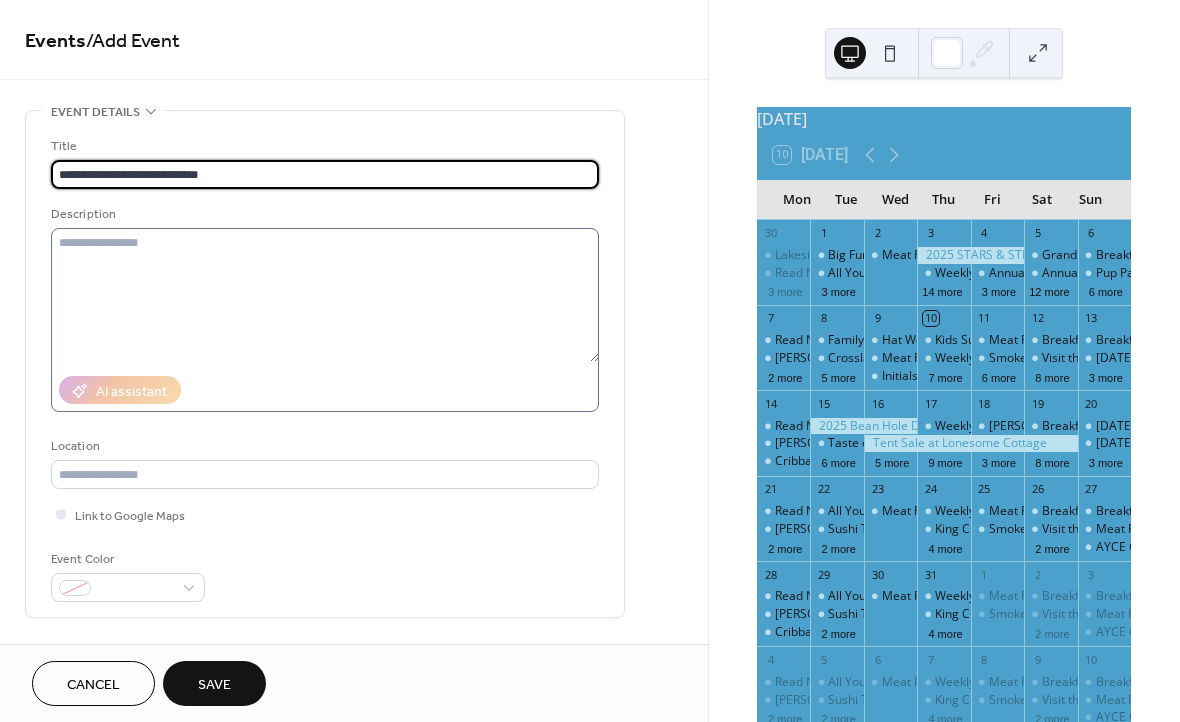 type on "**********" 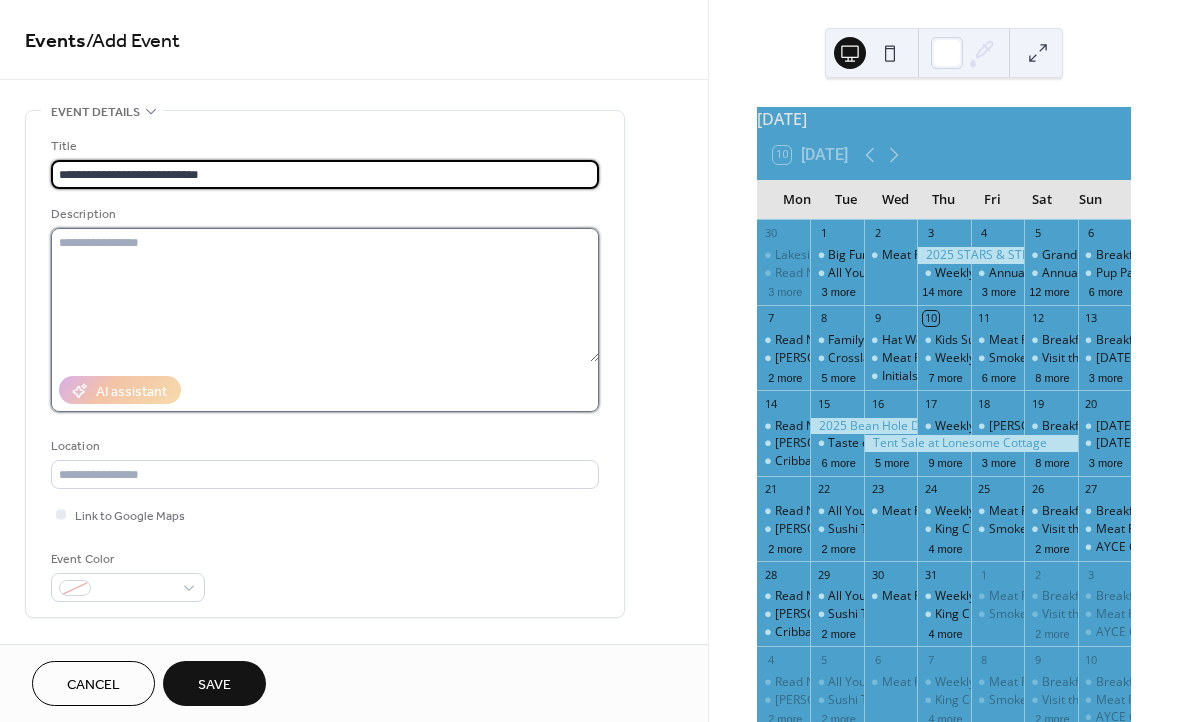 click at bounding box center [325, 295] 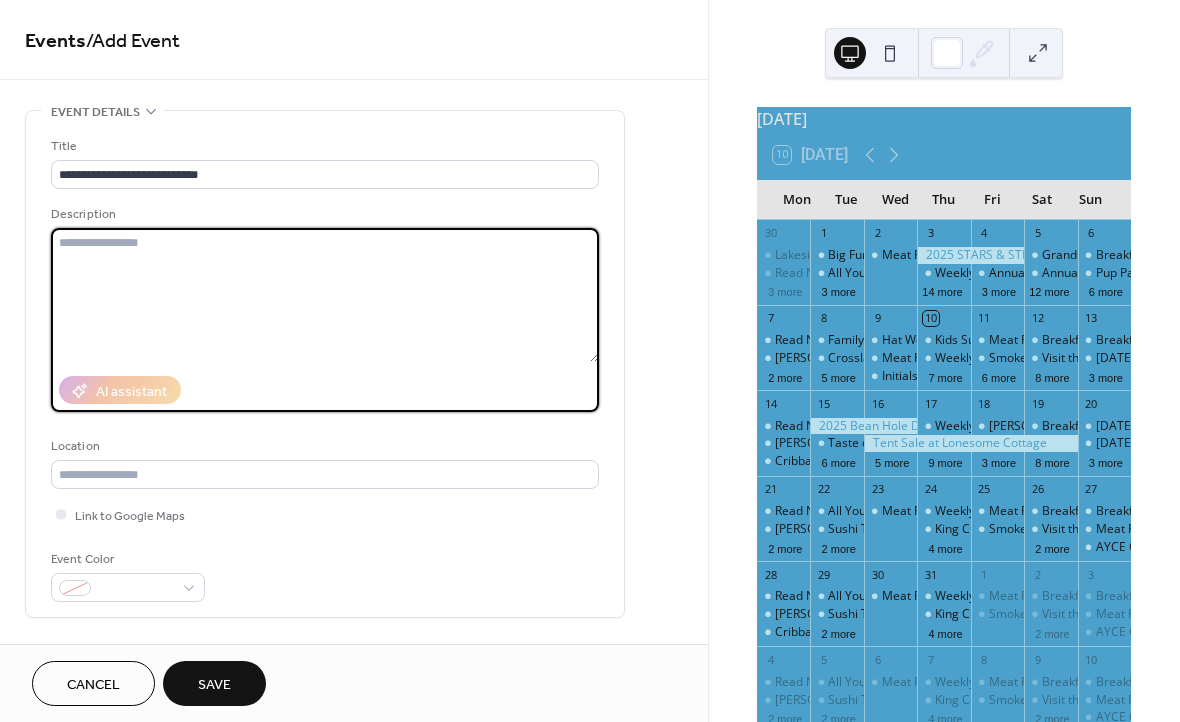 paste on "**********" 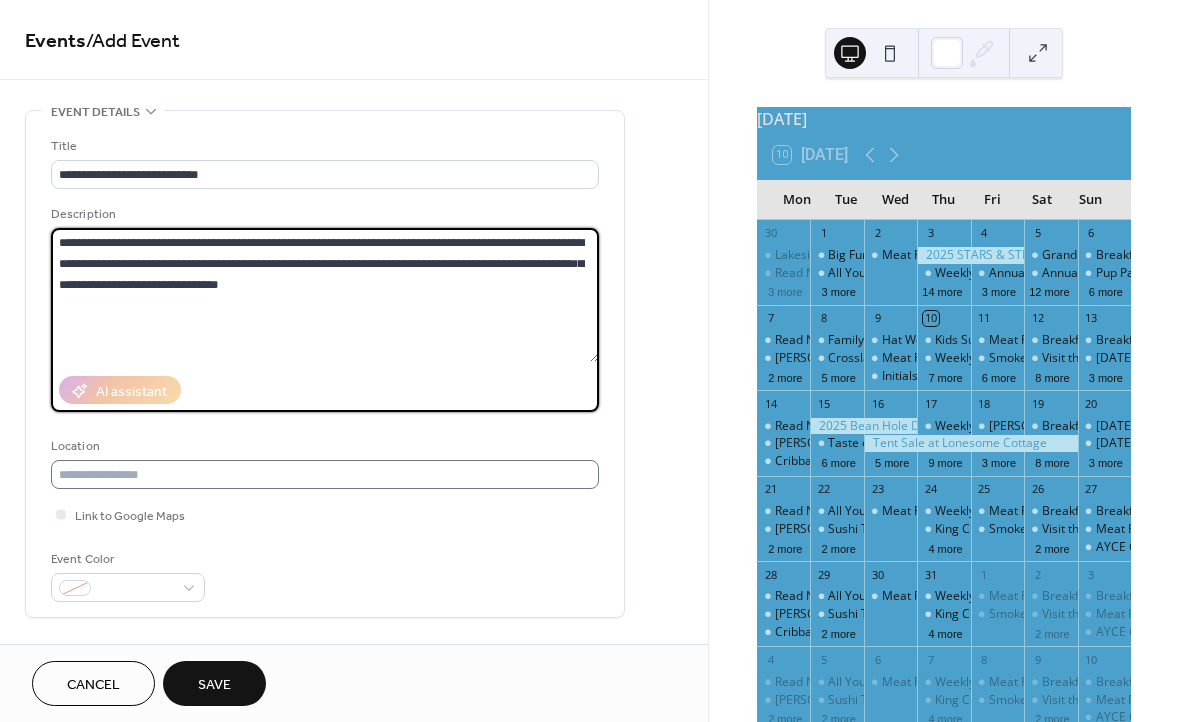 type on "**********" 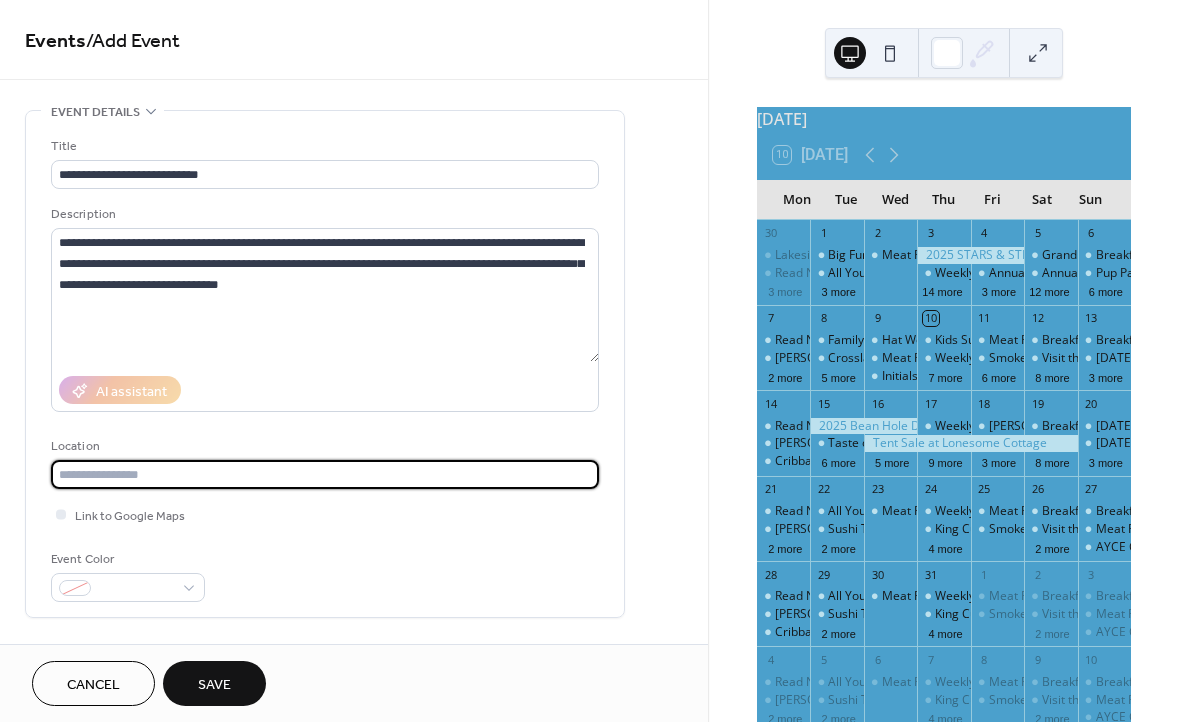 click at bounding box center (325, 474) 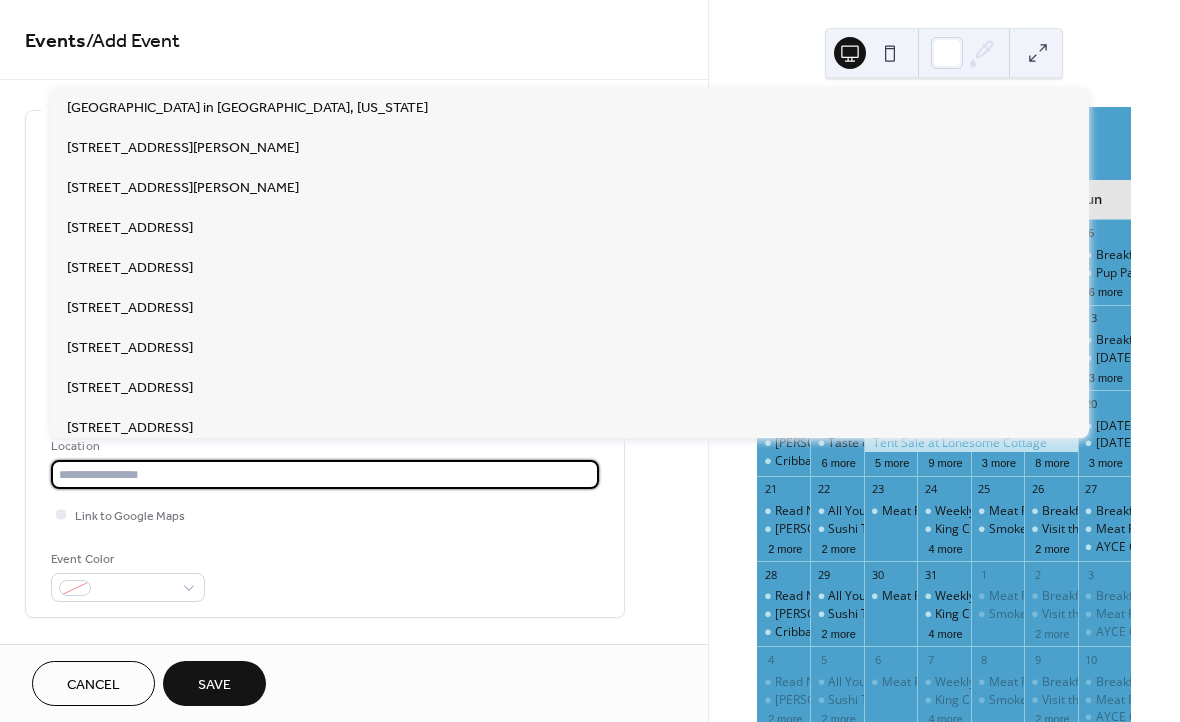 paste on "**********" 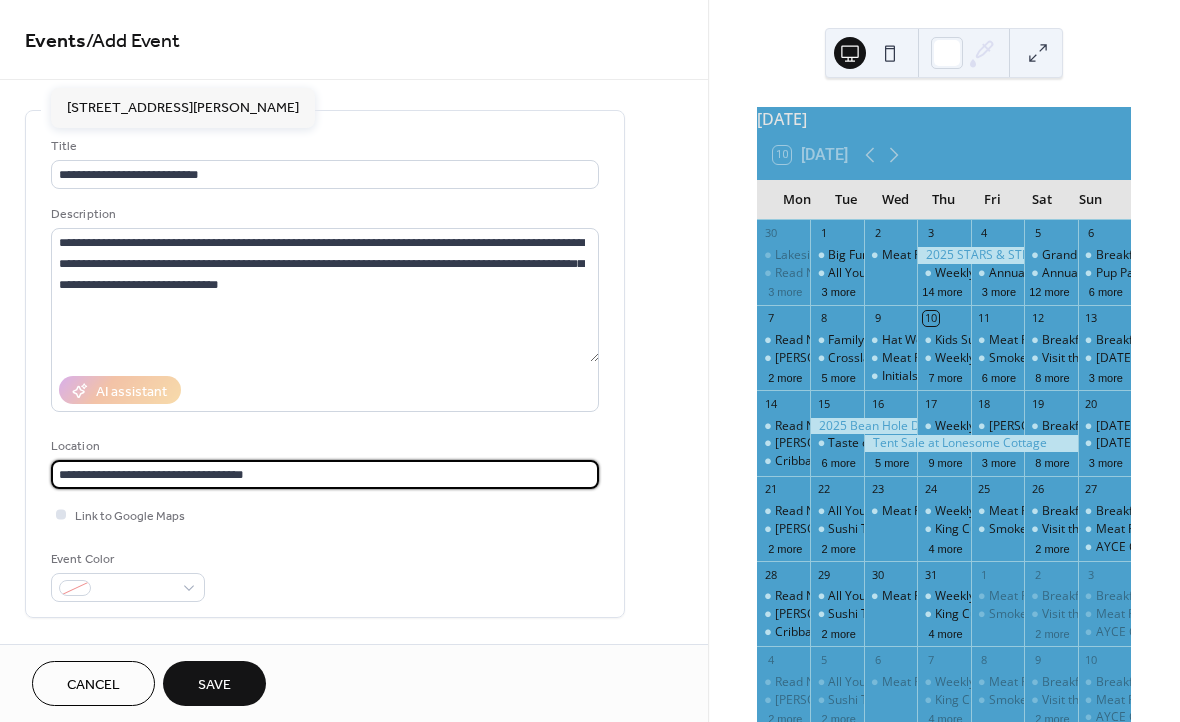 type on "**********" 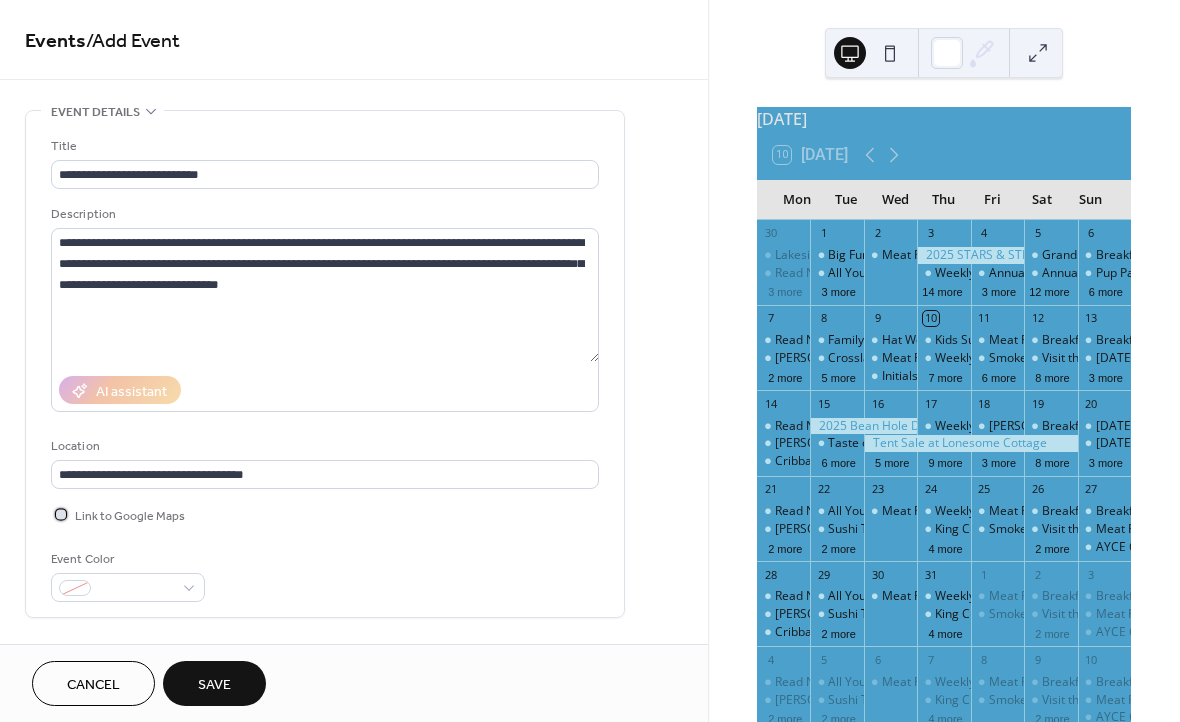 click at bounding box center [61, 514] 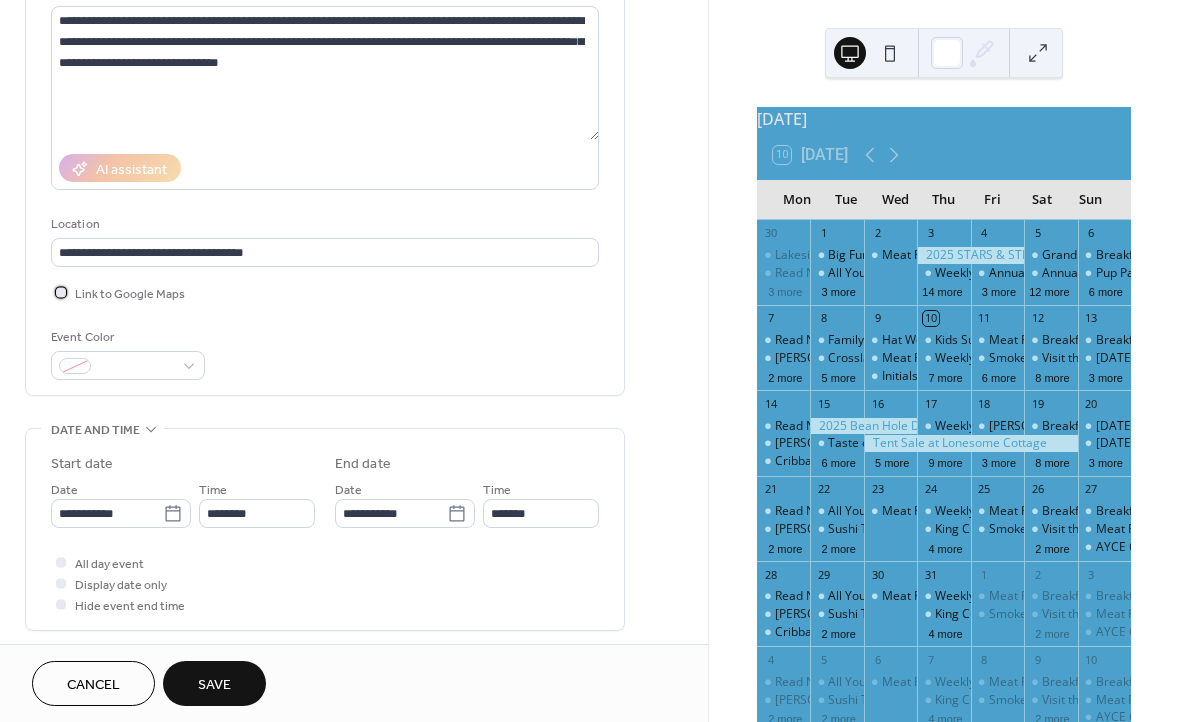 scroll, scrollTop: 243, scrollLeft: 0, axis: vertical 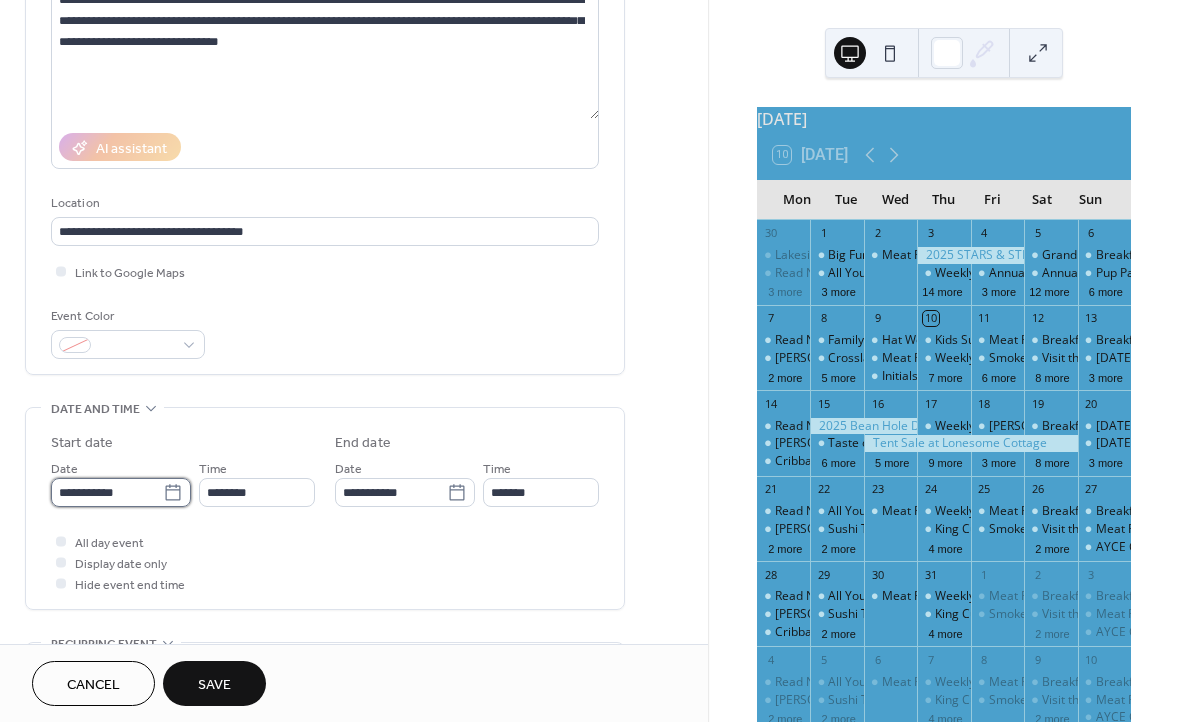 click on "**********" at bounding box center [107, 492] 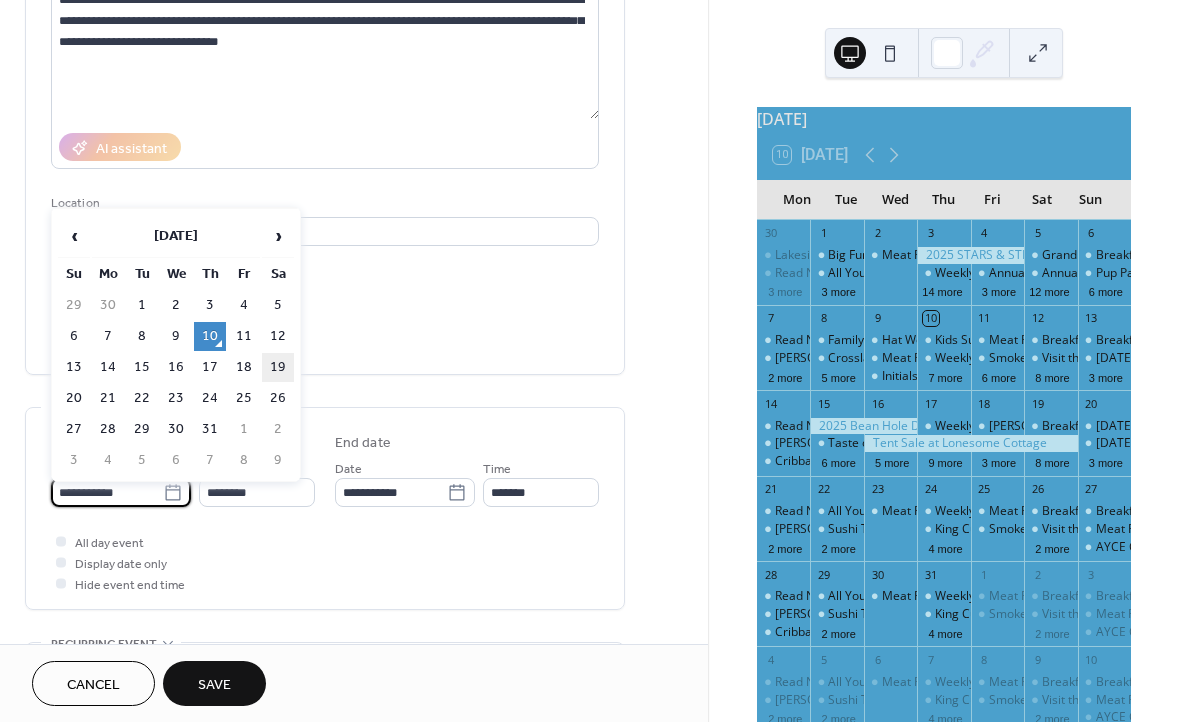 click on "19" at bounding box center (278, 367) 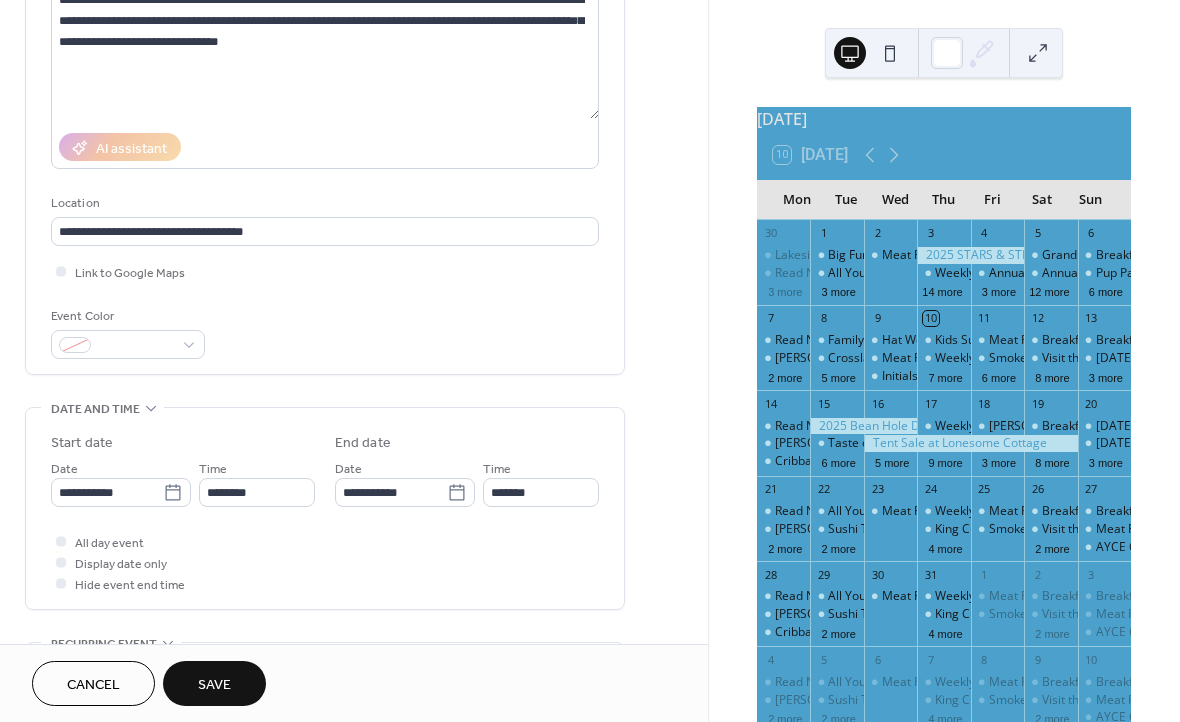 type on "**********" 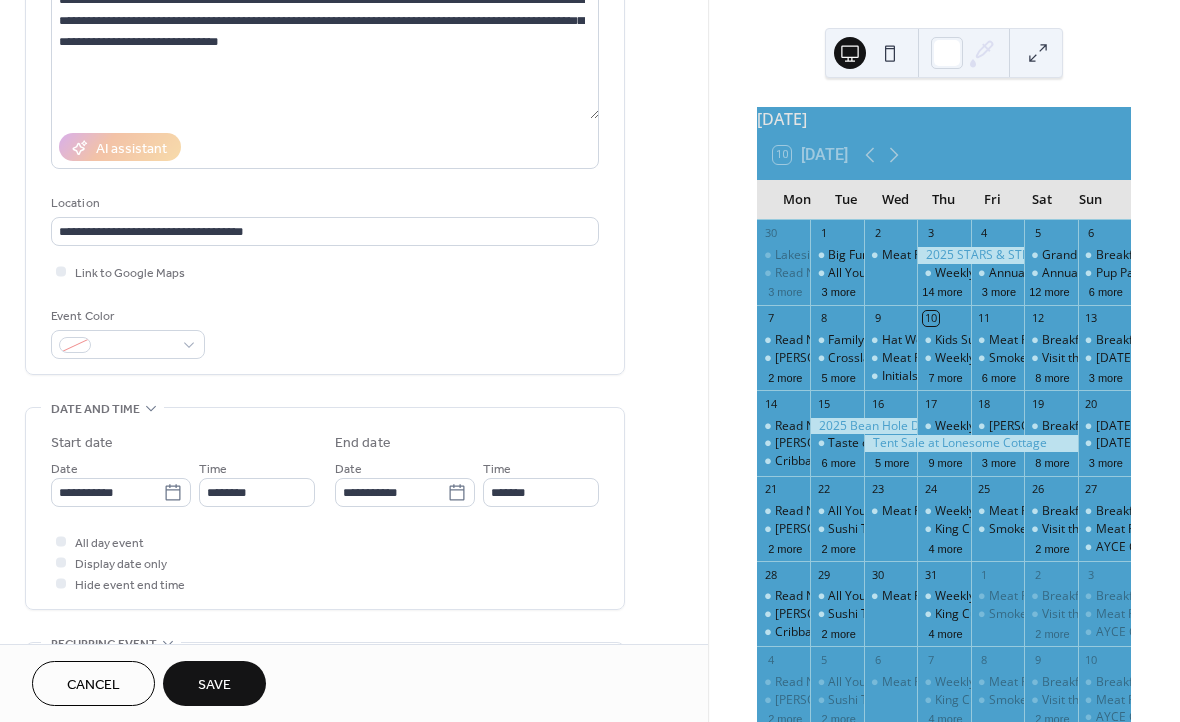 type on "**********" 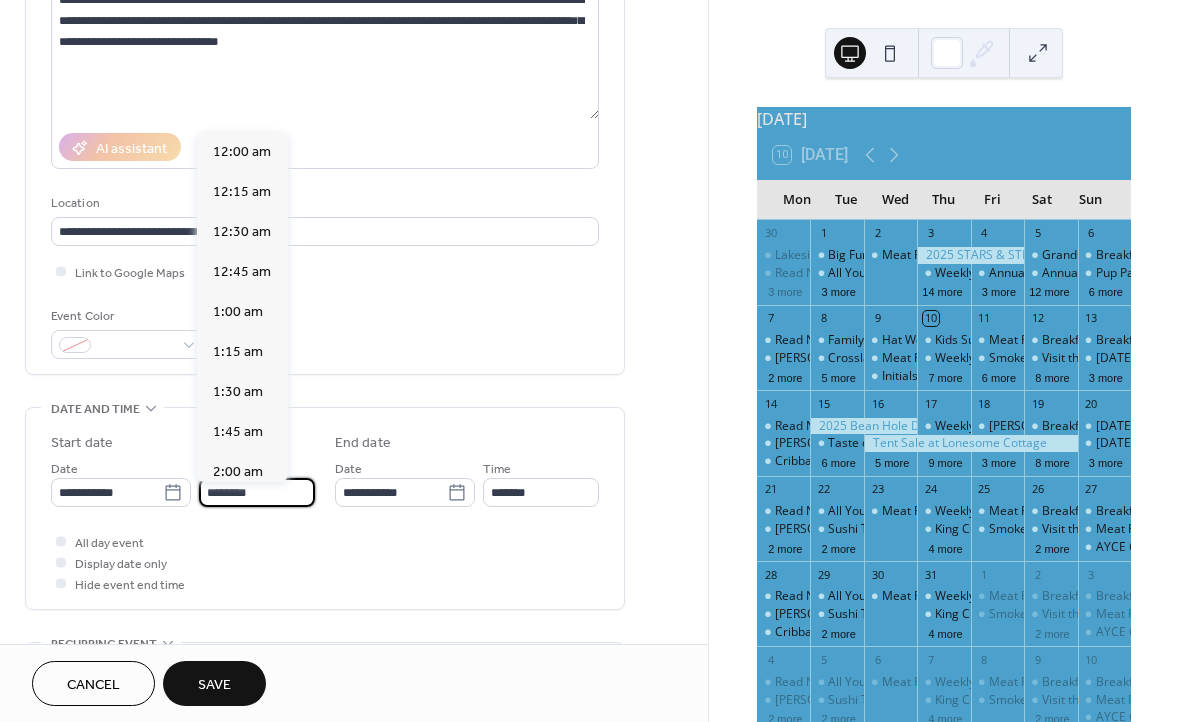 click on "********" at bounding box center (257, 492) 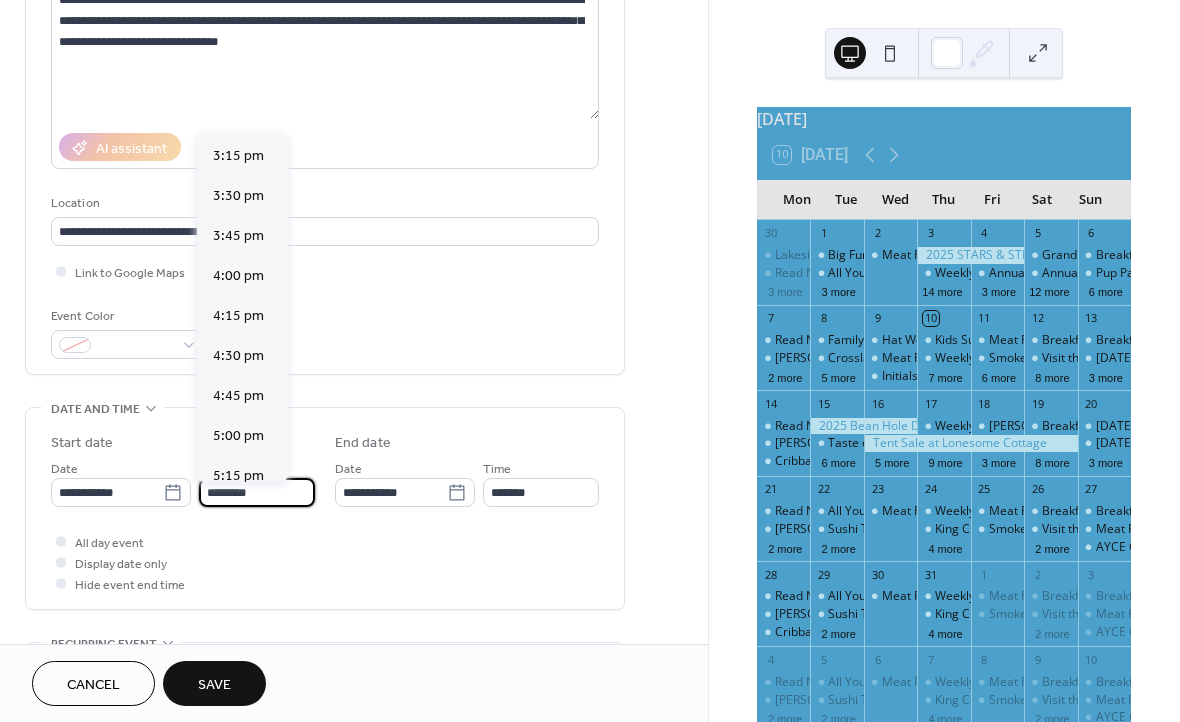 scroll, scrollTop: 2438, scrollLeft: 0, axis: vertical 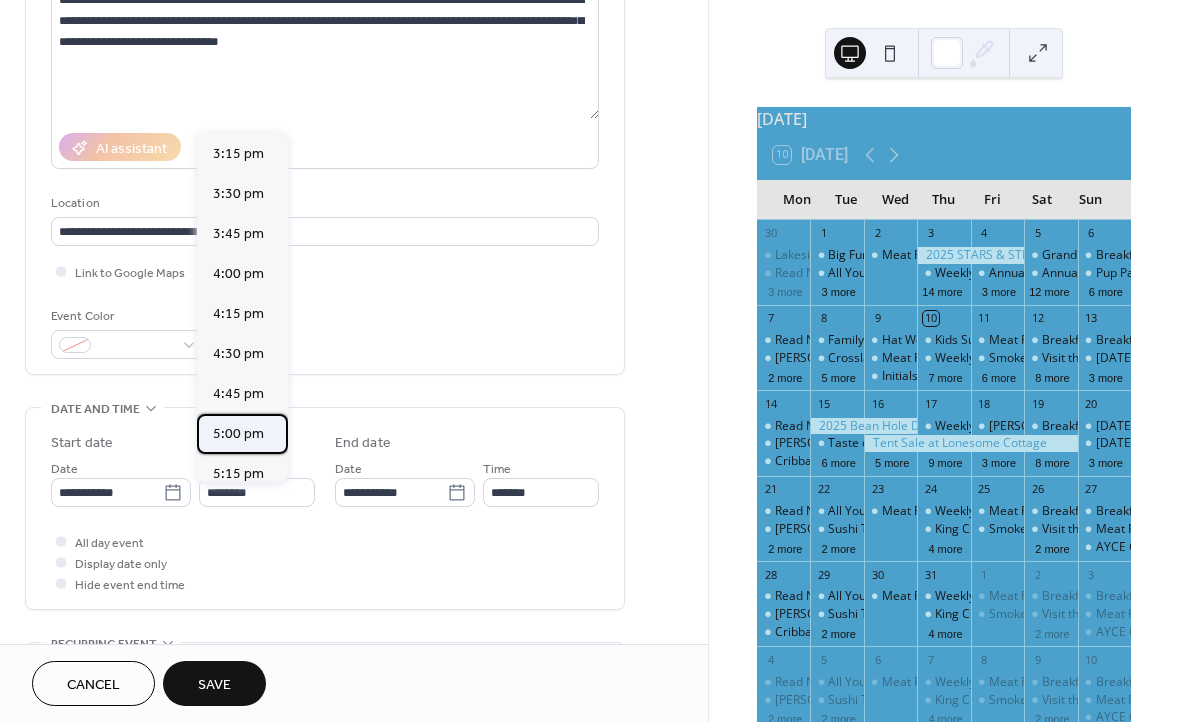 click on "5:00 pm" at bounding box center (238, 434) 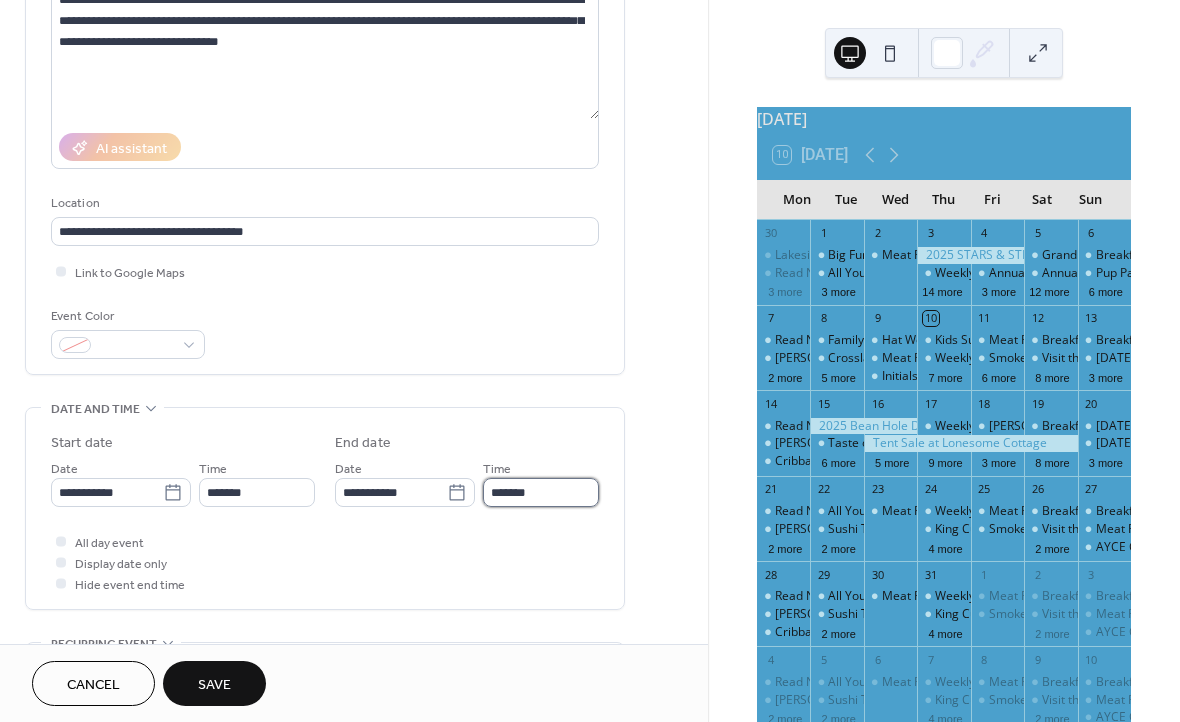 click on "*******" at bounding box center [541, 492] 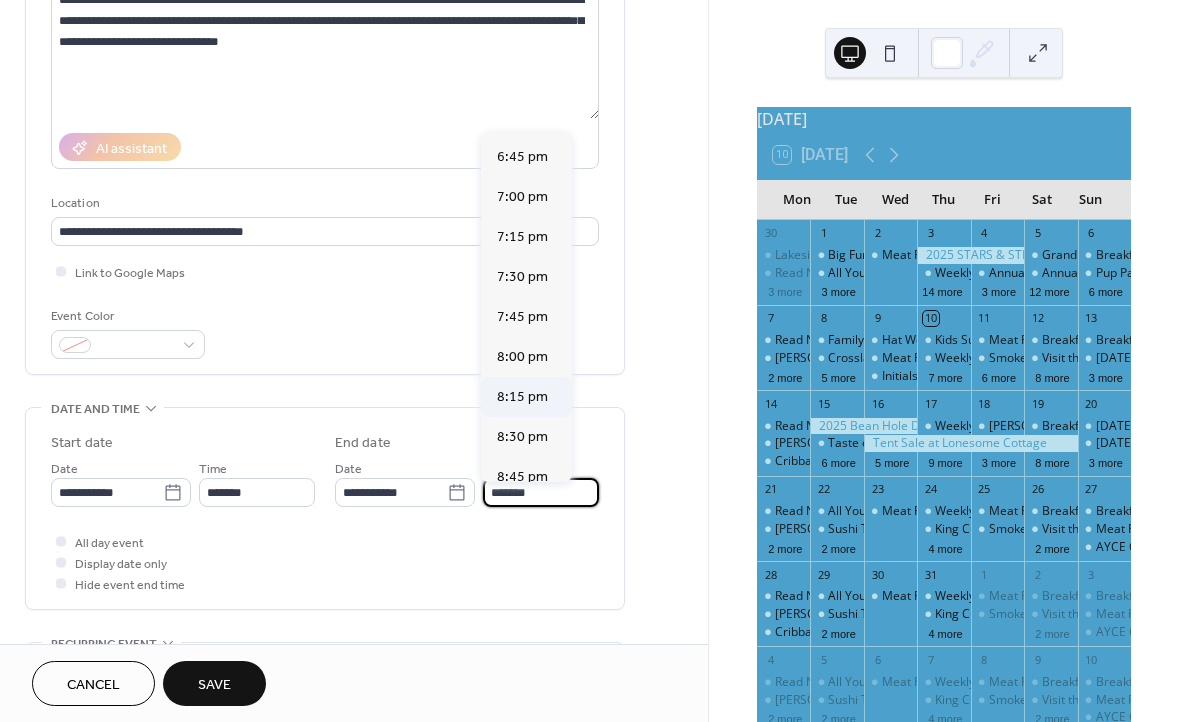 scroll, scrollTop: 242, scrollLeft: 0, axis: vertical 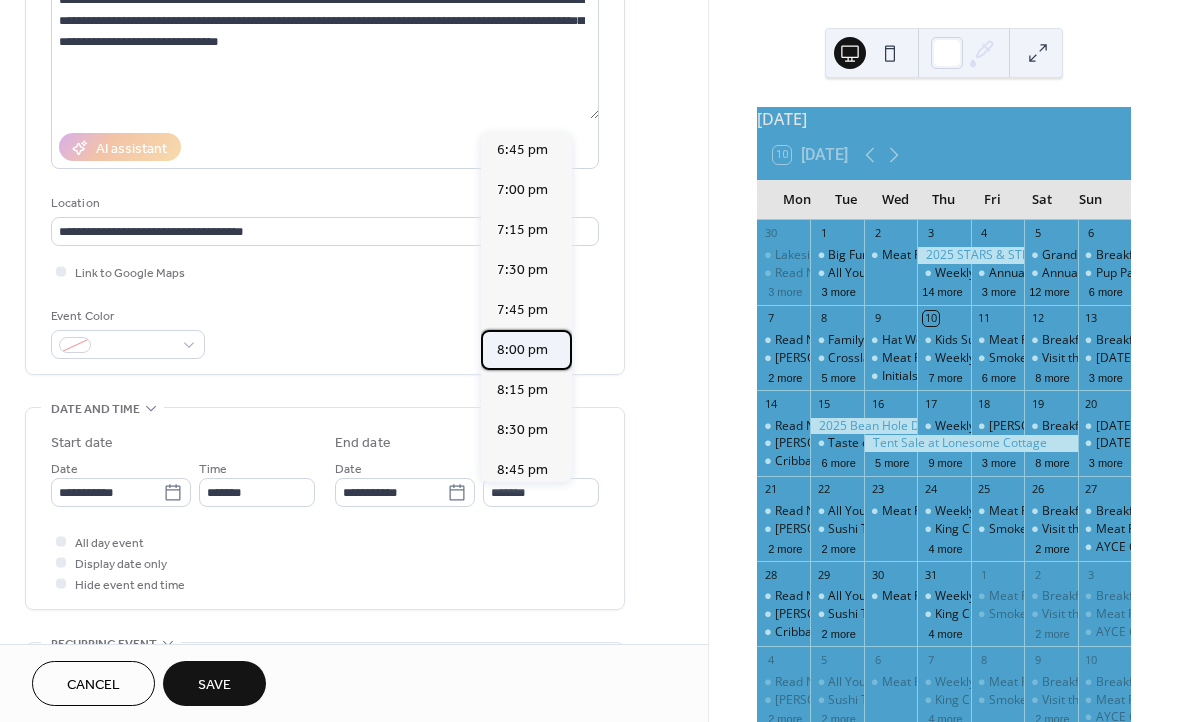 click on "8:00 pm" at bounding box center [522, 350] 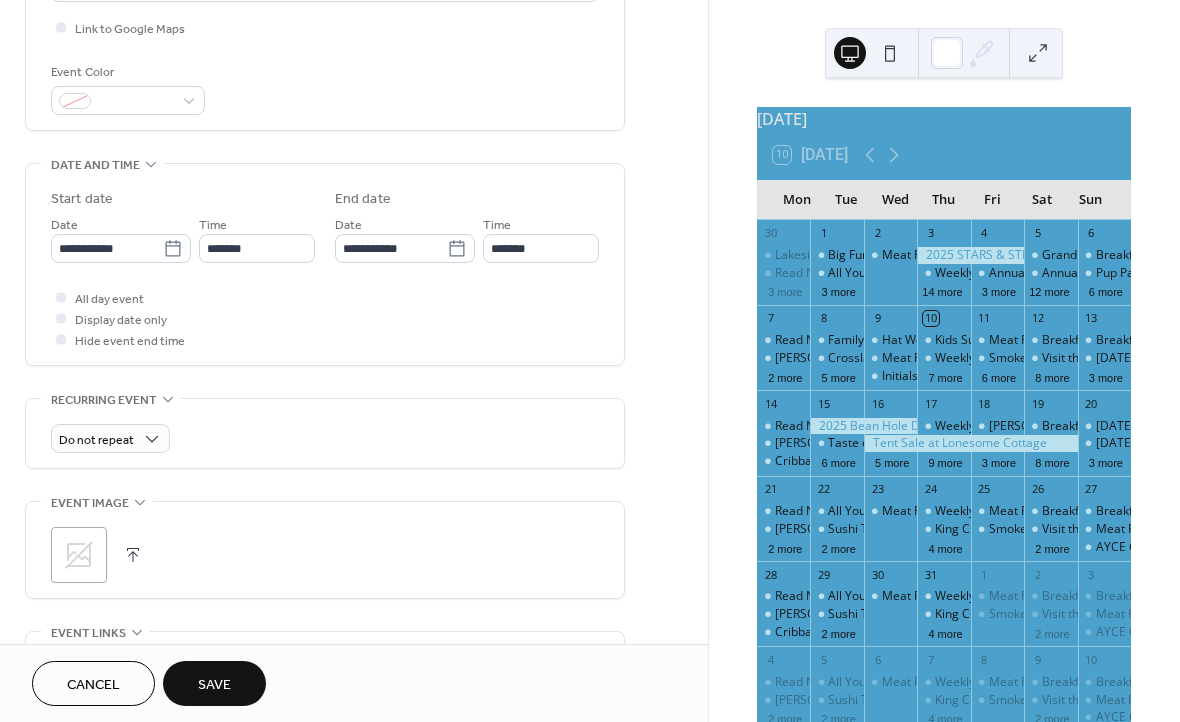 scroll, scrollTop: 498, scrollLeft: 0, axis: vertical 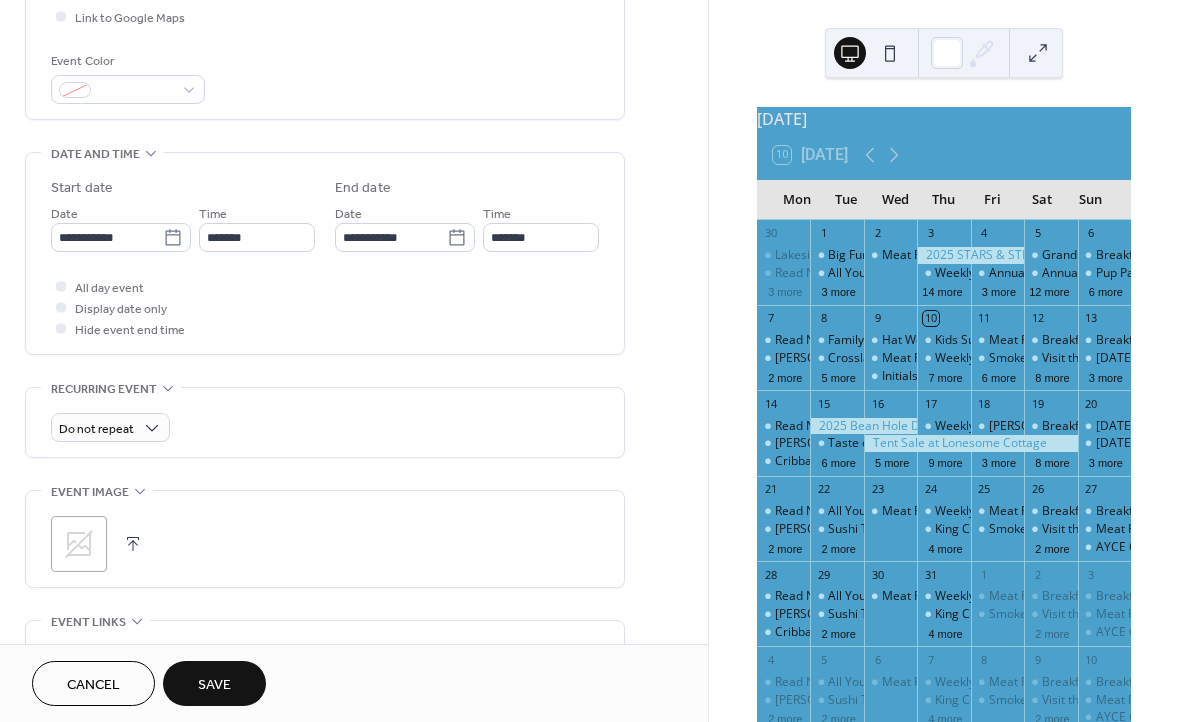 click at bounding box center (133, 544) 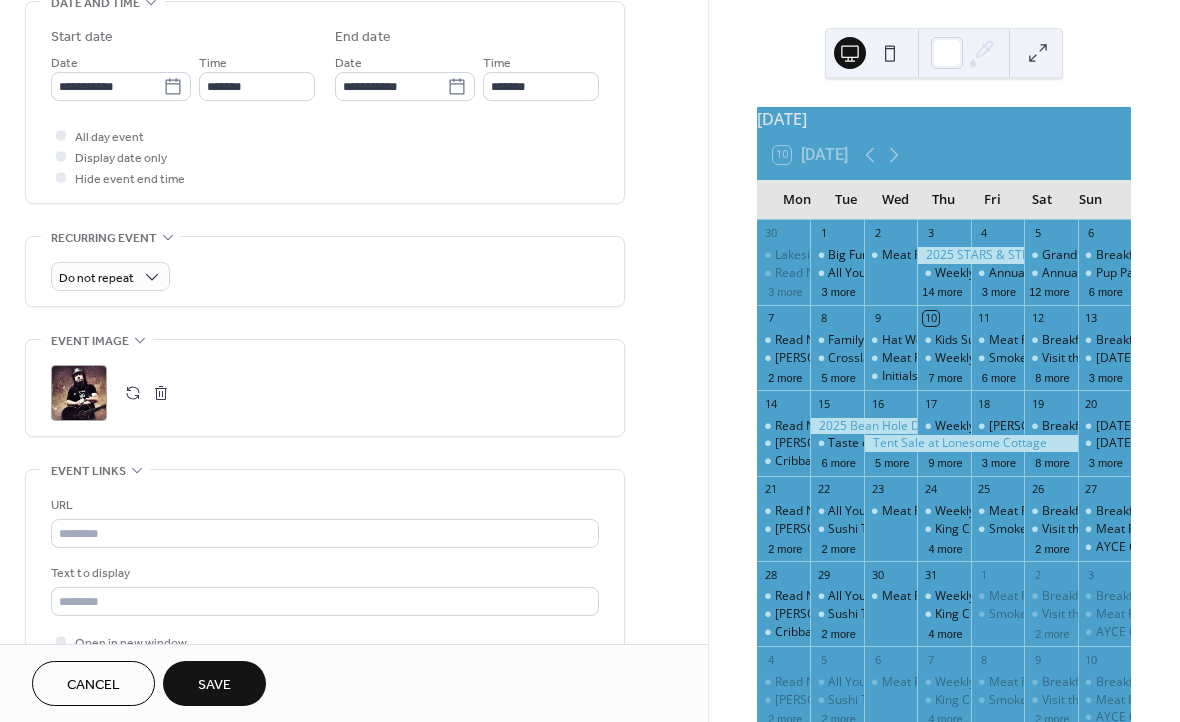 scroll, scrollTop: 684, scrollLeft: 0, axis: vertical 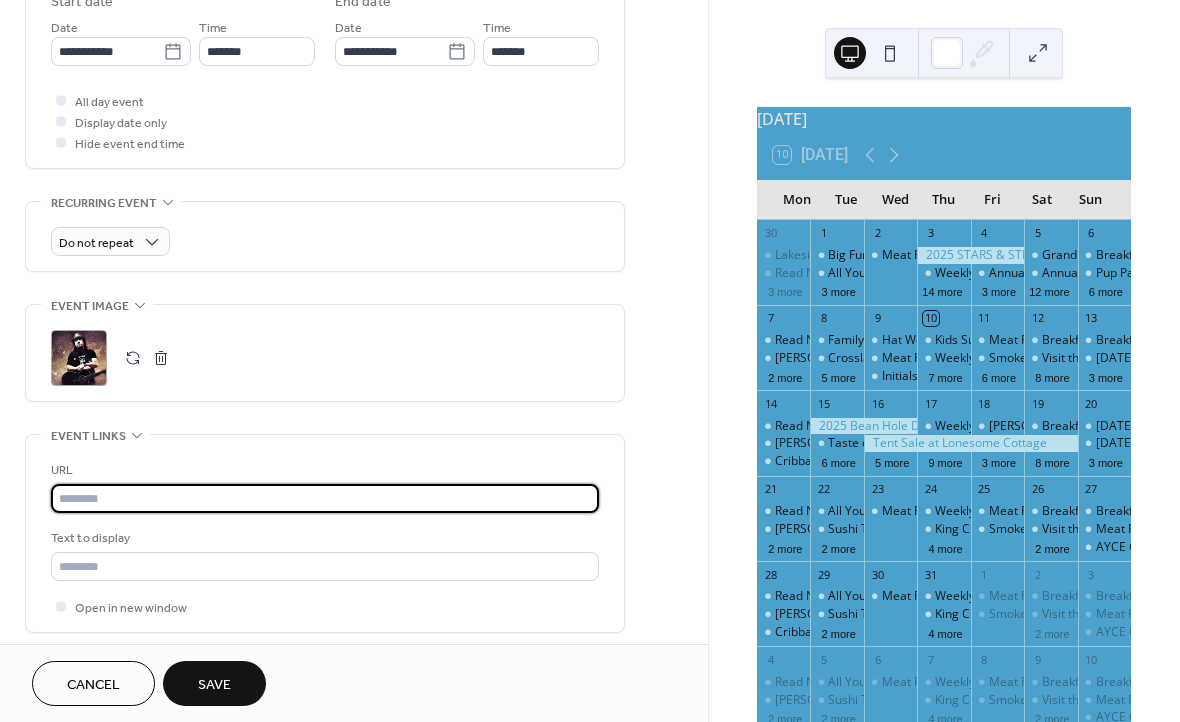 click at bounding box center (325, 498) 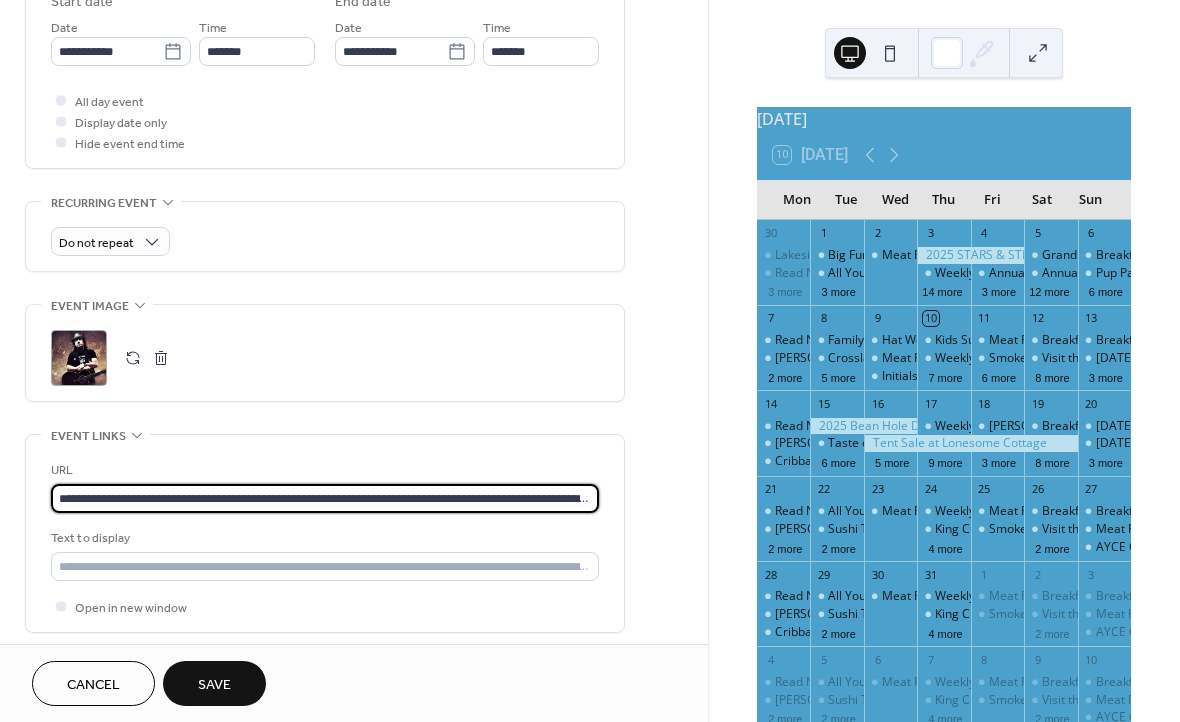 type on "**********" 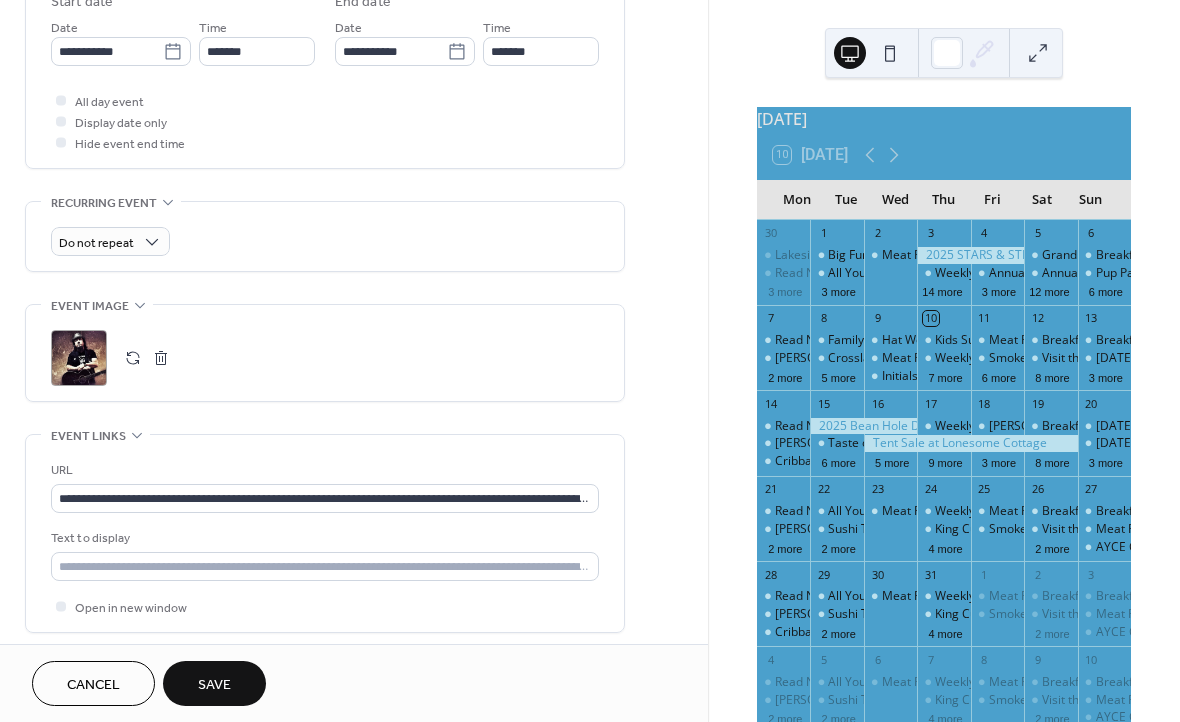 click on "Save" at bounding box center (214, 685) 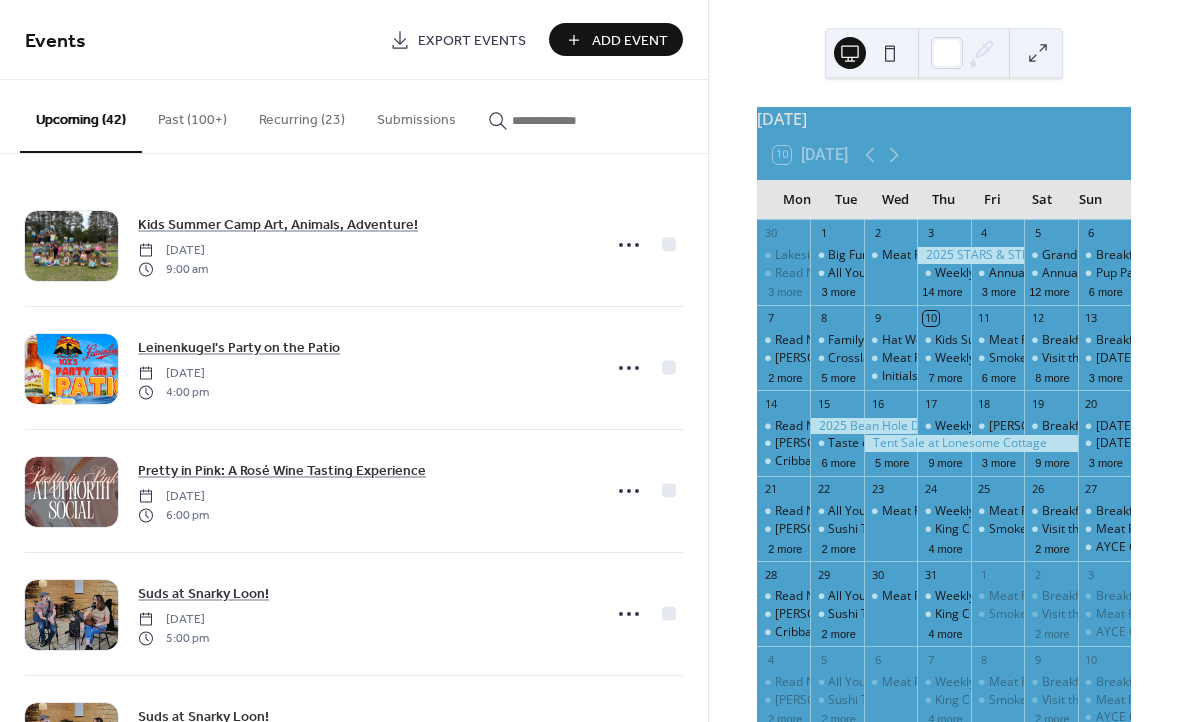 click at bounding box center (562, 120) 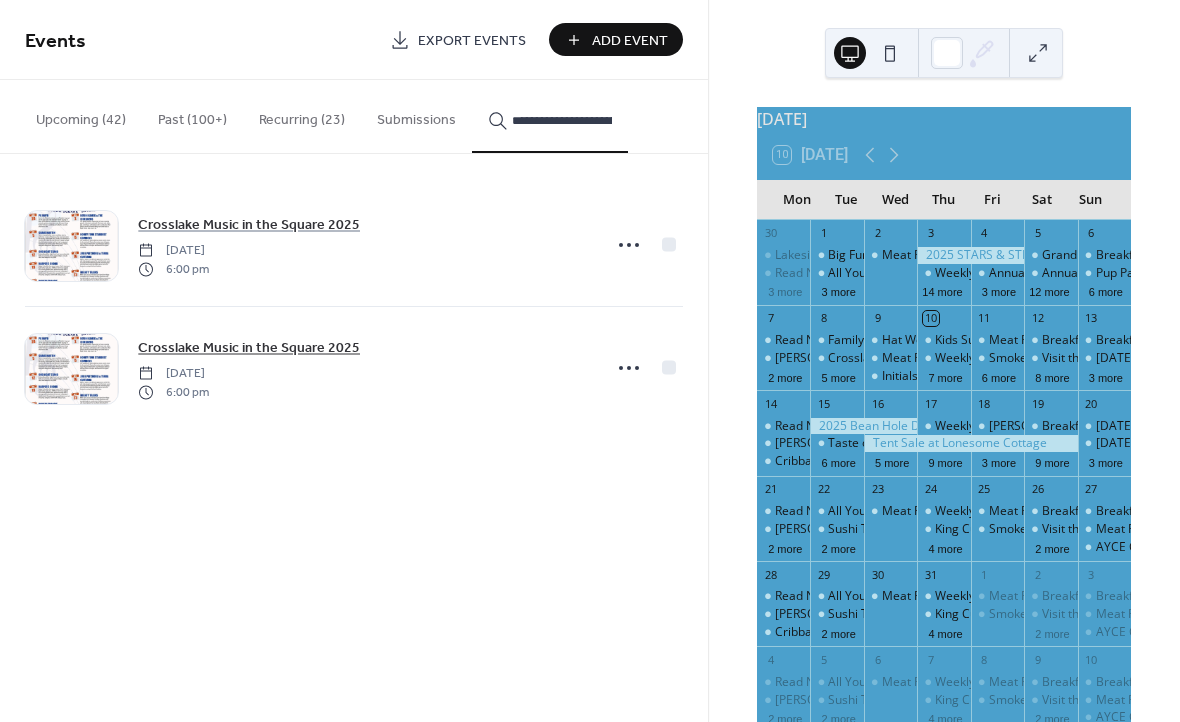 type on "**********" 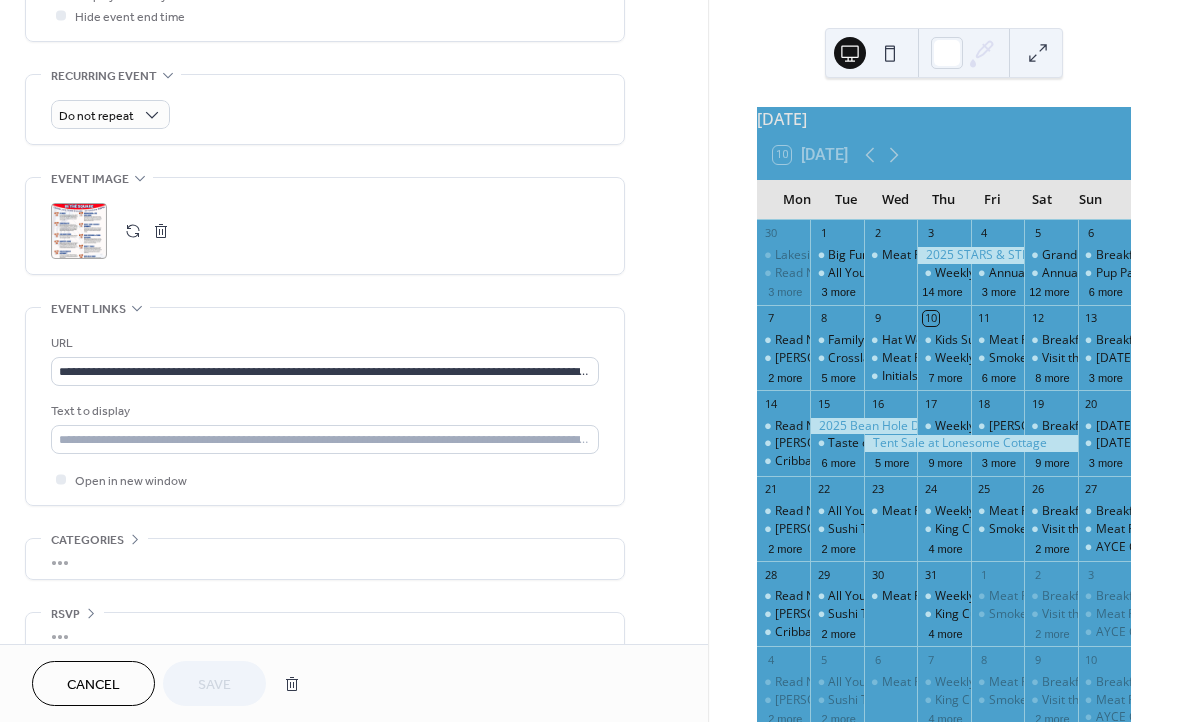 scroll, scrollTop: 620, scrollLeft: 0, axis: vertical 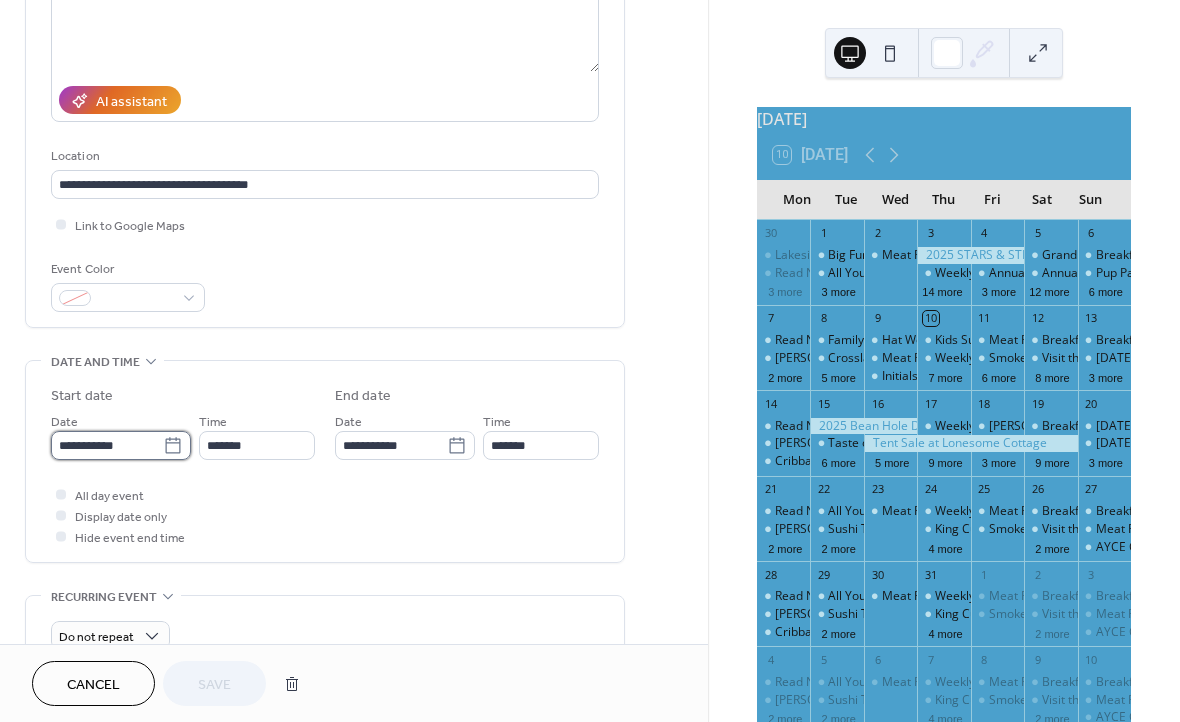 click on "**********" at bounding box center (107, 445) 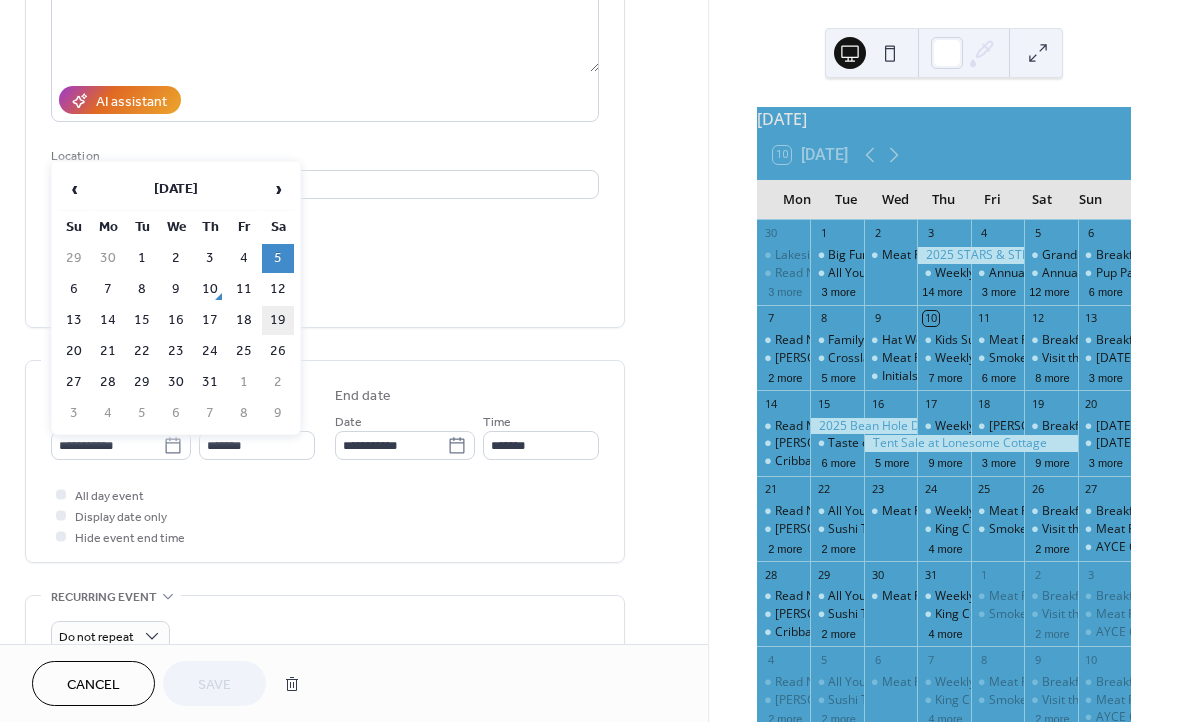 click on "19" at bounding box center (278, 320) 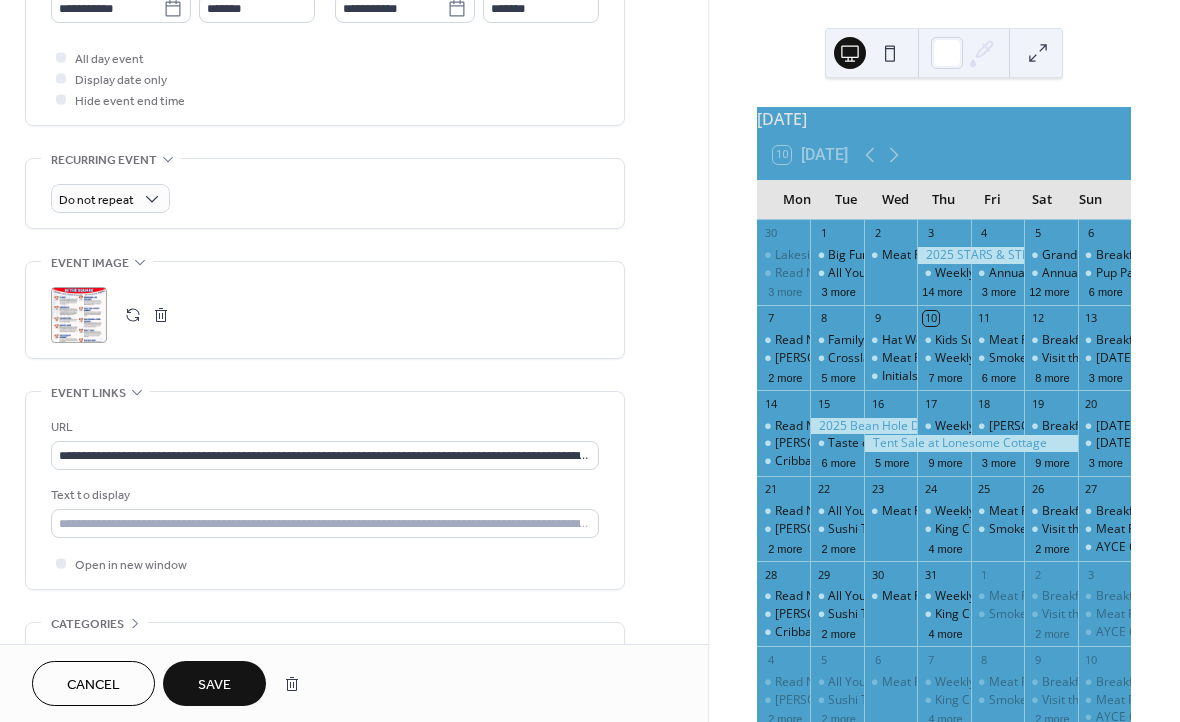 scroll, scrollTop: 751, scrollLeft: 0, axis: vertical 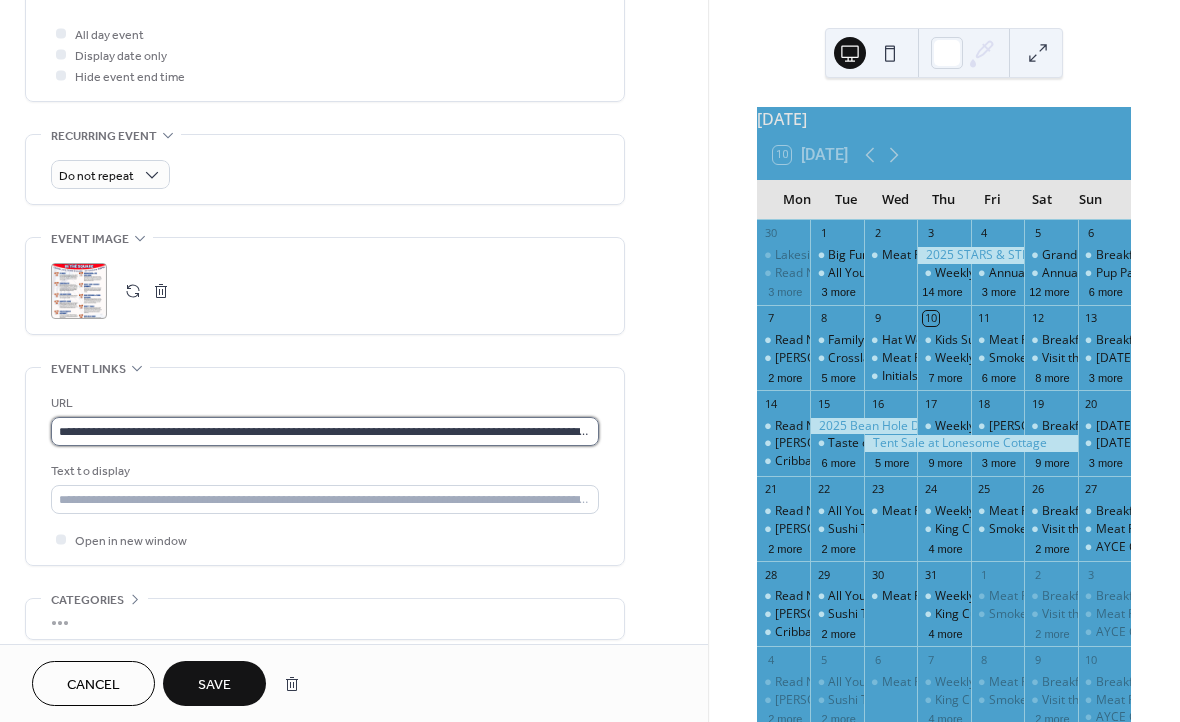 click on "**********" at bounding box center (325, 431) 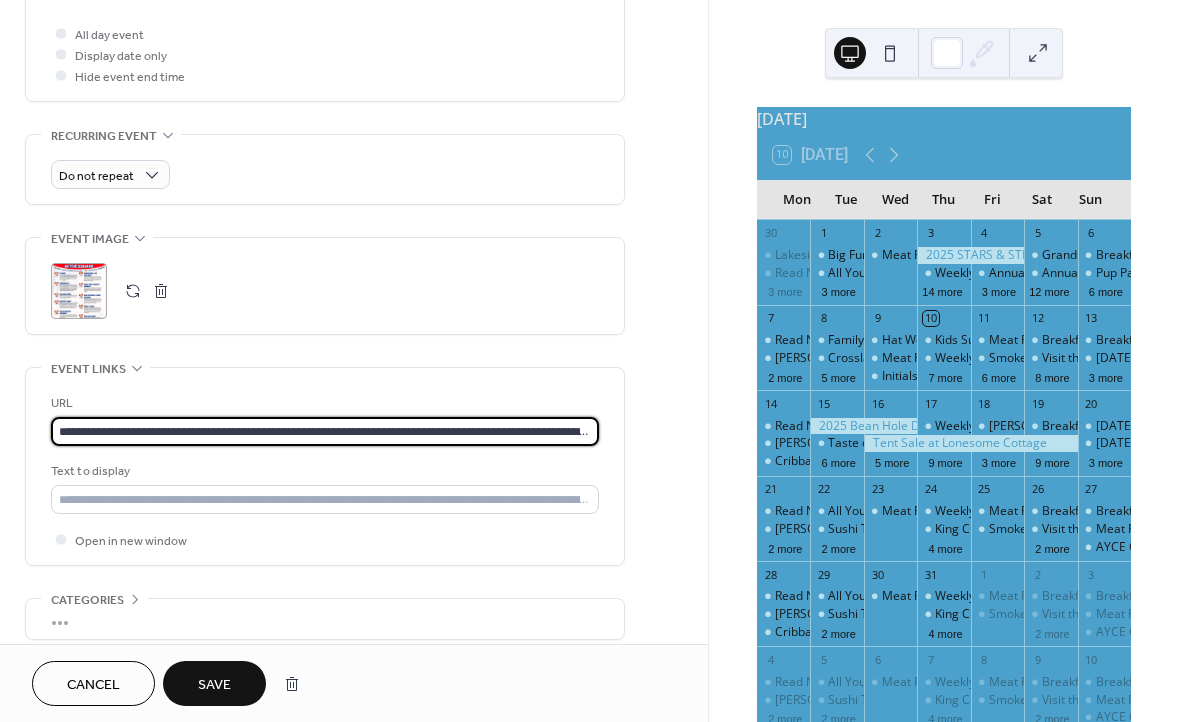 click on "**********" at bounding box center [325, 431] 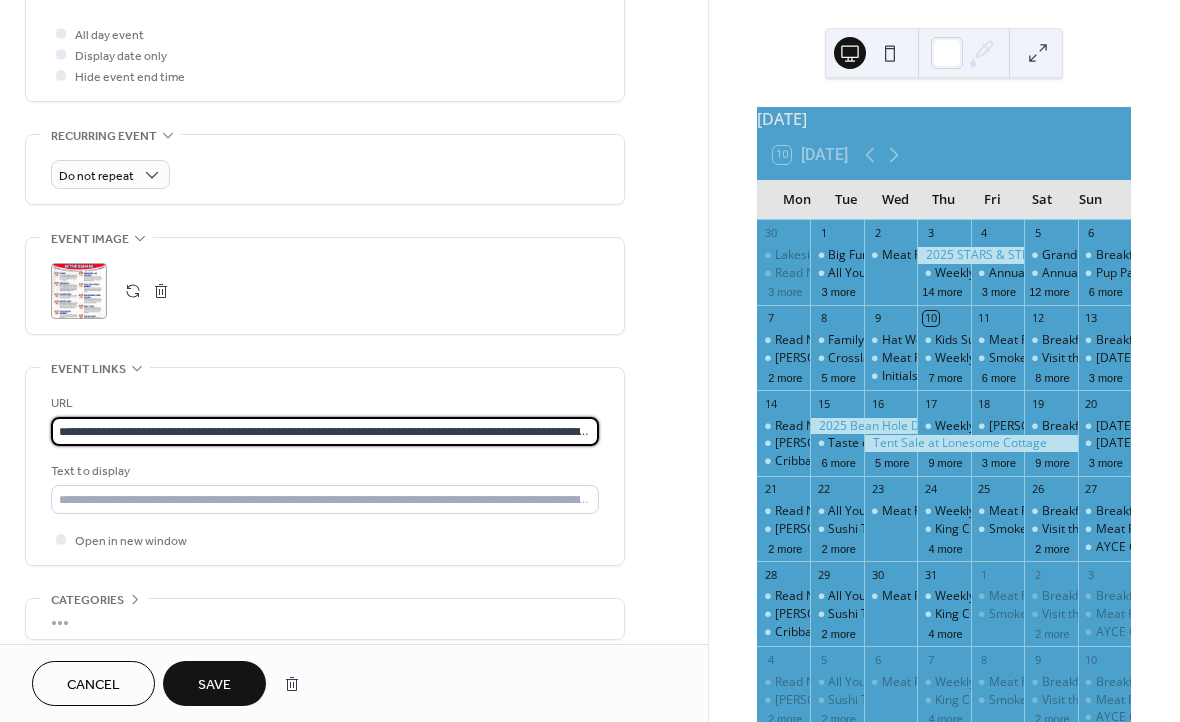 paste 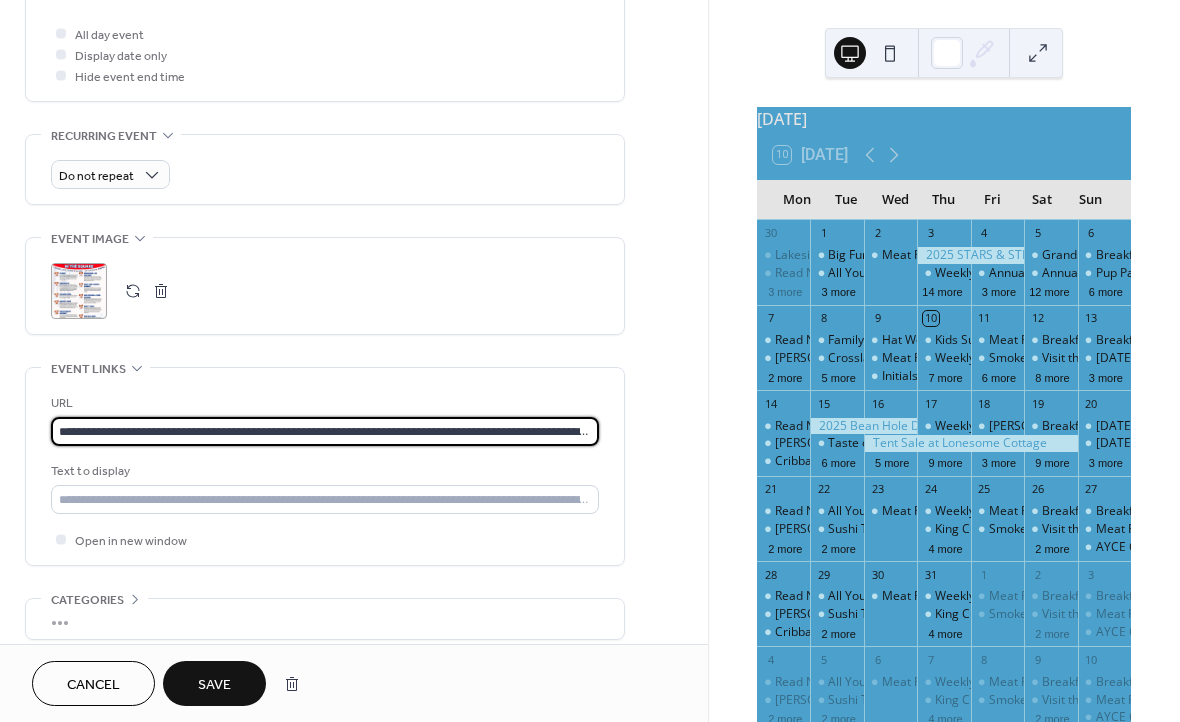 type on "**********" 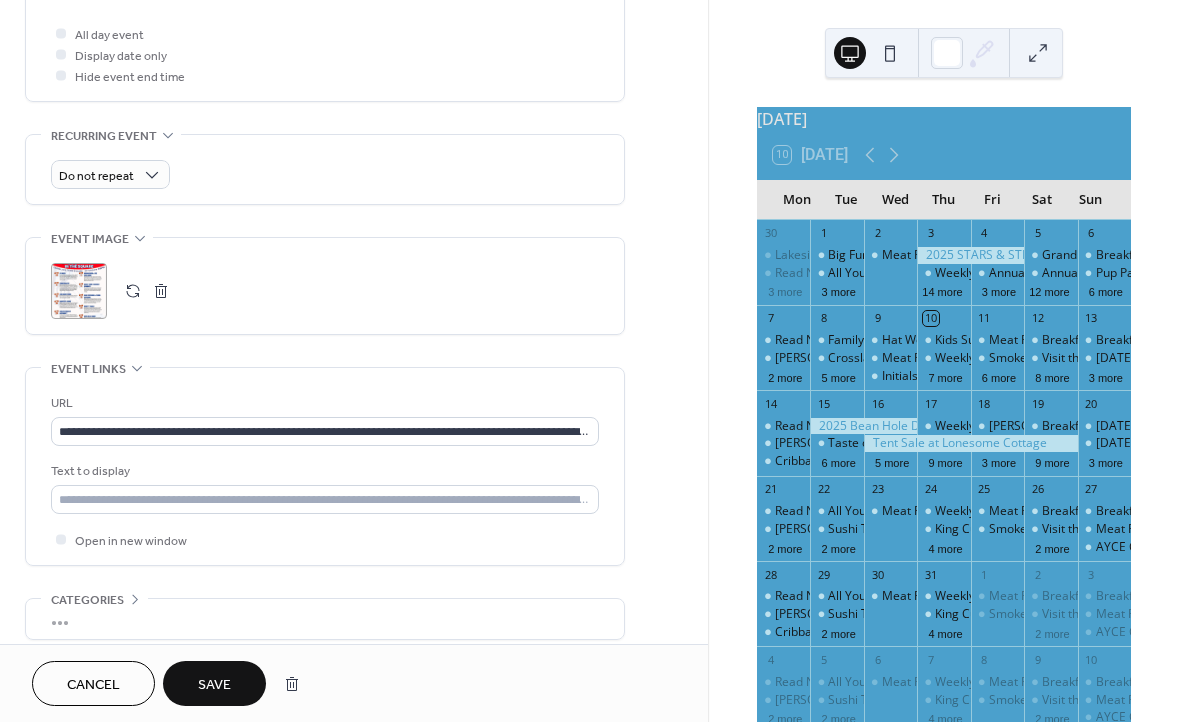 click on "Save" at bounding box center [214, 685] 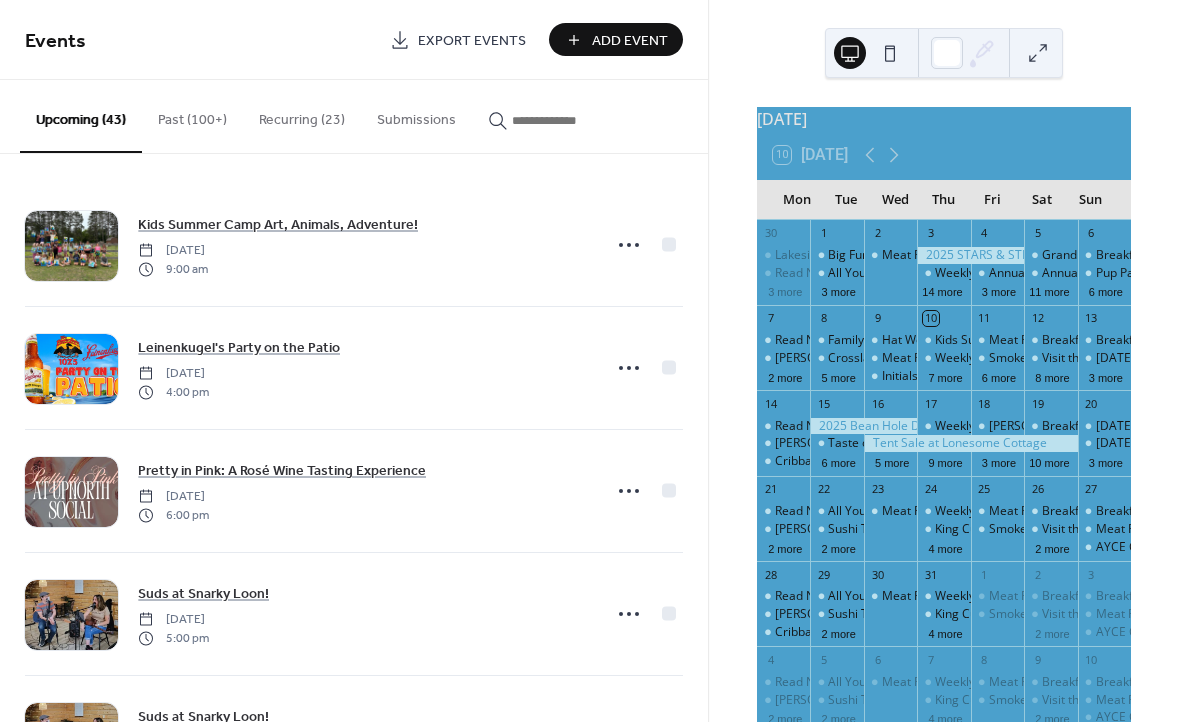 click at bounding box center (562, 120) 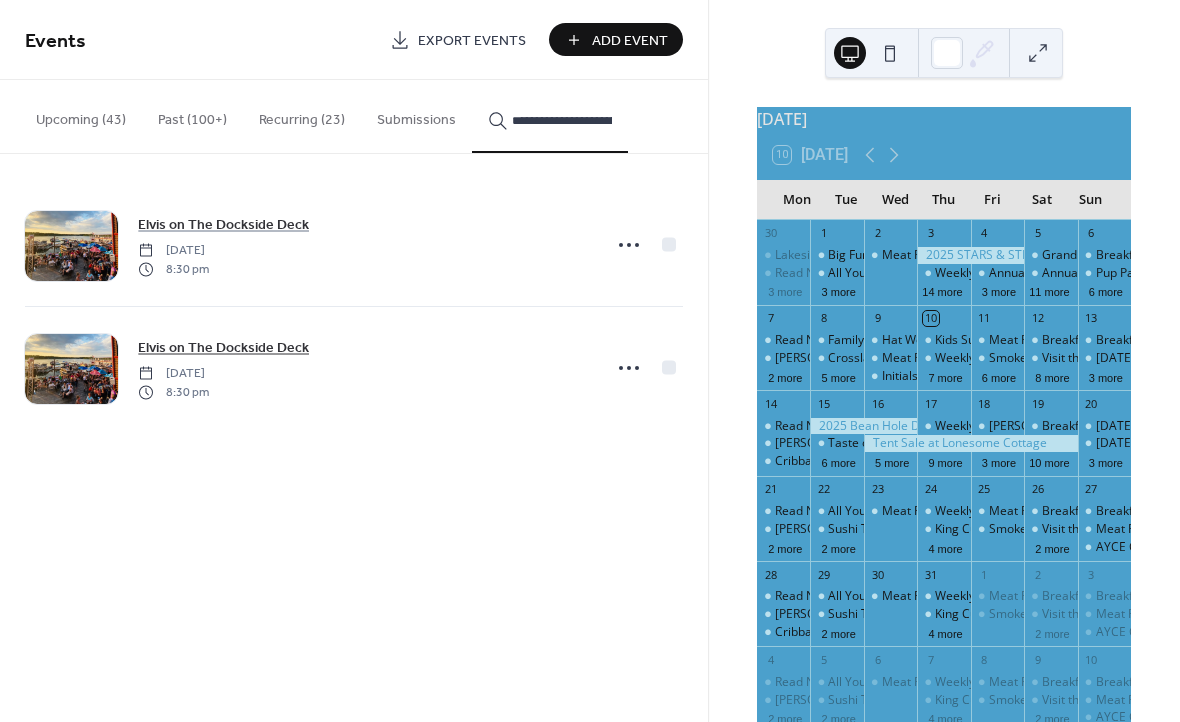 type on "**********" 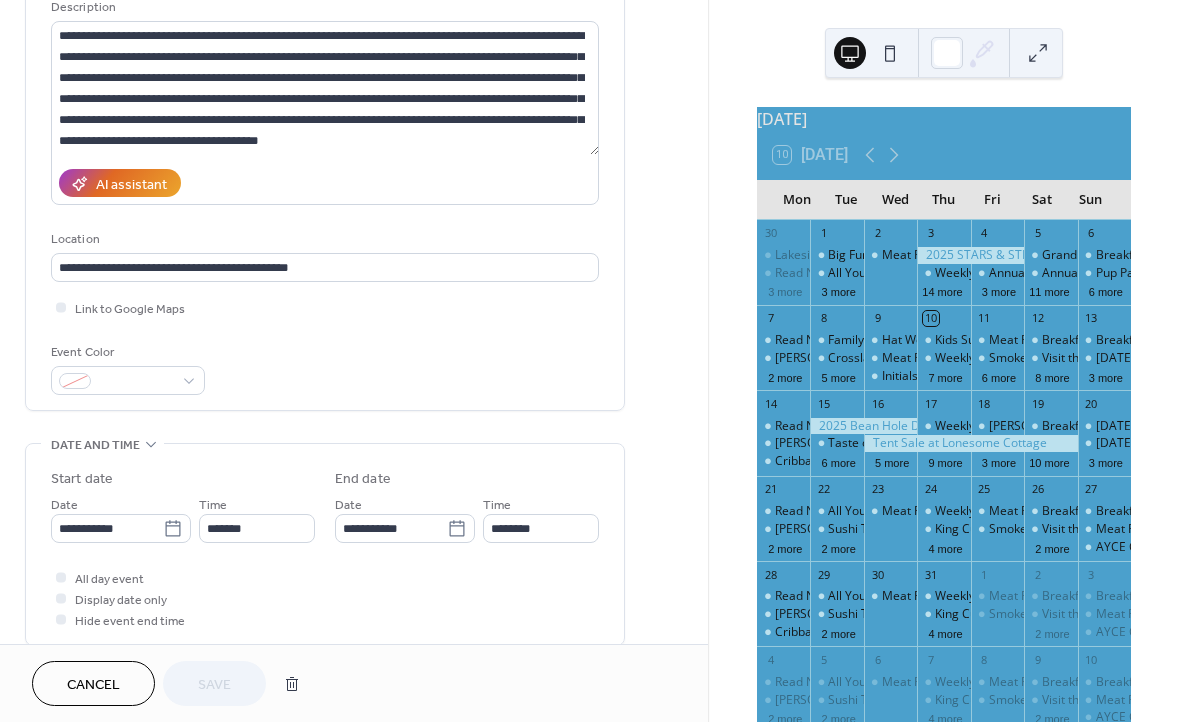 scroll, scrollTop: 209, scrollLeft: 0, axis: vertical 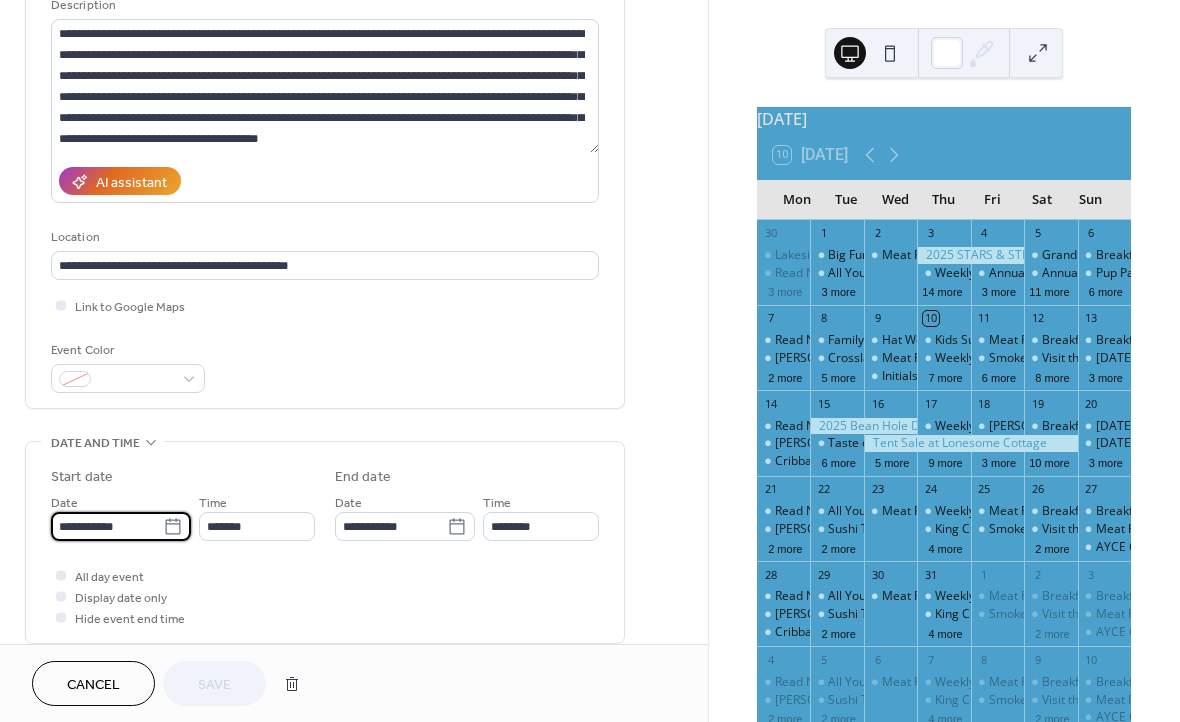 click on "**********" at bounding box center [107, 526] 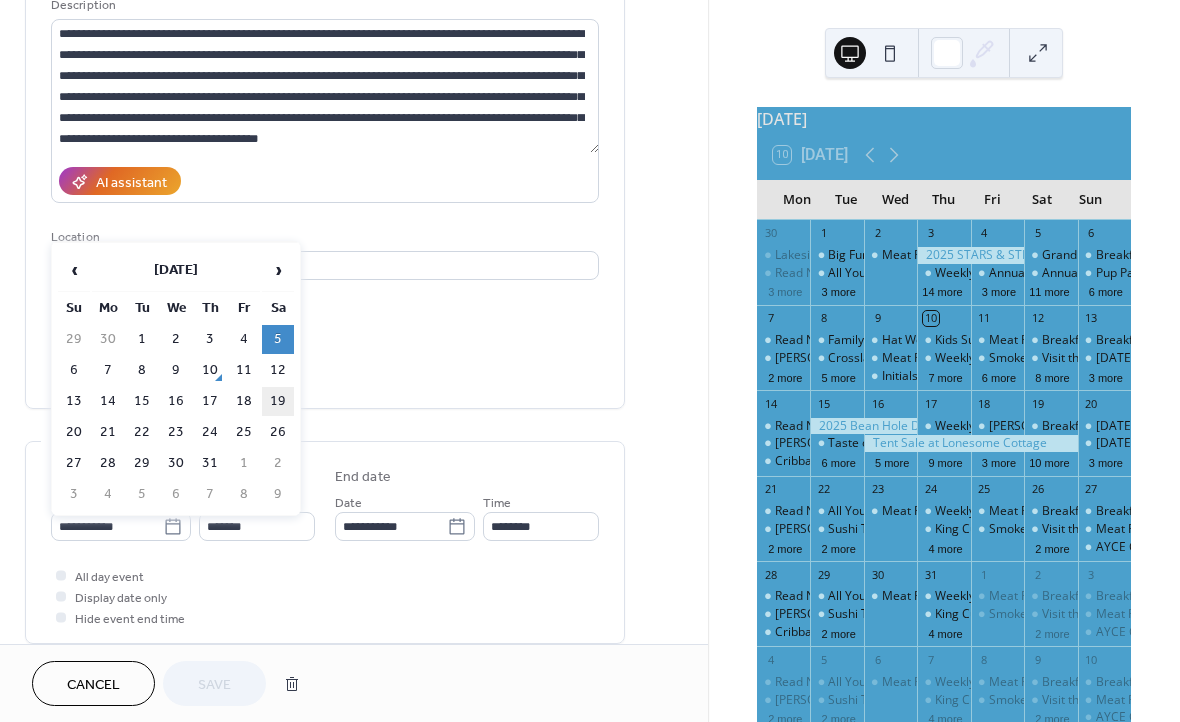click on "19" at bounding box center [278, 401] 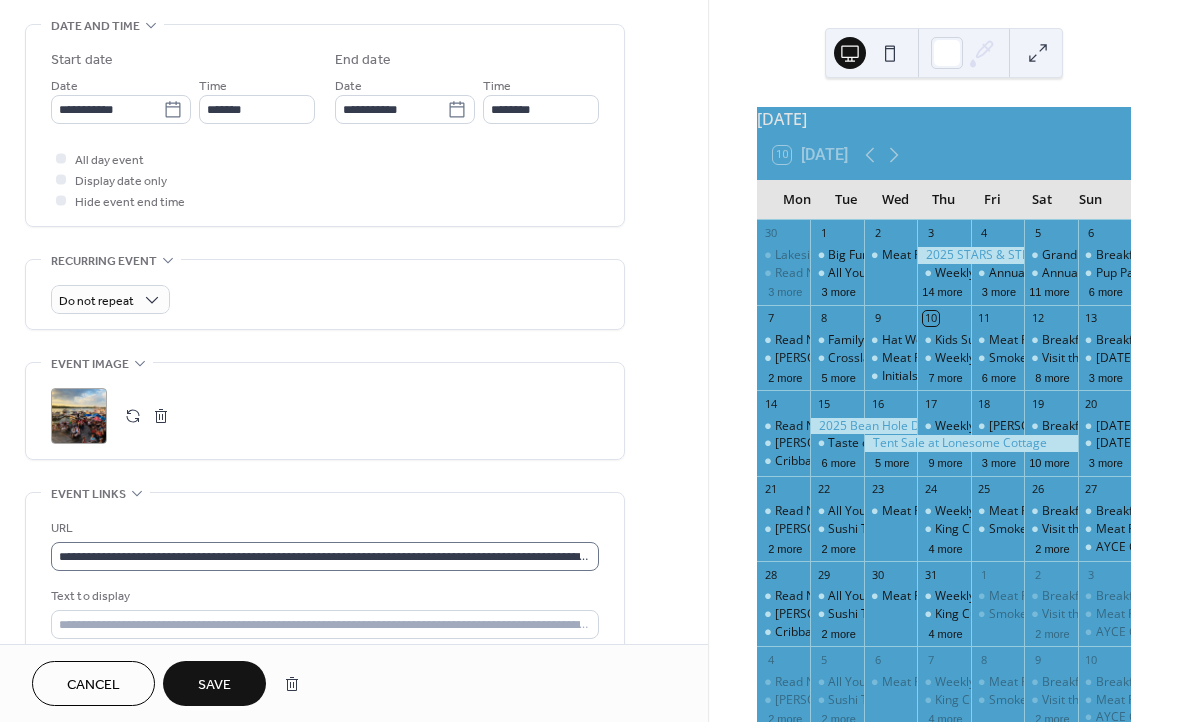 scroll, scrollTop: 628, scrollLeft: 0, axis: vertical 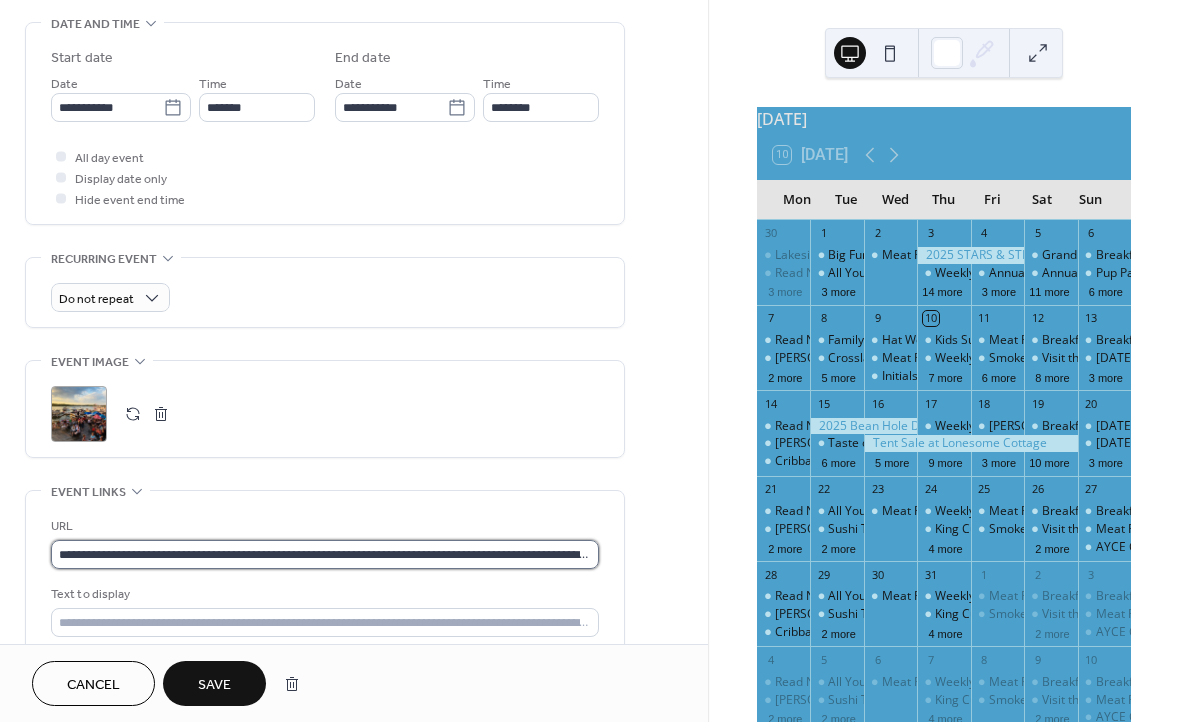 click on "**********" at bounding box center (325, 554) 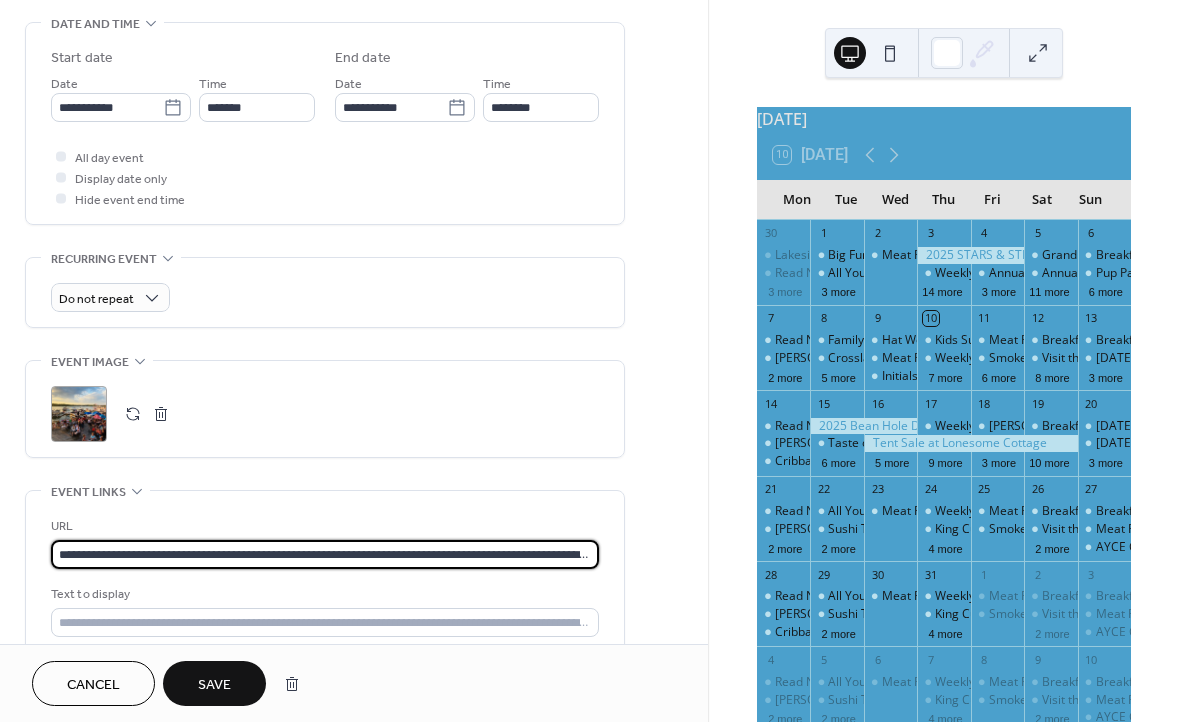 click on "**********" at bounding box center [325, 554] 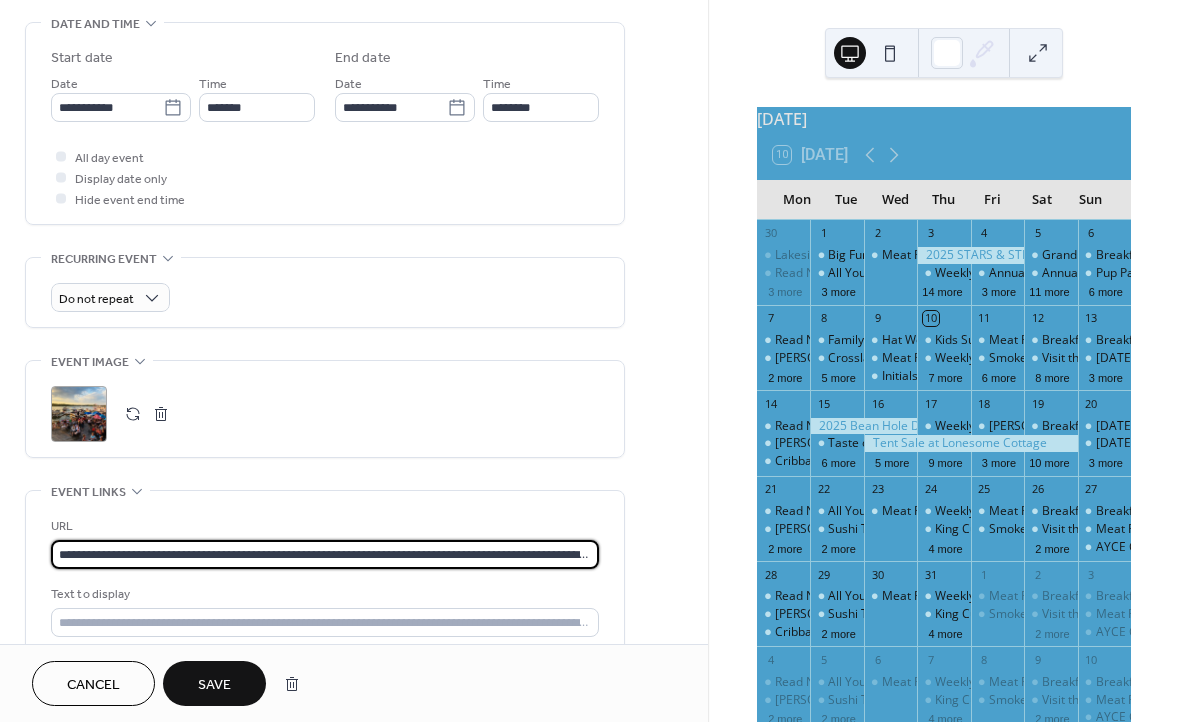 type on "**********" 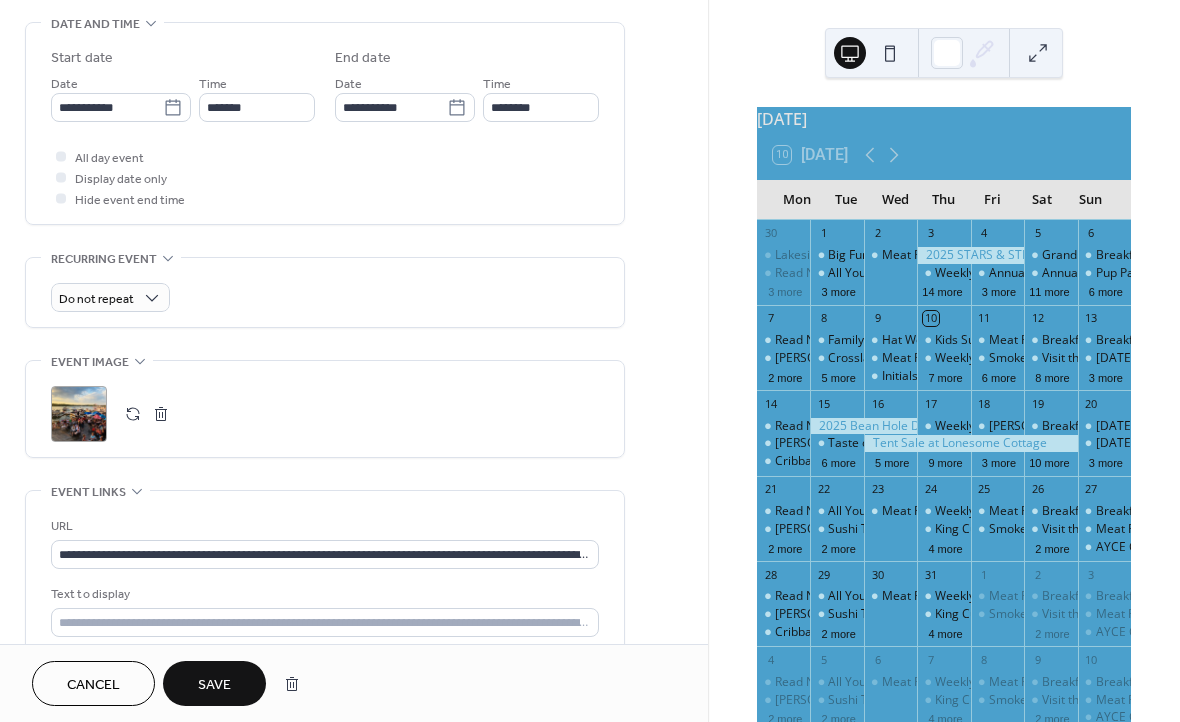 click on "Save" at bounding box center [214, 685] 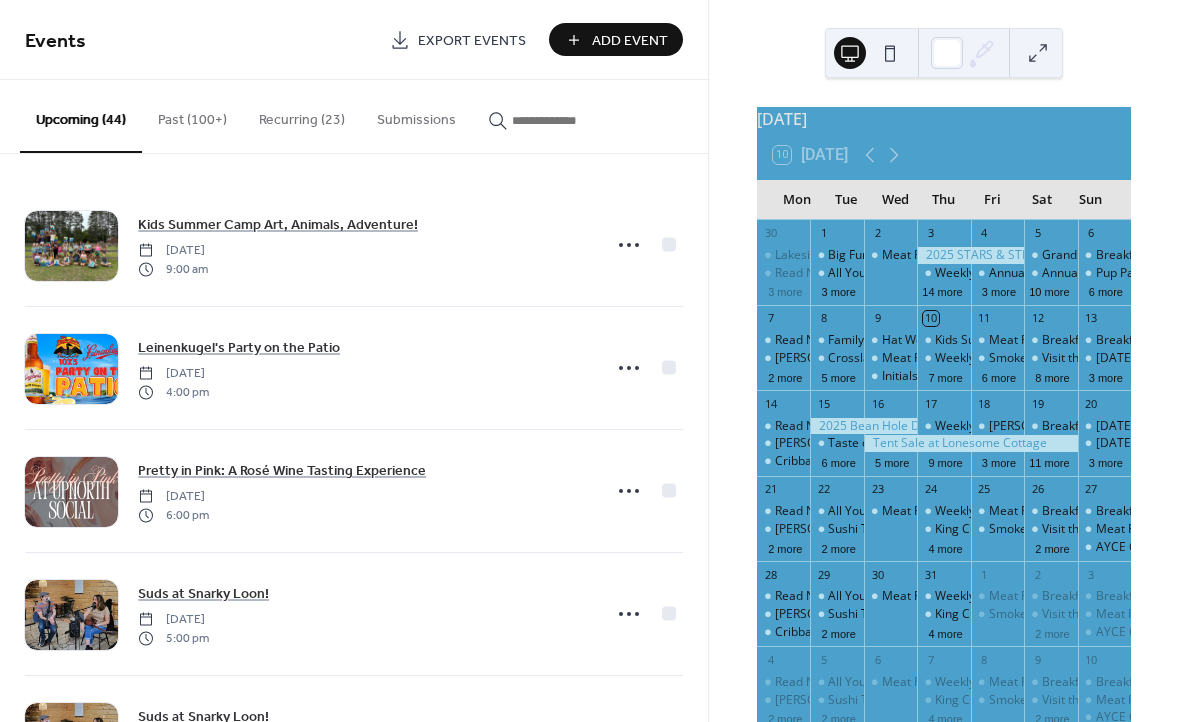 click at bounding box center (562, 120) 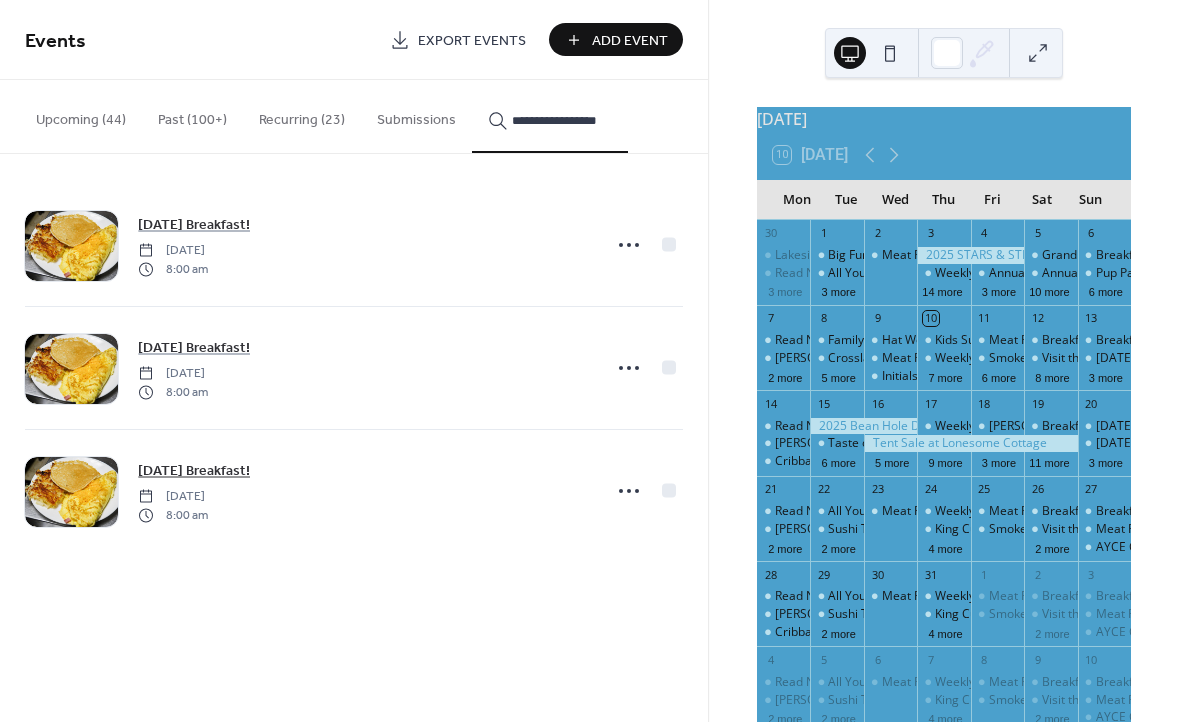 type on "**********" 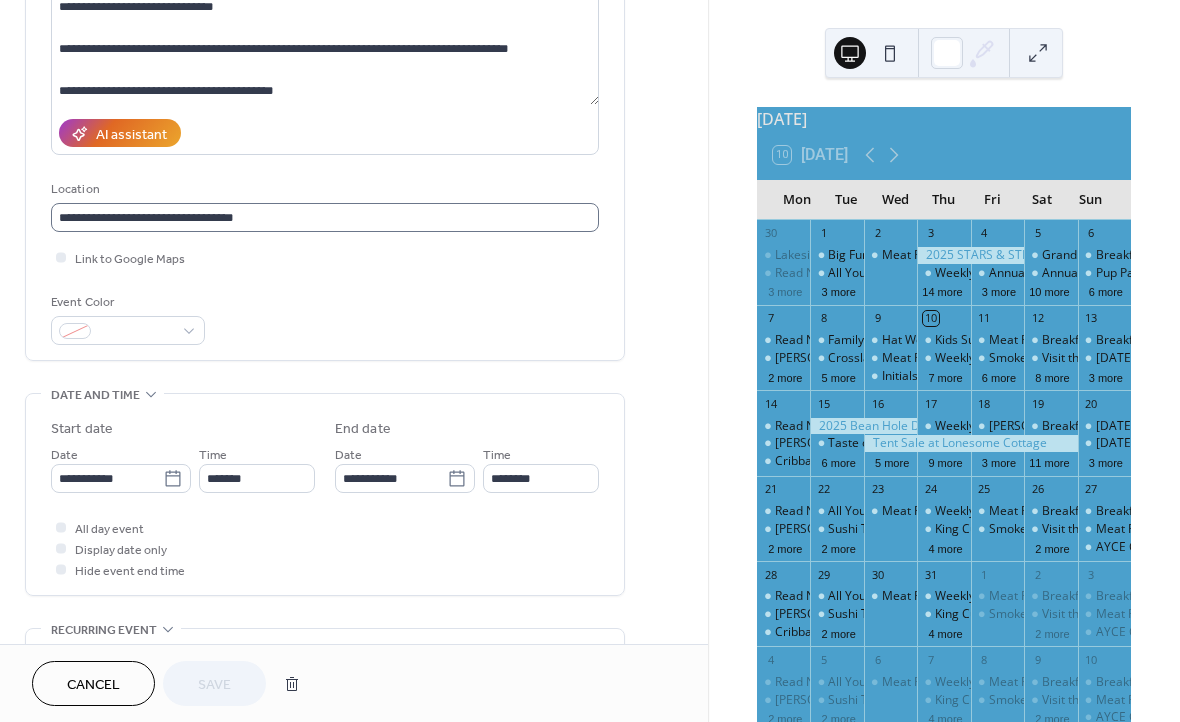 scroll, scrollTop: 258, scrollLeft: 0, axis: vertical 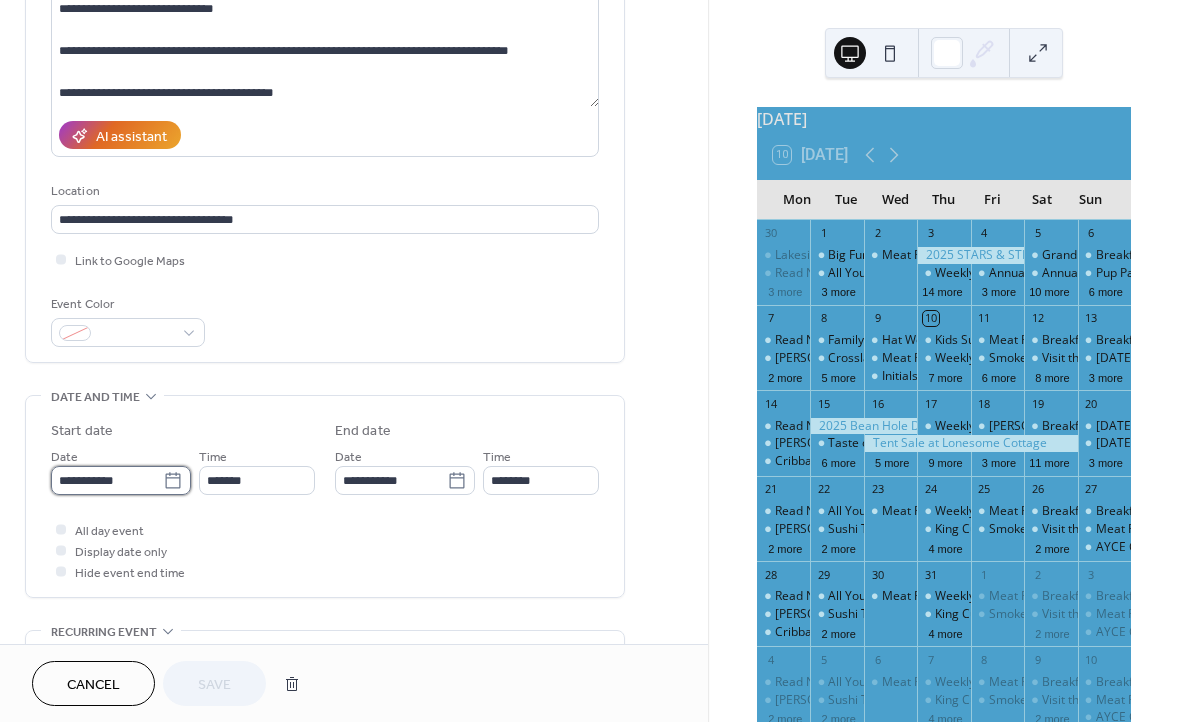 click on "**********" at bounding box center (107, 480) 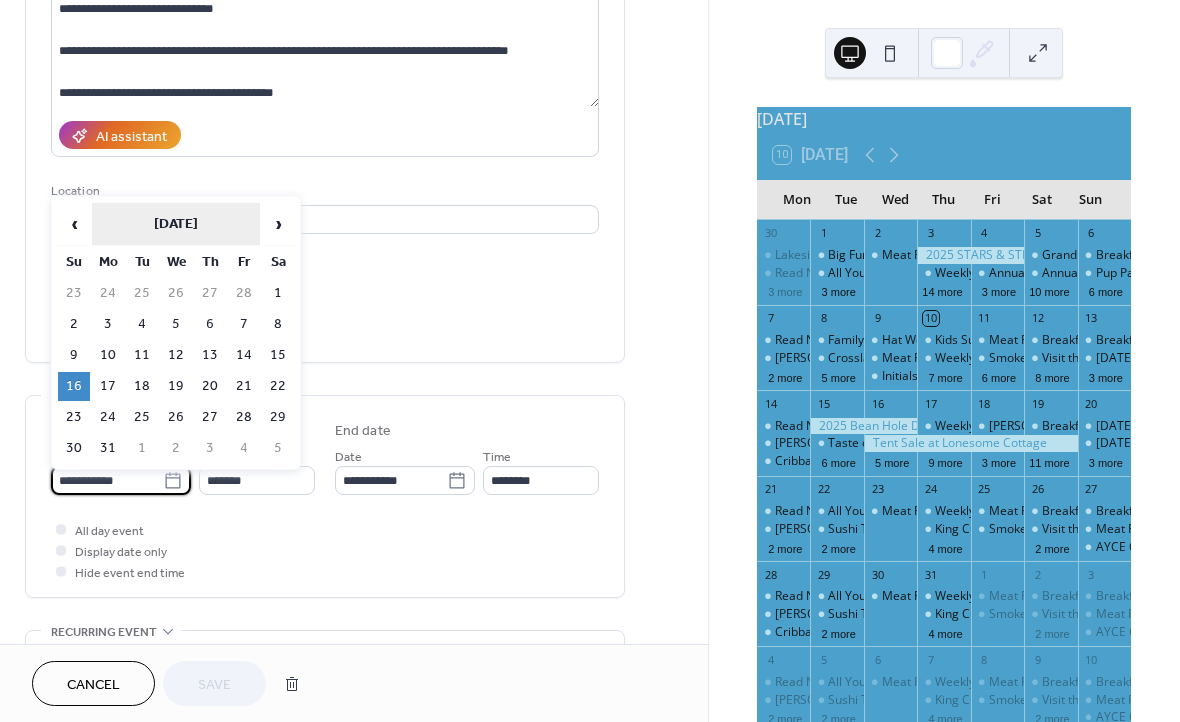 click on "[DATE]" at bounding box center (176, 224) 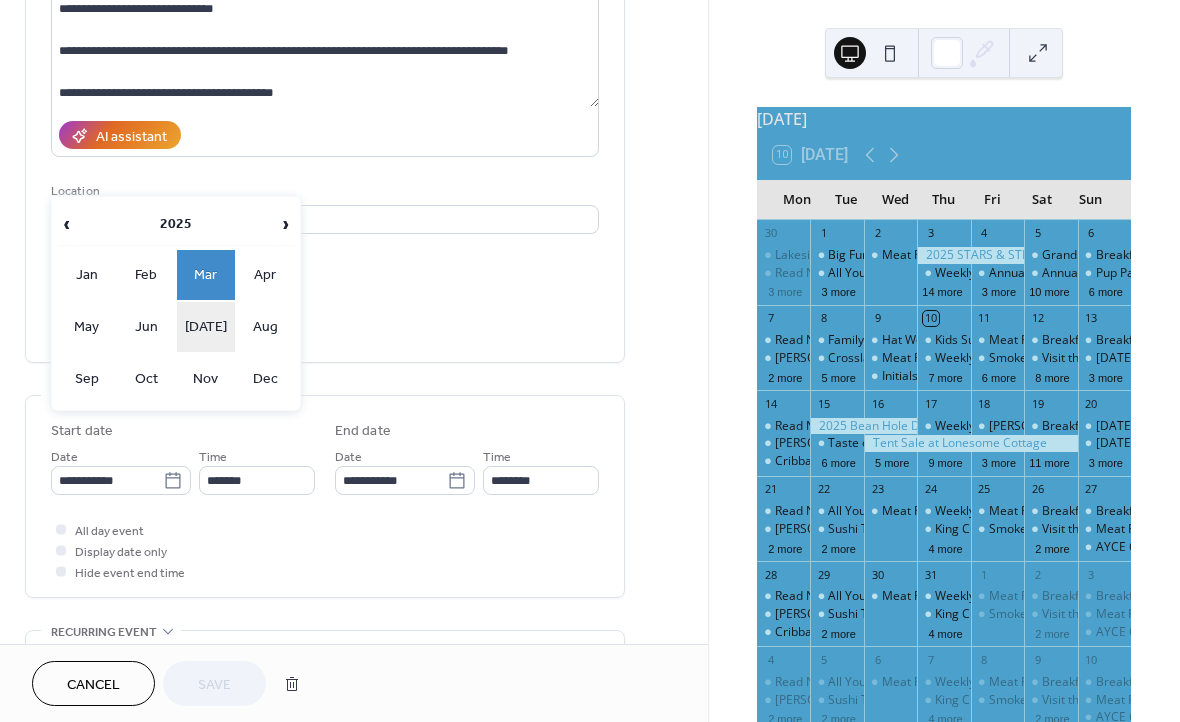 click on "[DATE]" at bounding box center (206, 327) 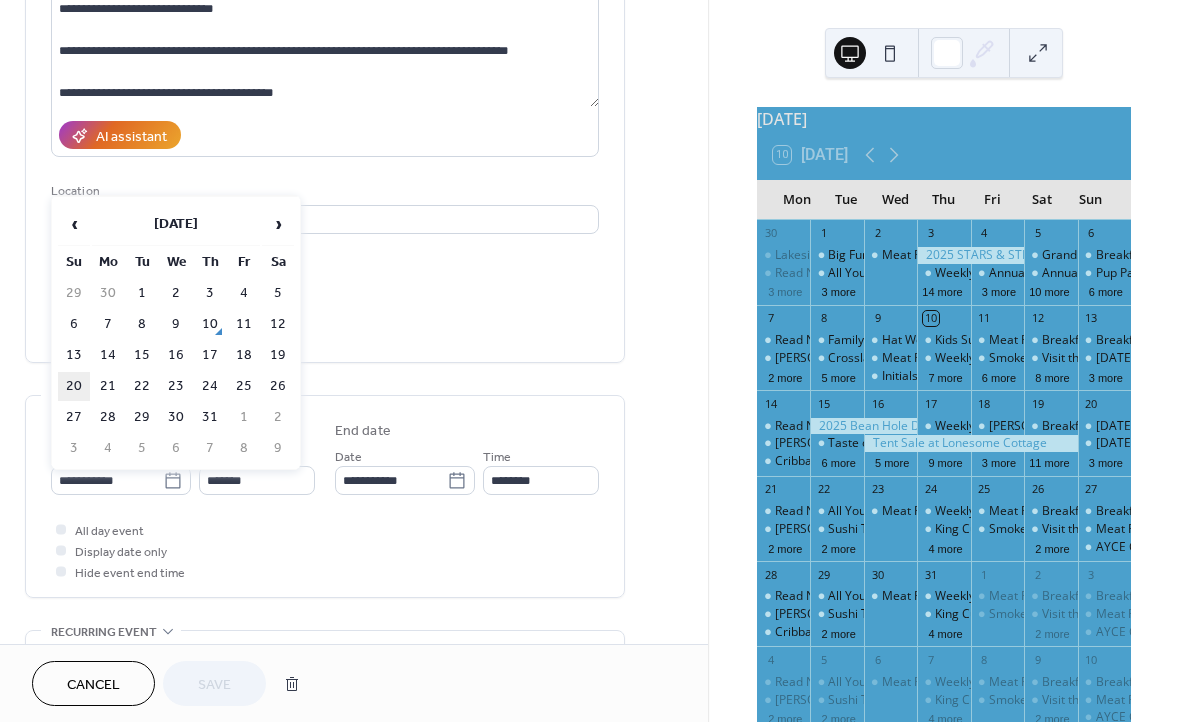 click on "20" at bounding box center (74, 386) 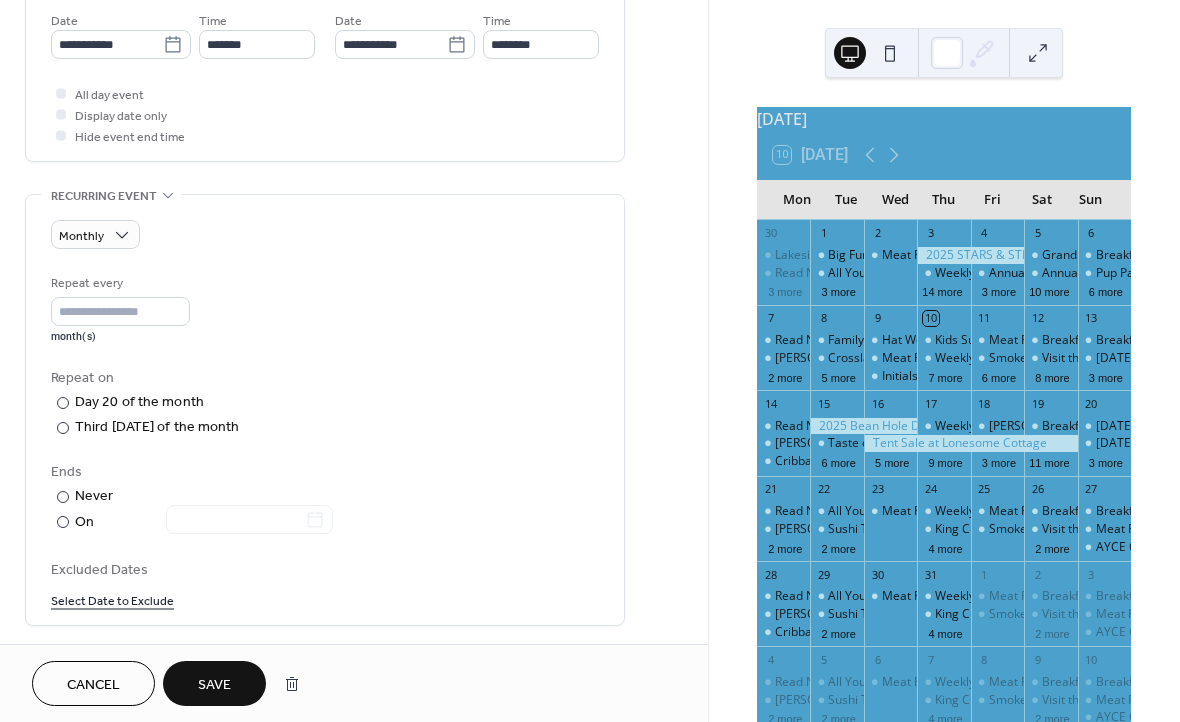 scroll, scrollTop: 697, scrollLeft: 0, axis: vertical 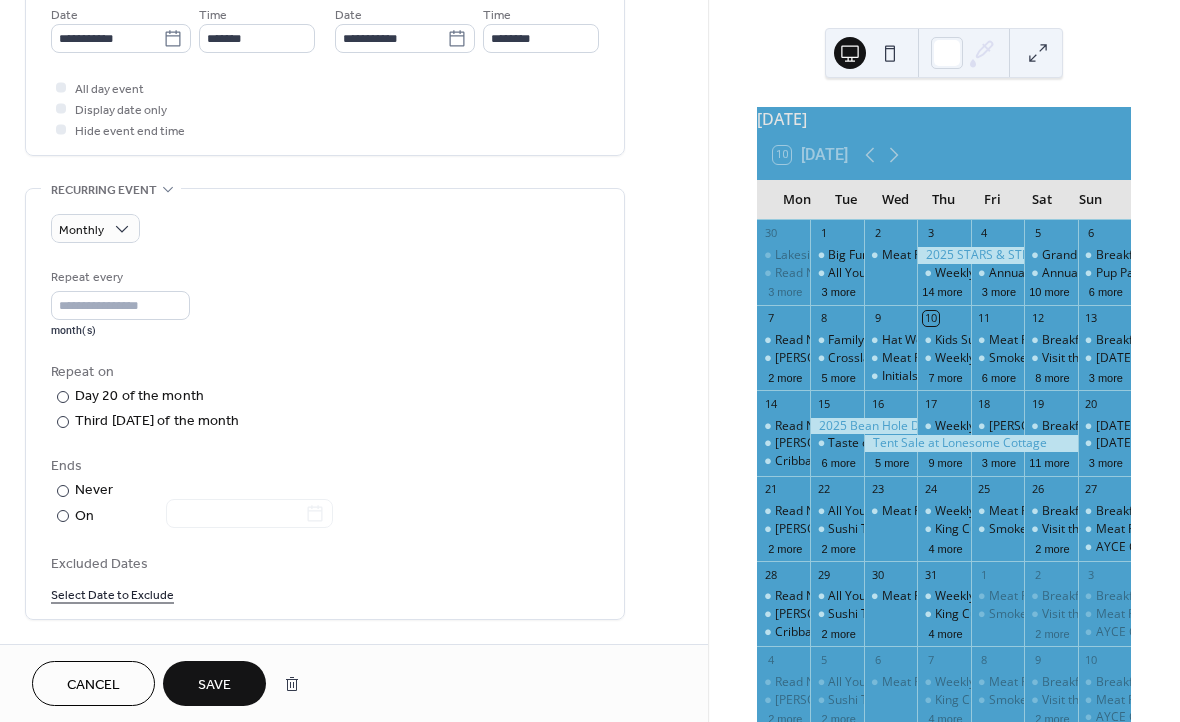 click on "Save" at bounding box center (214, 683) 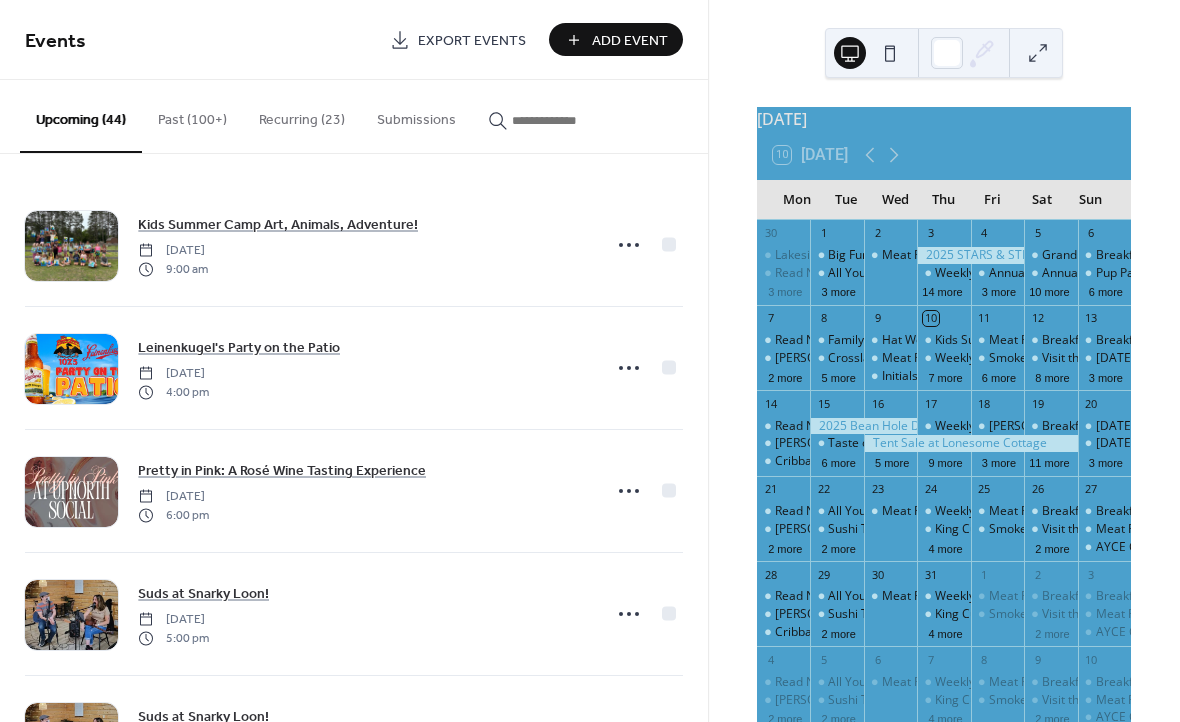 click on "Add Event" at bounding box center [630, 41] 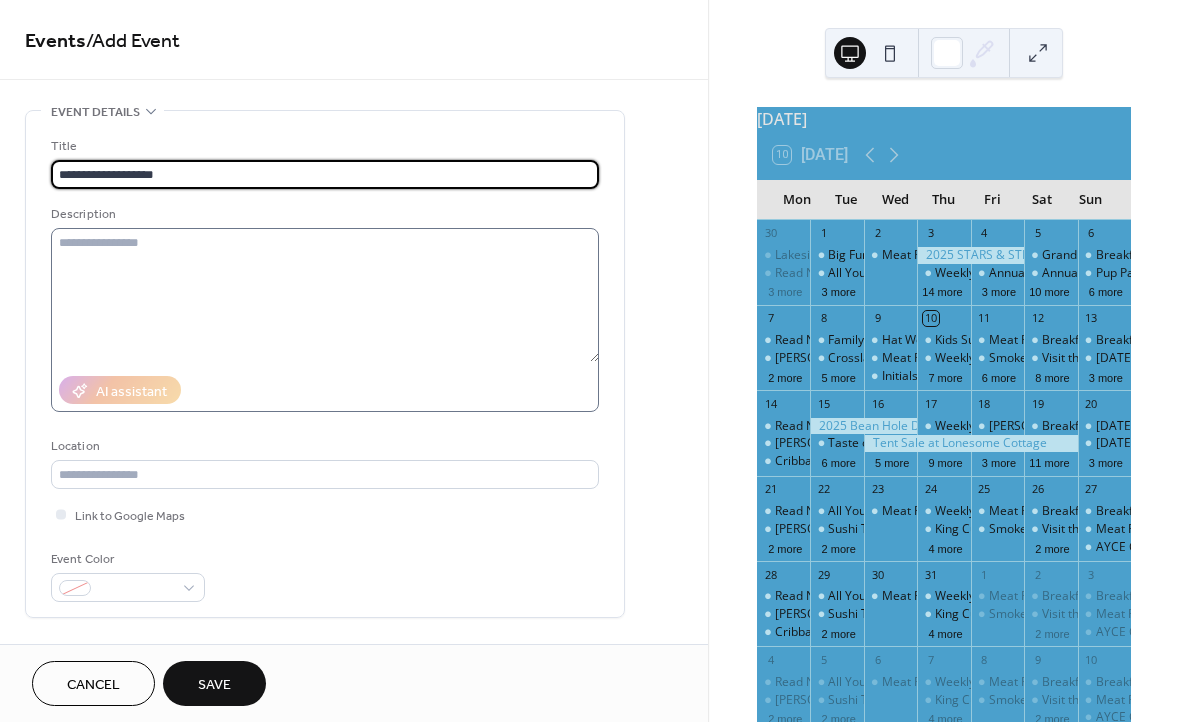 type on "**********" 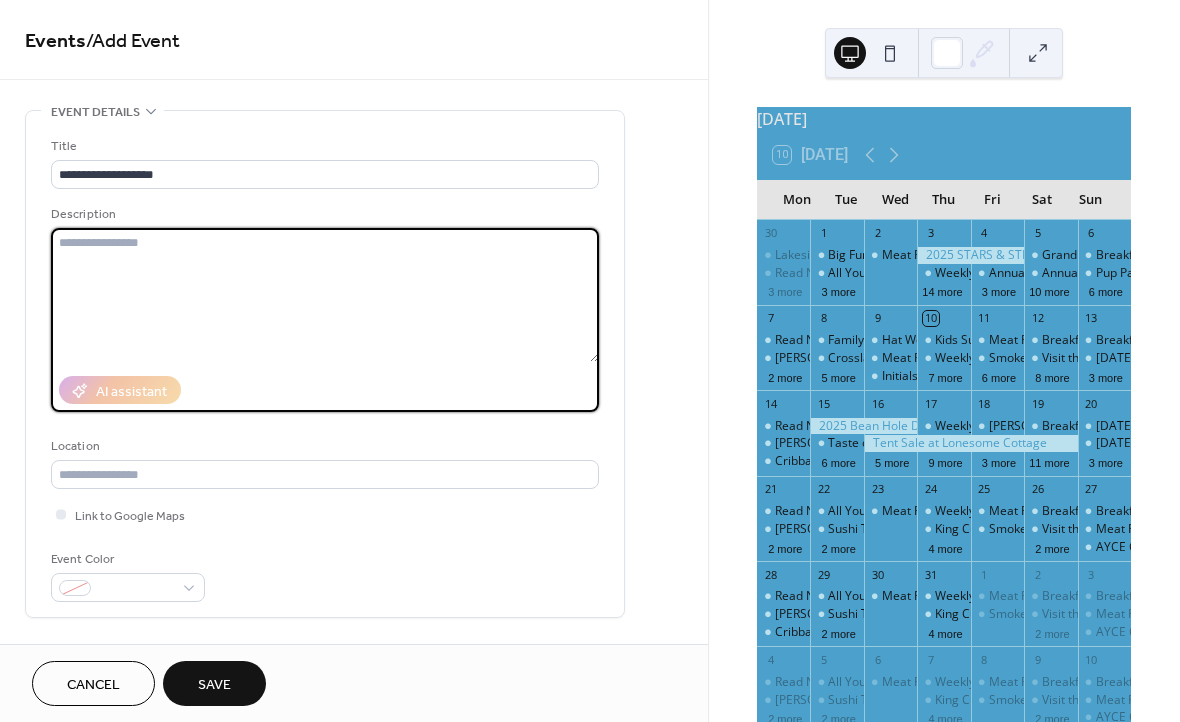 click at bounding box center (325, 295) 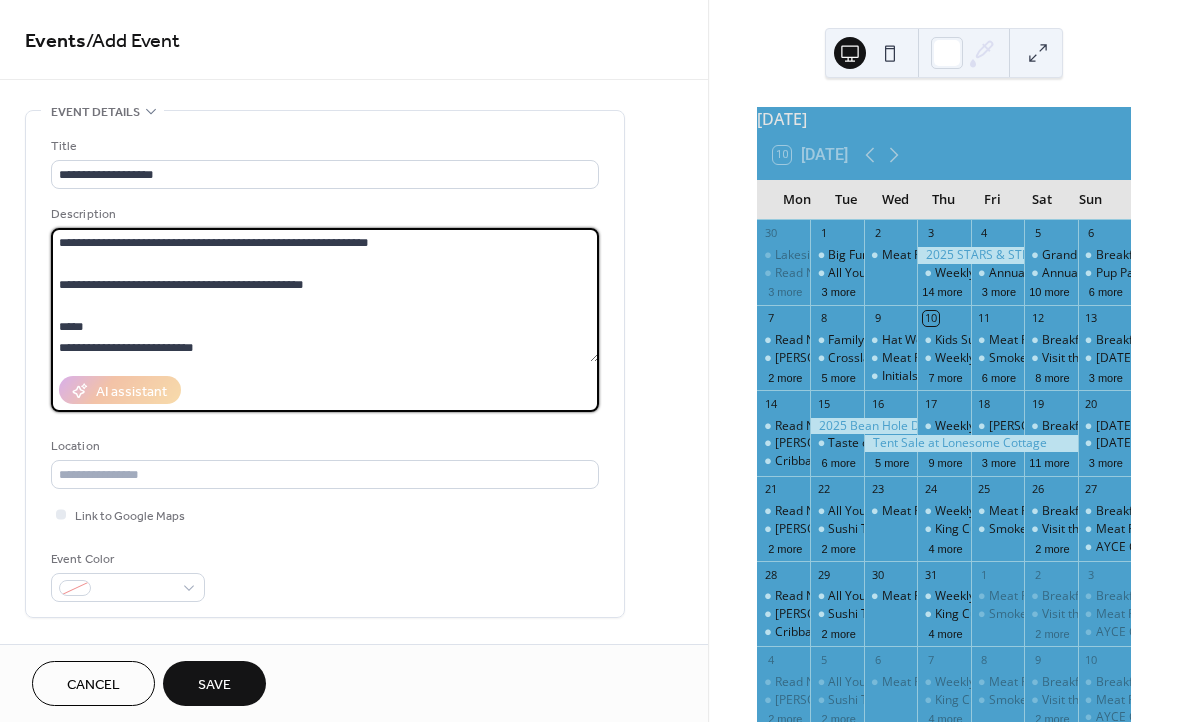 scroll, scrollTop: 42, scrollLeft: 0, axis: vertical 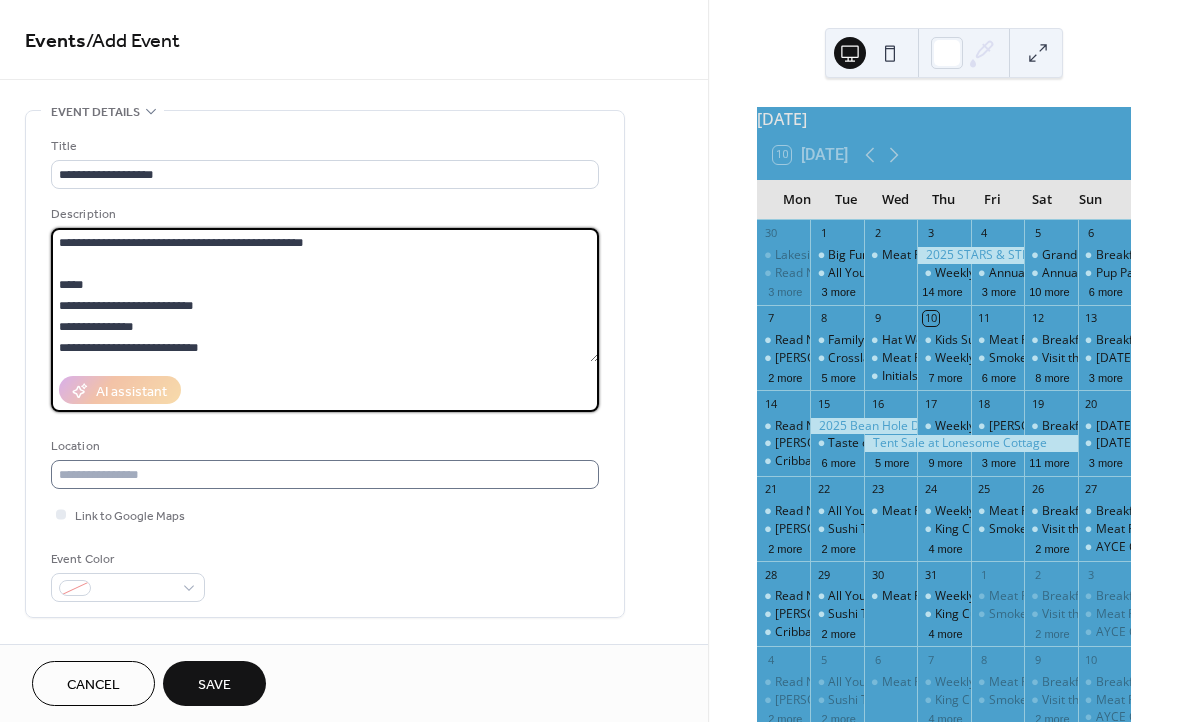 type on "**********" 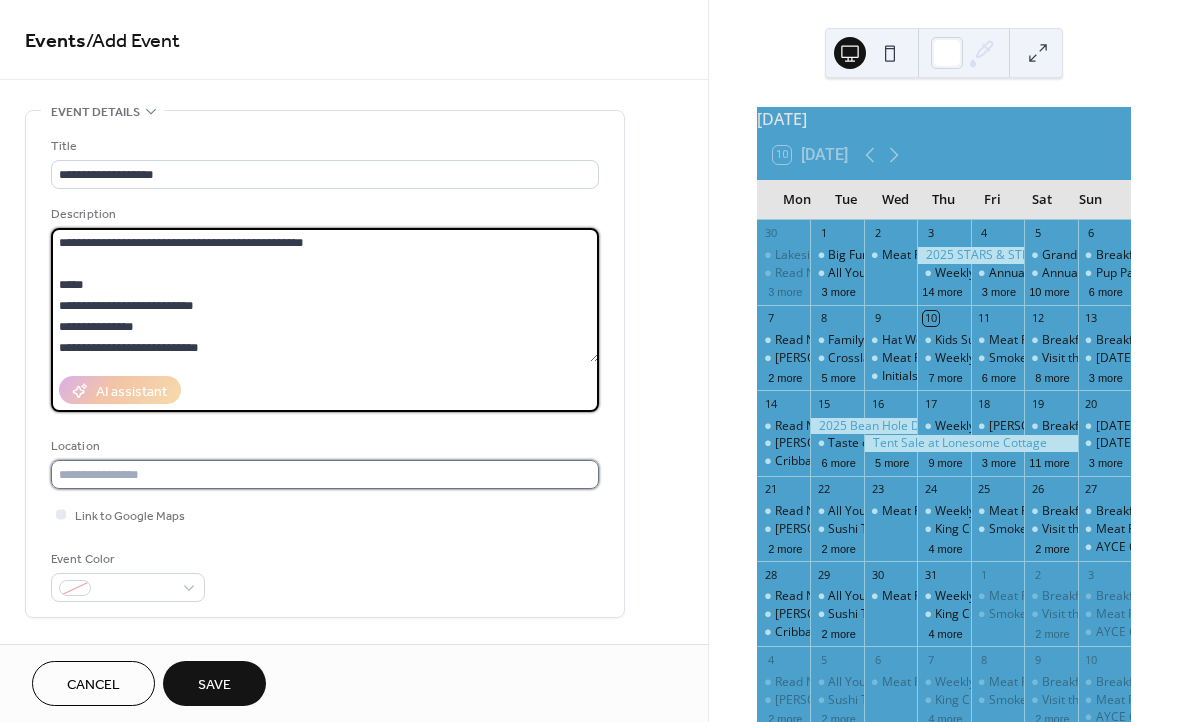 click at bounding box center [325, 474] 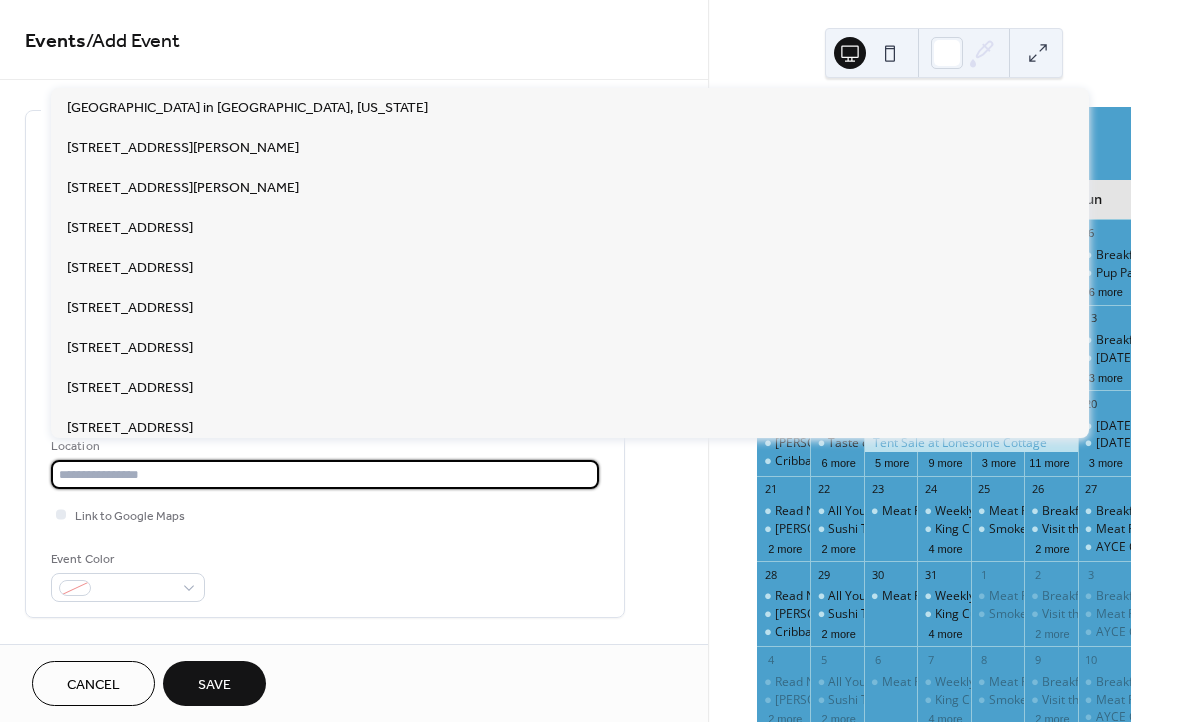 paste on "**********" 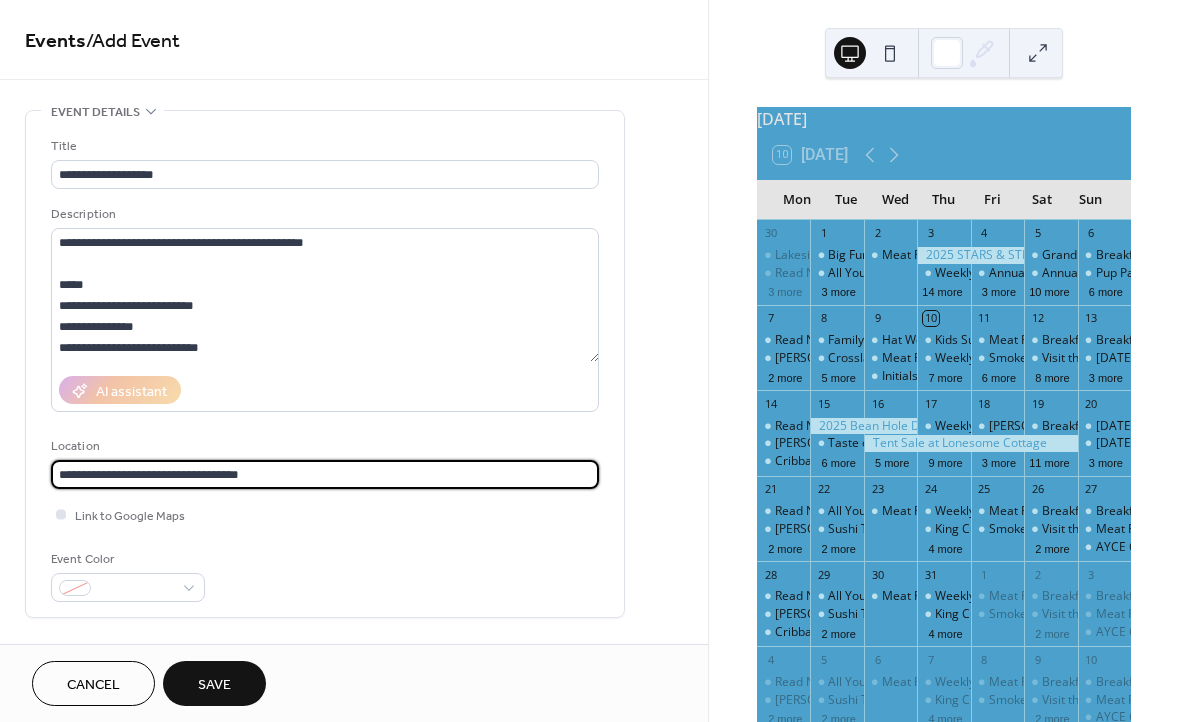 type on "**********" 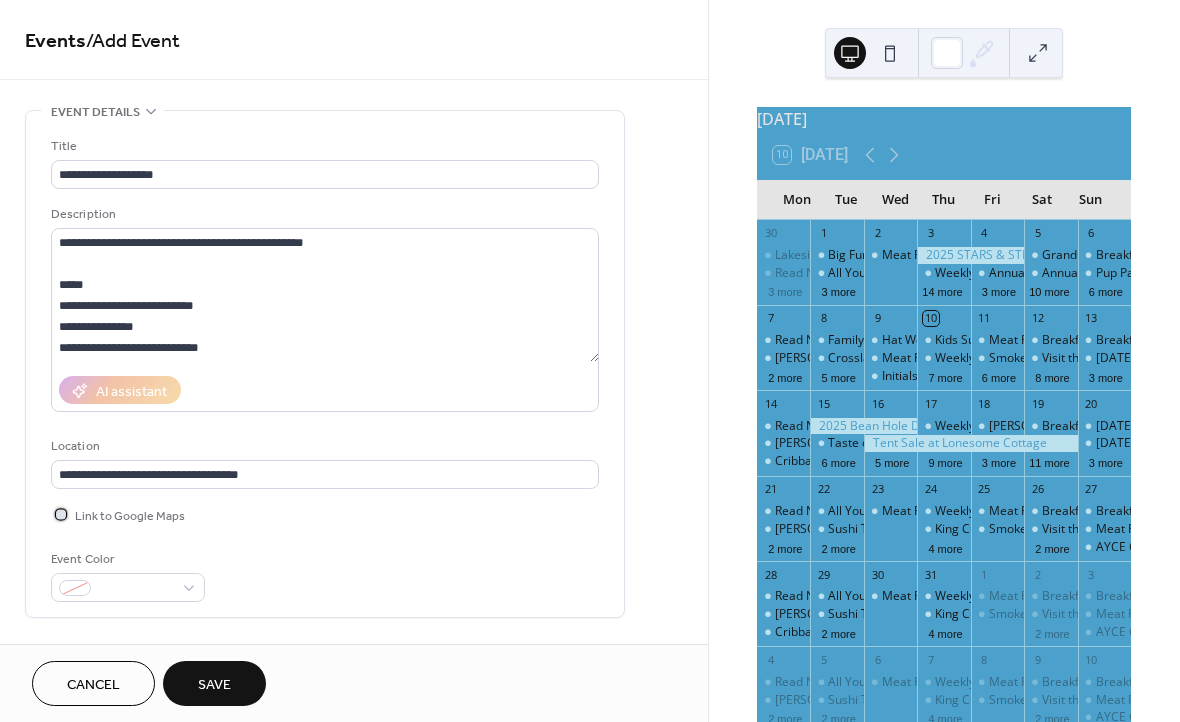 click at bounding box center [61, 514] 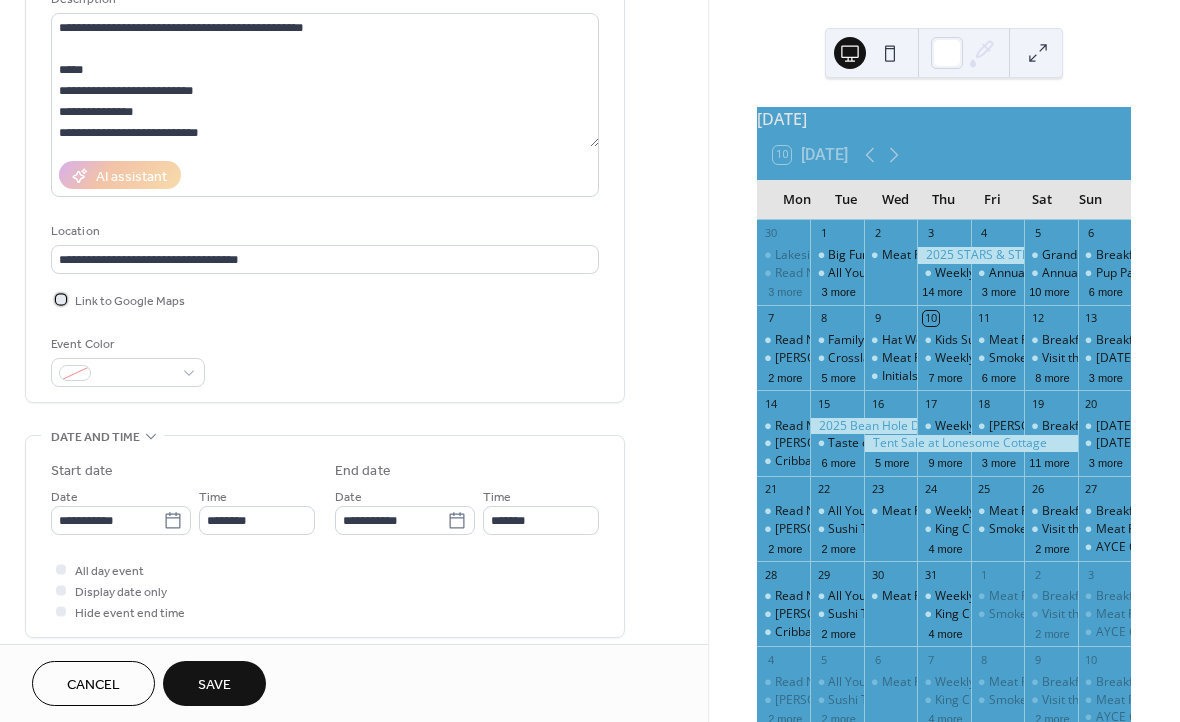scroll, scrollTop: 224, scrollLeft: 0, axis: vertical 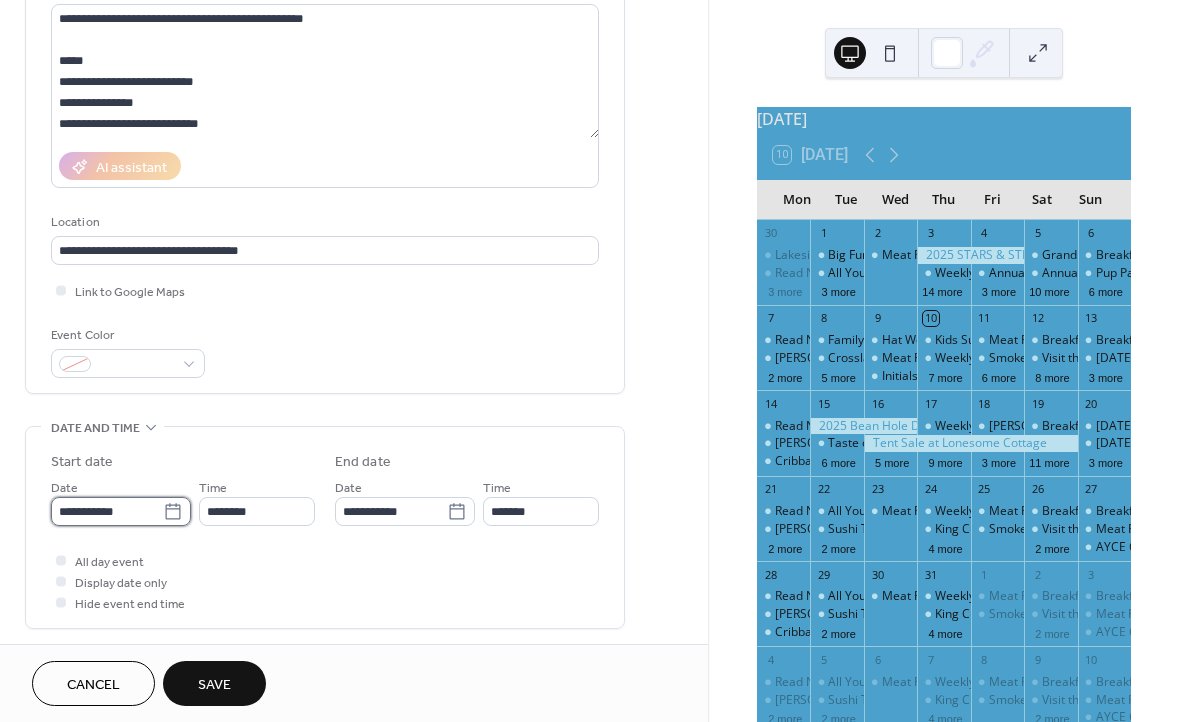click on "**********" at bounding box center [107, 511] 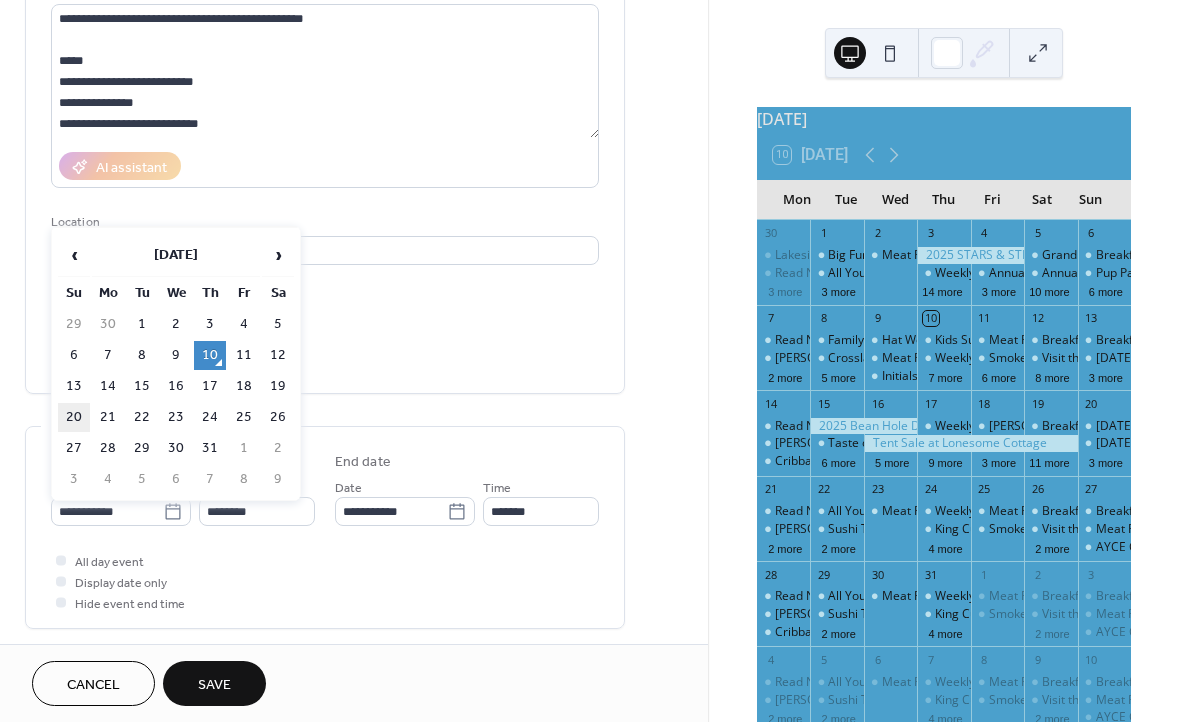 click on "20" at bounding box center [74, 417] 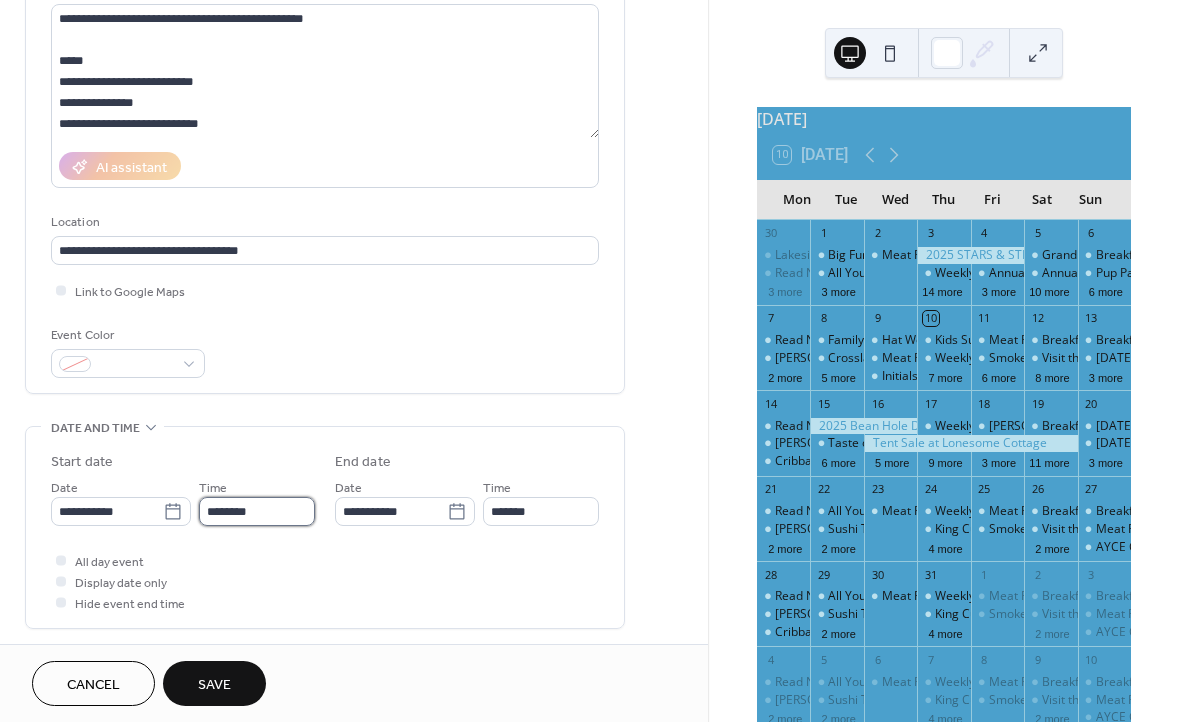 click on "********" at bounding box center [257, 511] 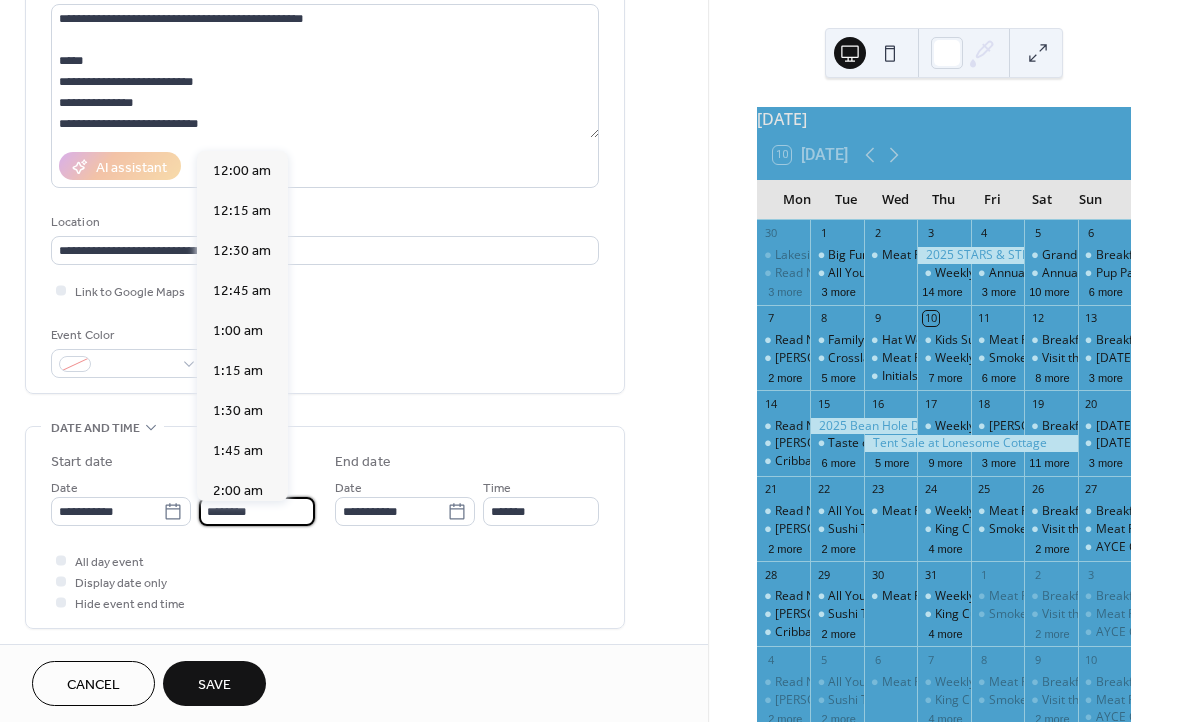scroll, scrollTop: 1920, scrollLeft: 0, axis: vertical 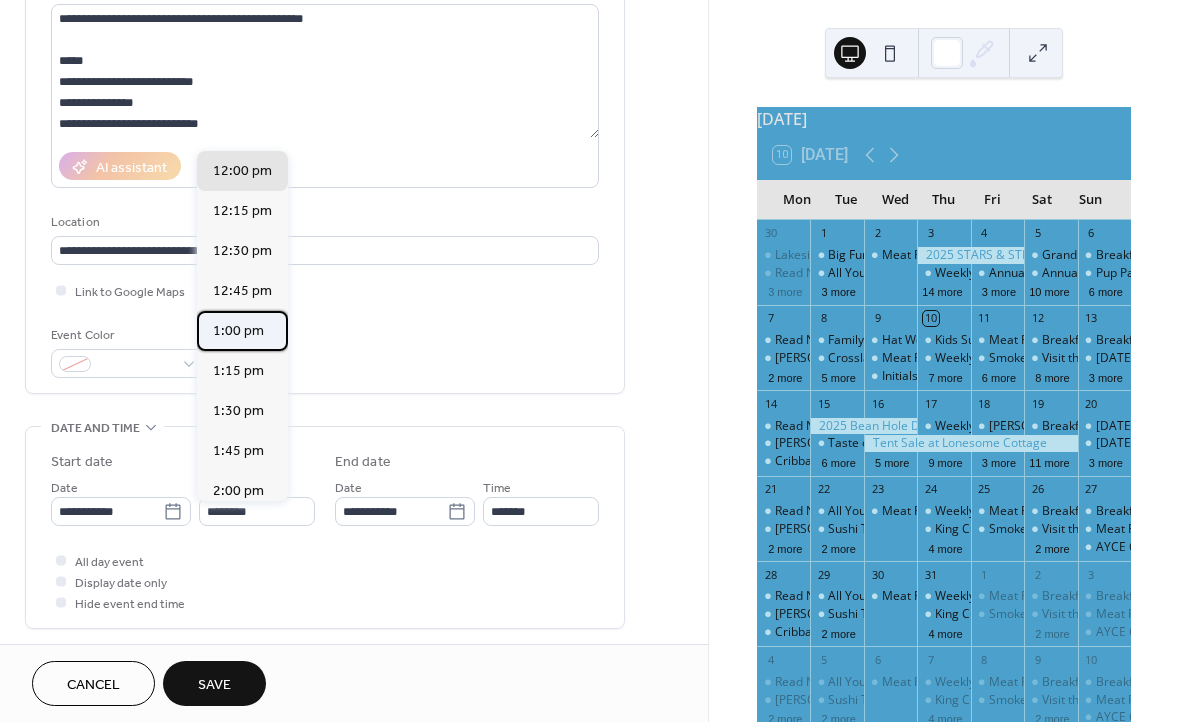 click on "1:00 pm" at bounding box center (238, 331) 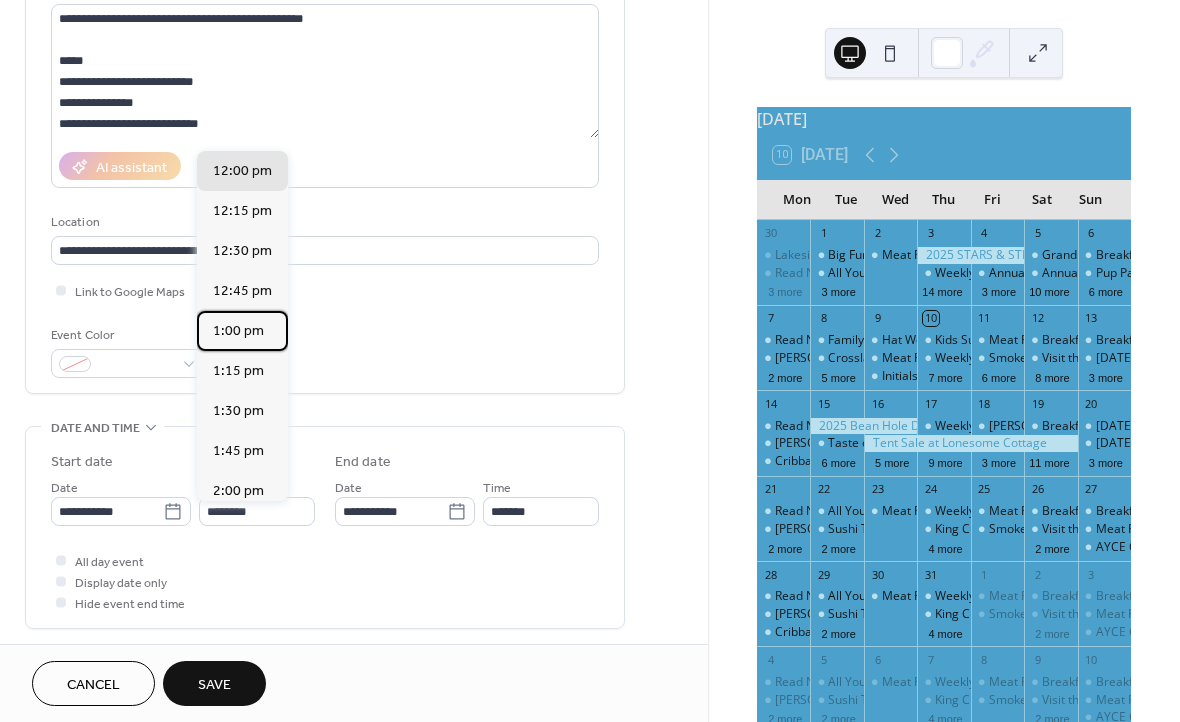 type on "*******" 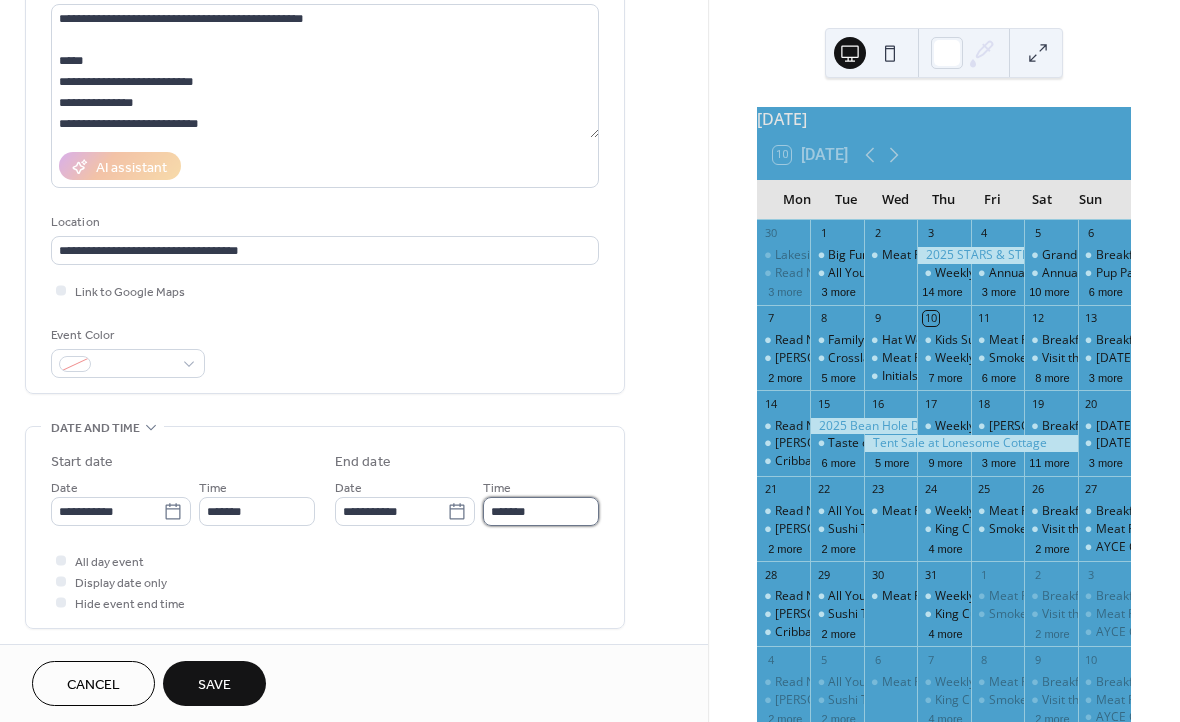 click on "*******" at bounding box center (541, 511) 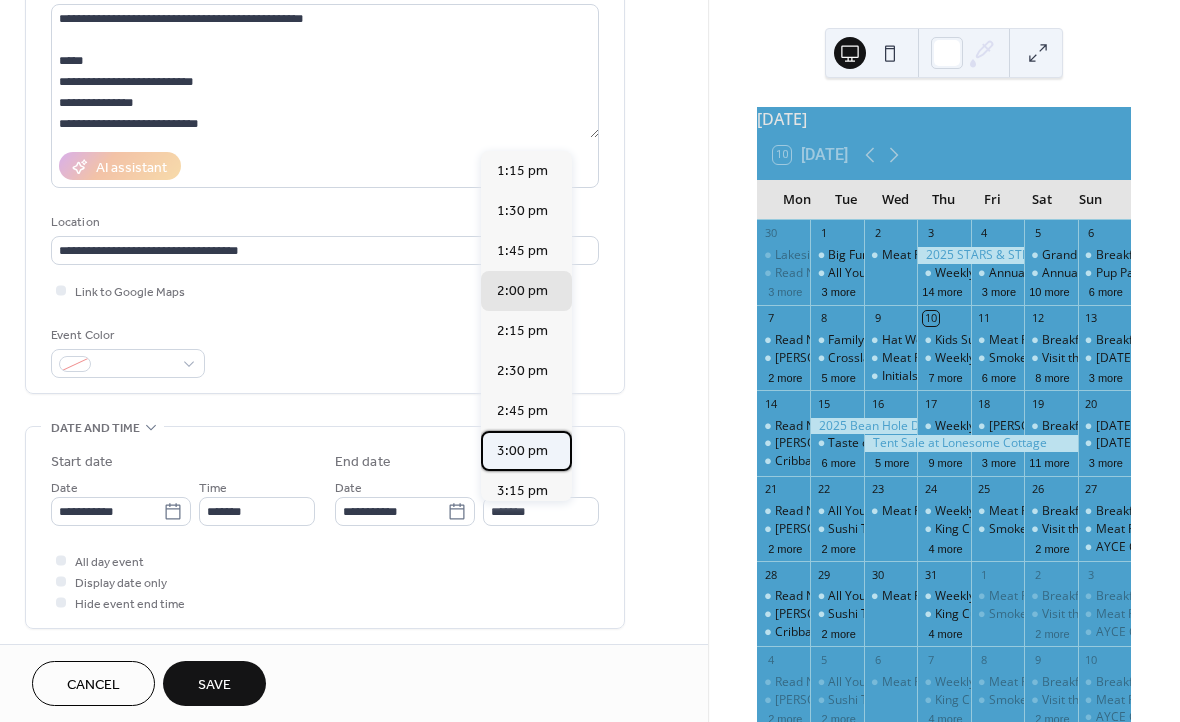 click on "3:00 pm" at bounding box center [522, 451] 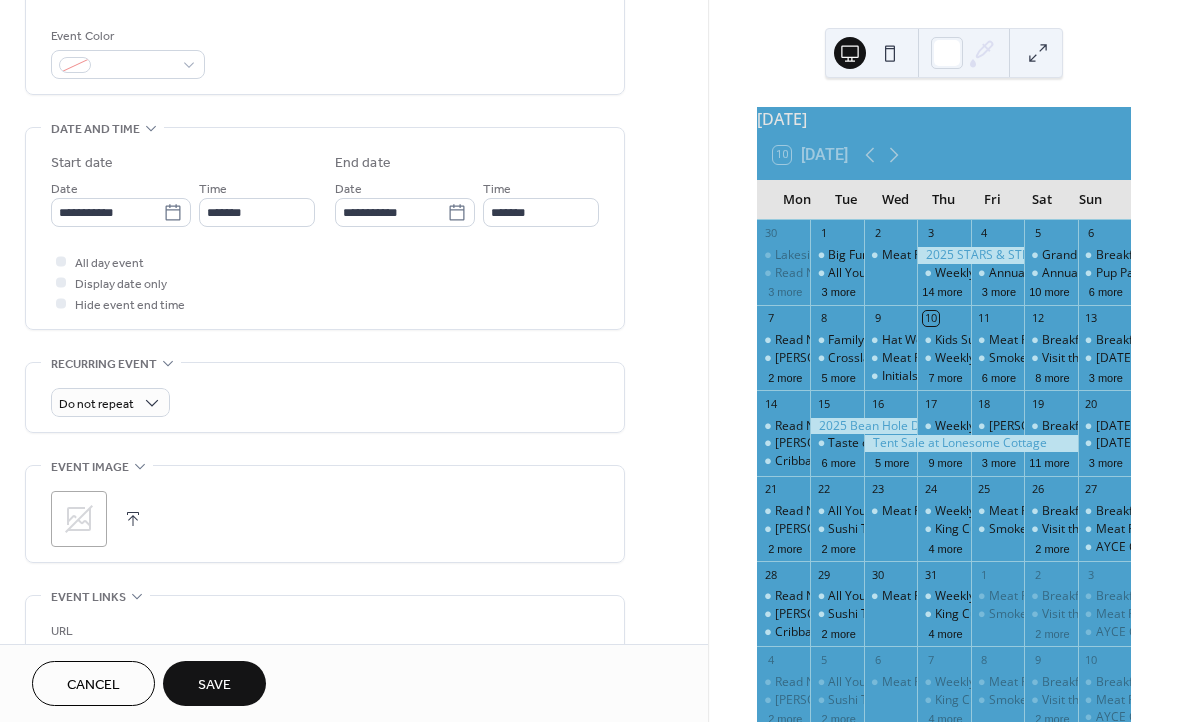 scroll, scrollTop: 528, scrollLeft: 0, axis: vertical 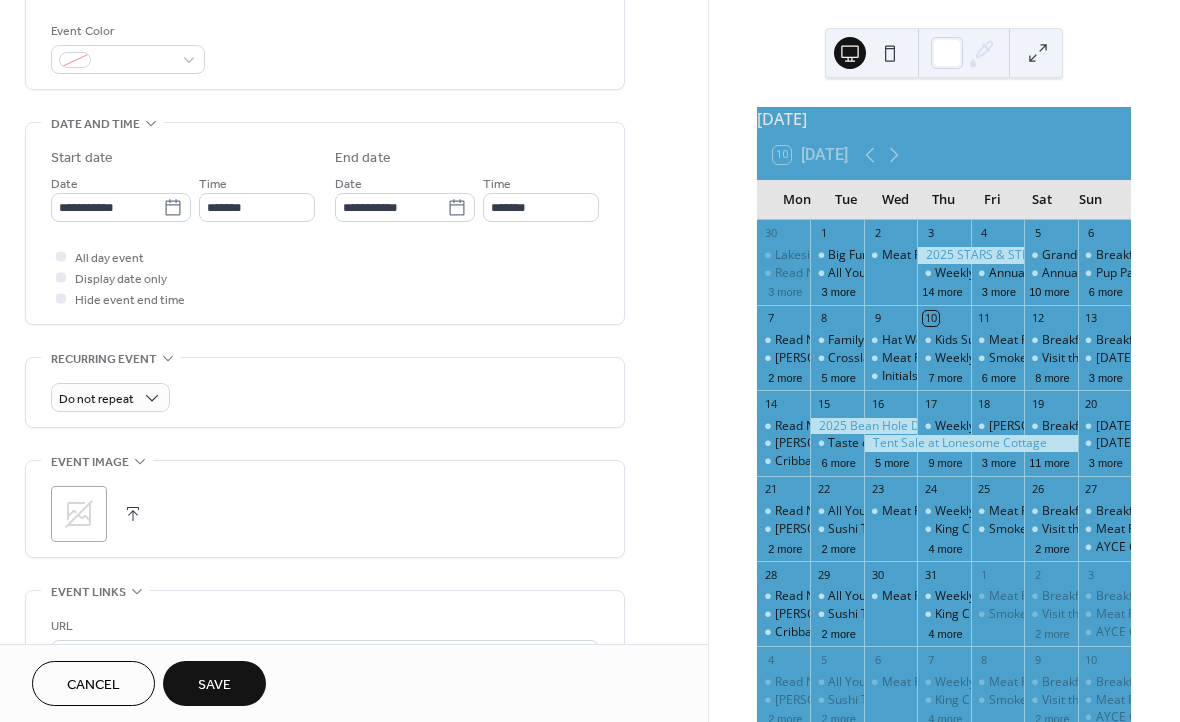 click at bounding box center (133, 514) 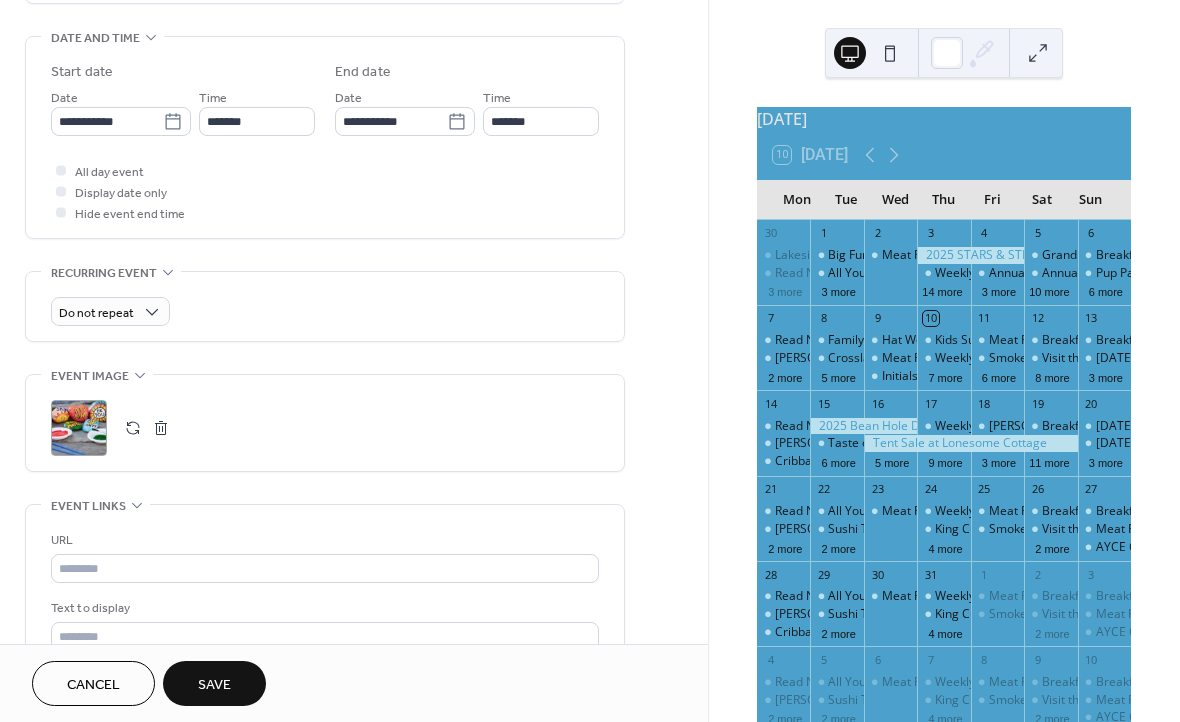 scroll, scrollTop: 652, scrollLeft: 0, axis: vertical 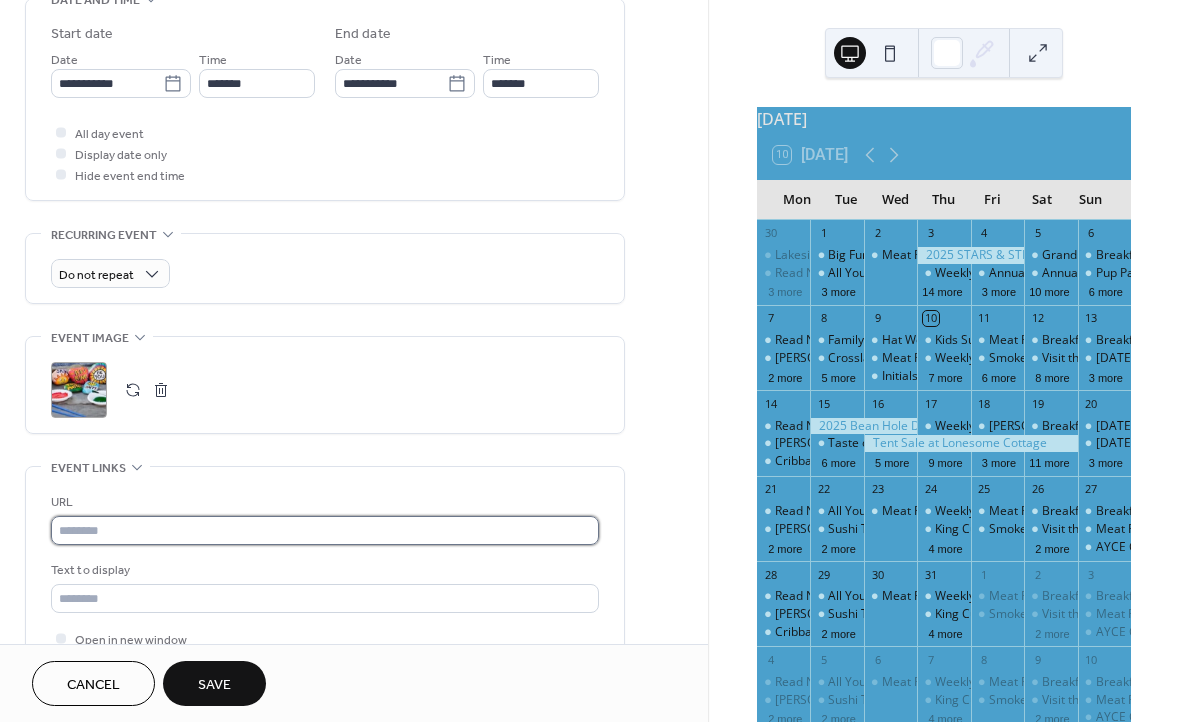 click at bounding box center (325, 530) 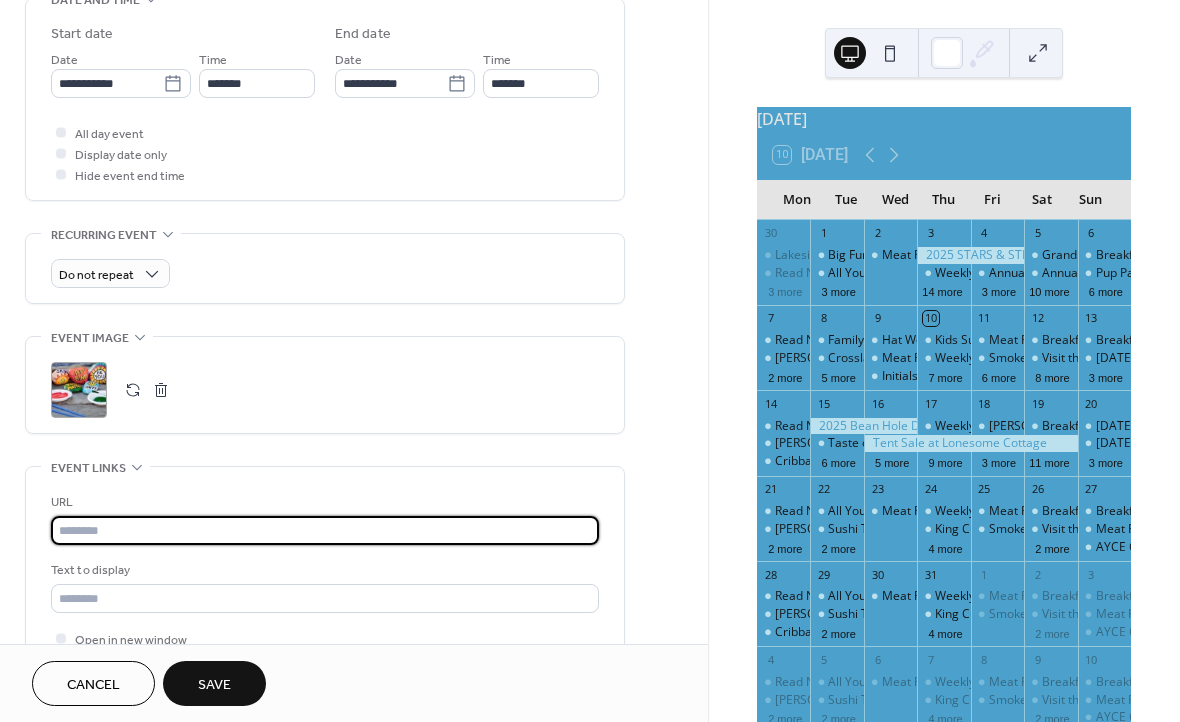 paste on "**********" 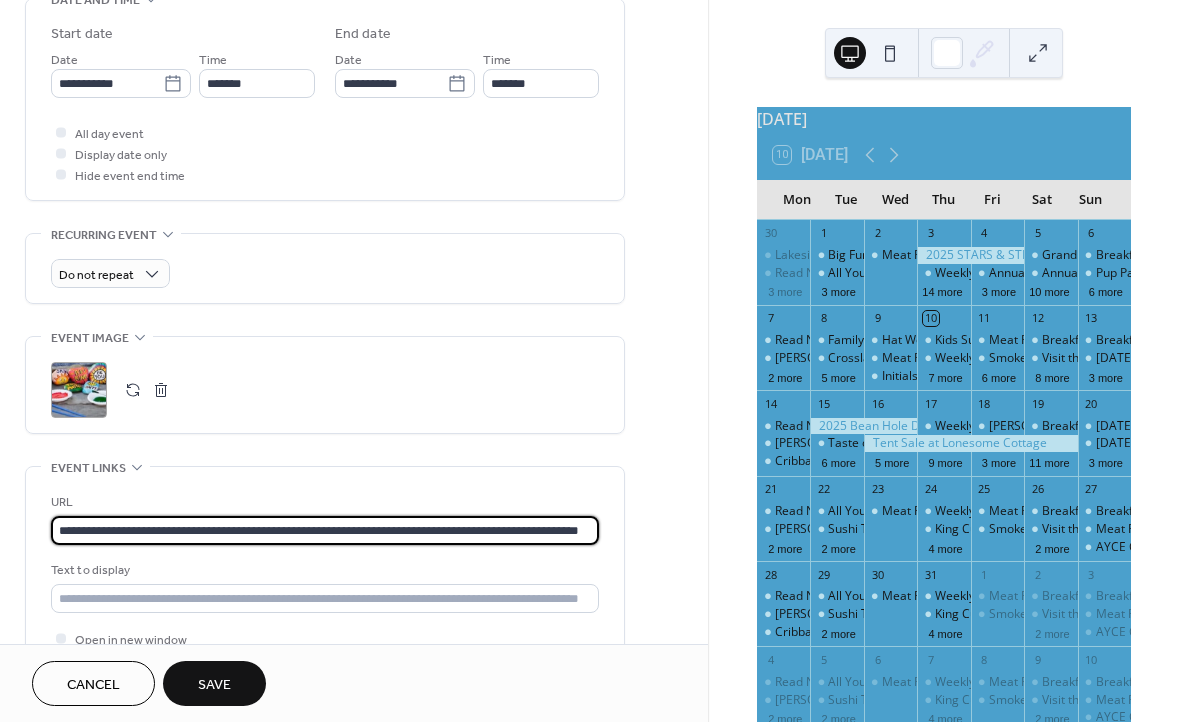type on "**********" 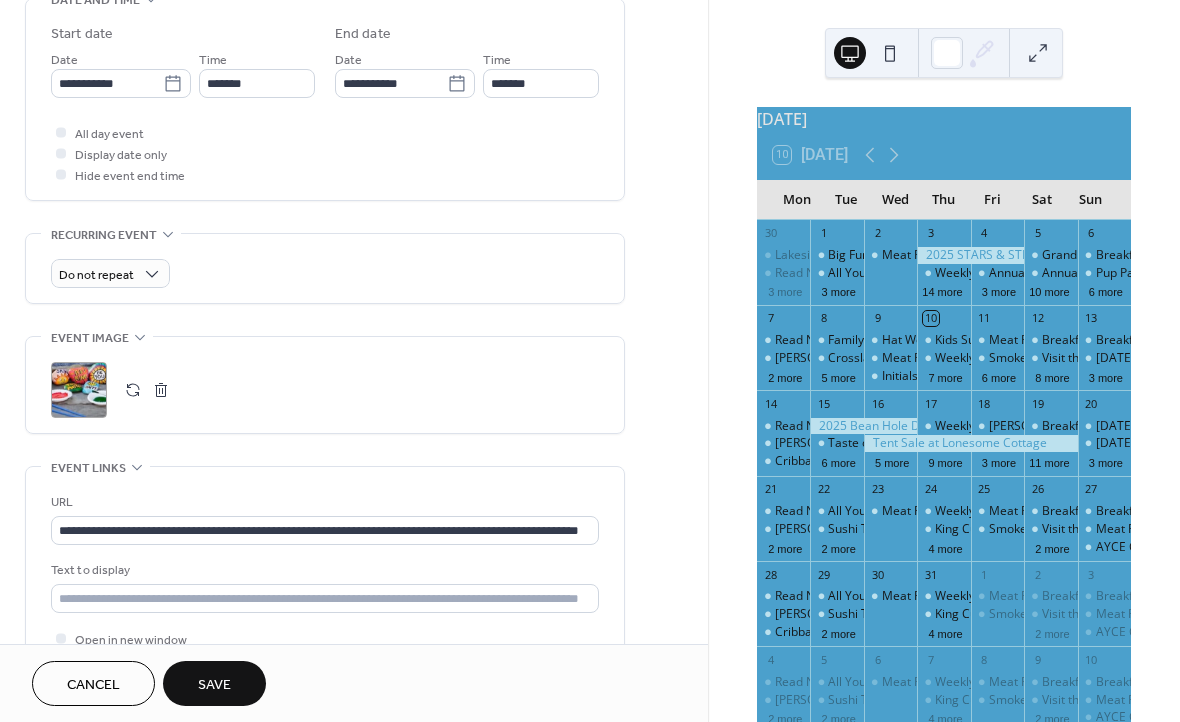click on "Save" at bounding box center (214, 685) 